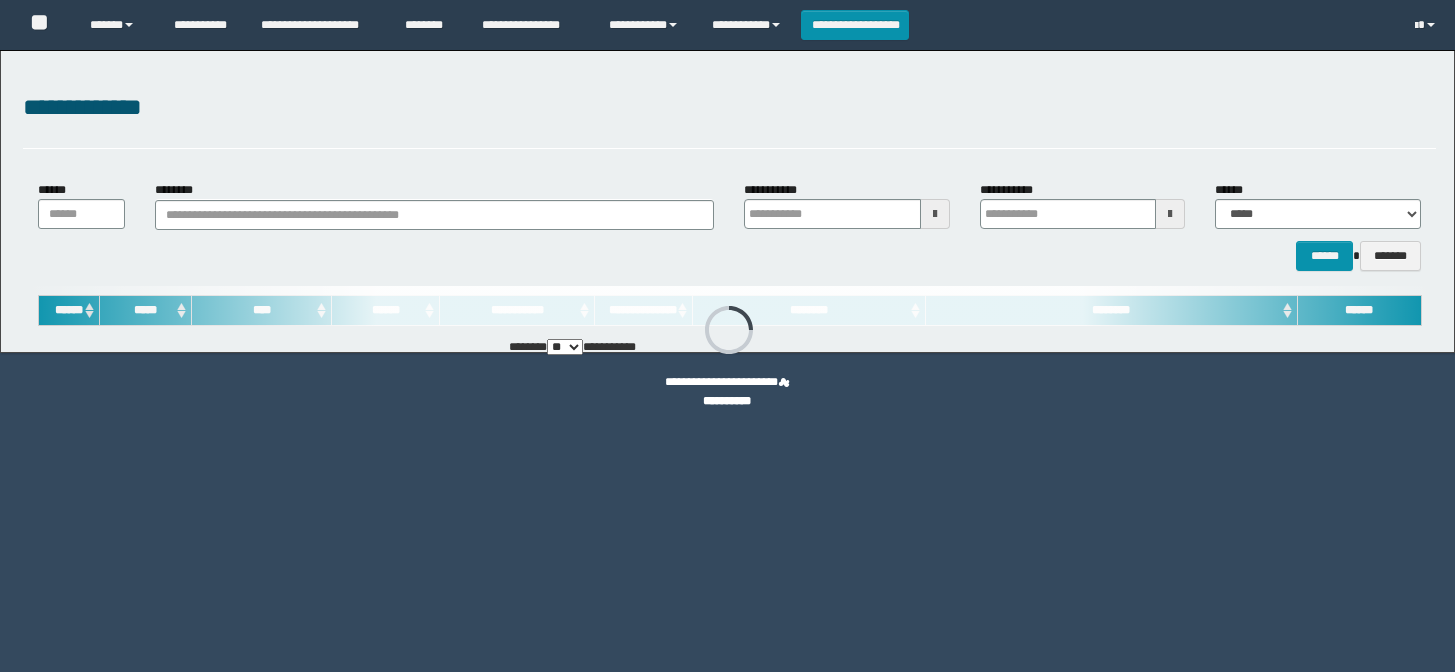 type on "**********" 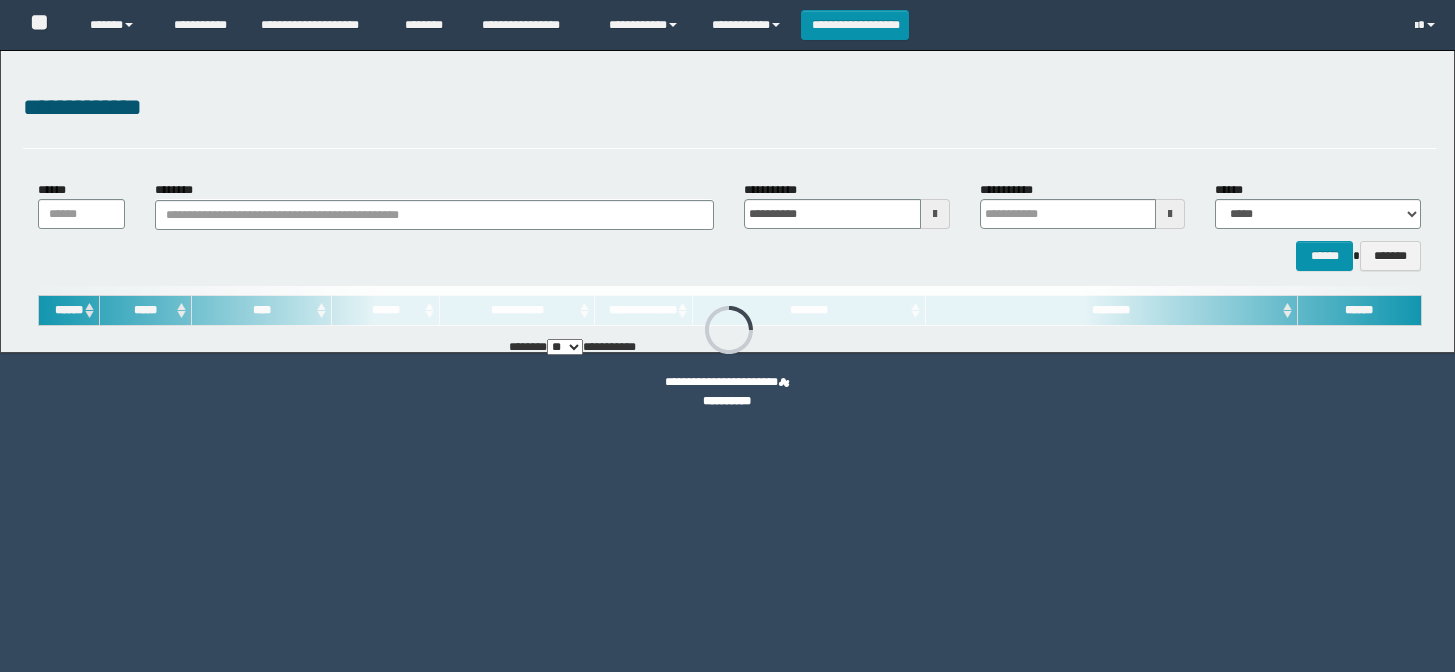 type on "**********" 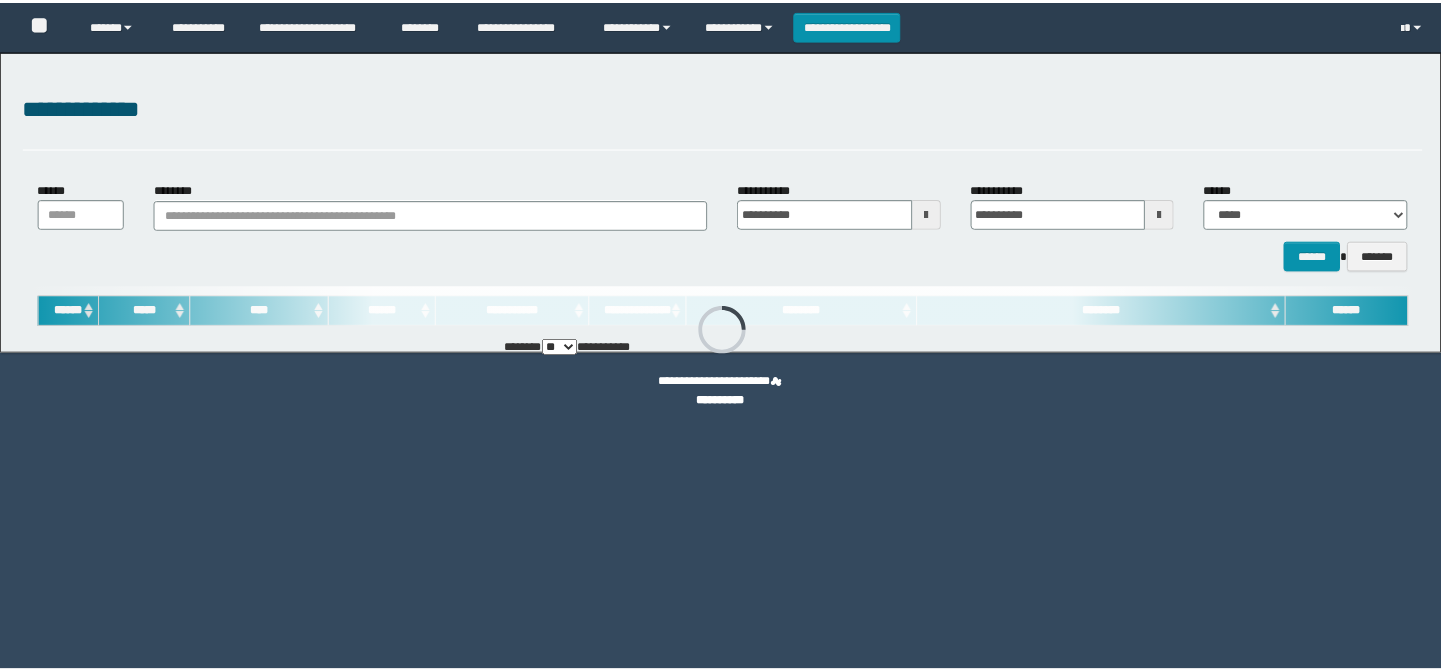 scroll, scrollTop: 0, scrollLeft: 0, axis: both 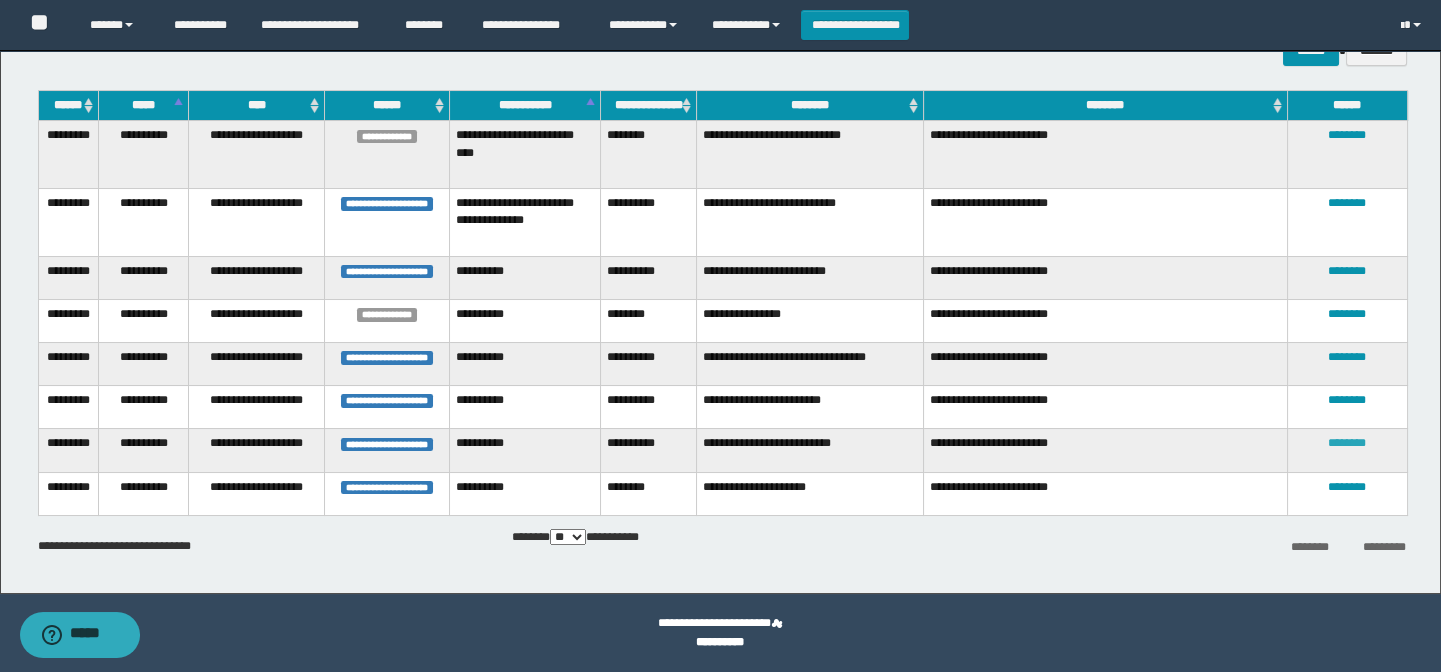 click on "********" at bounding box center [1347, 443] 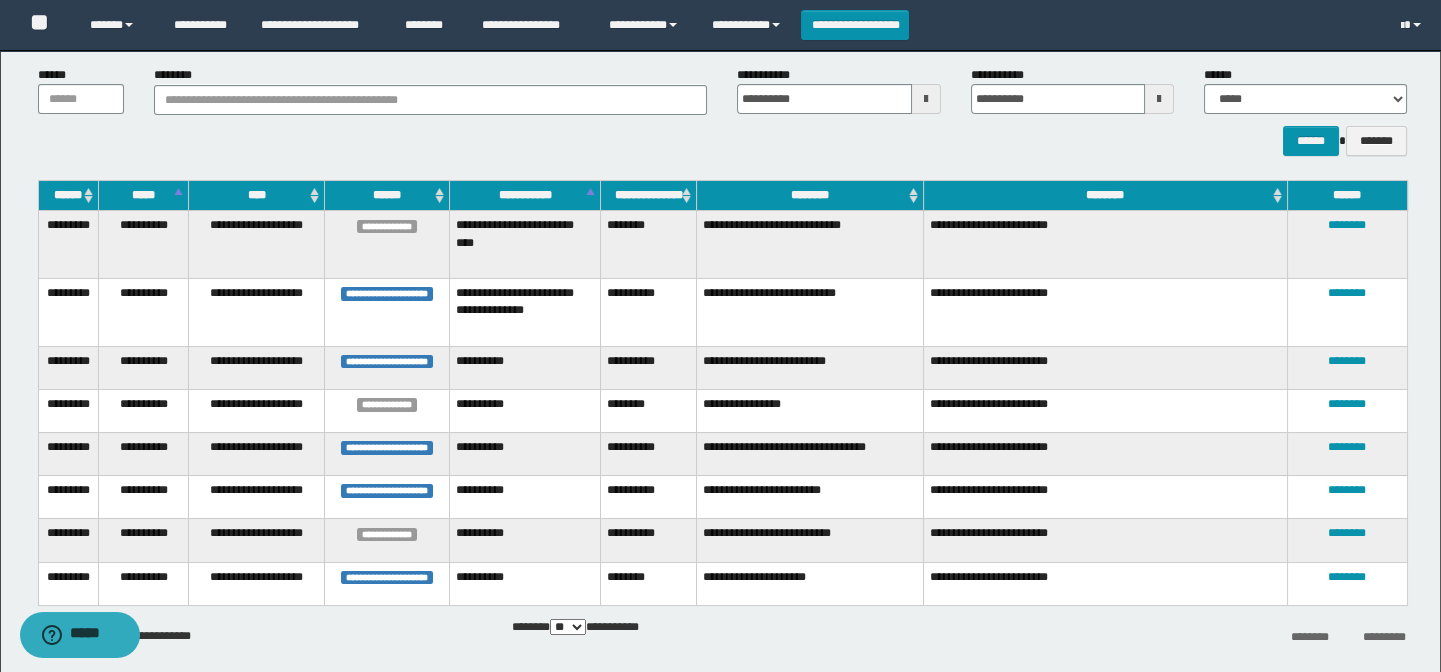 scroll, scrollTop: 205, scrollLeft: 0, axis: vertical 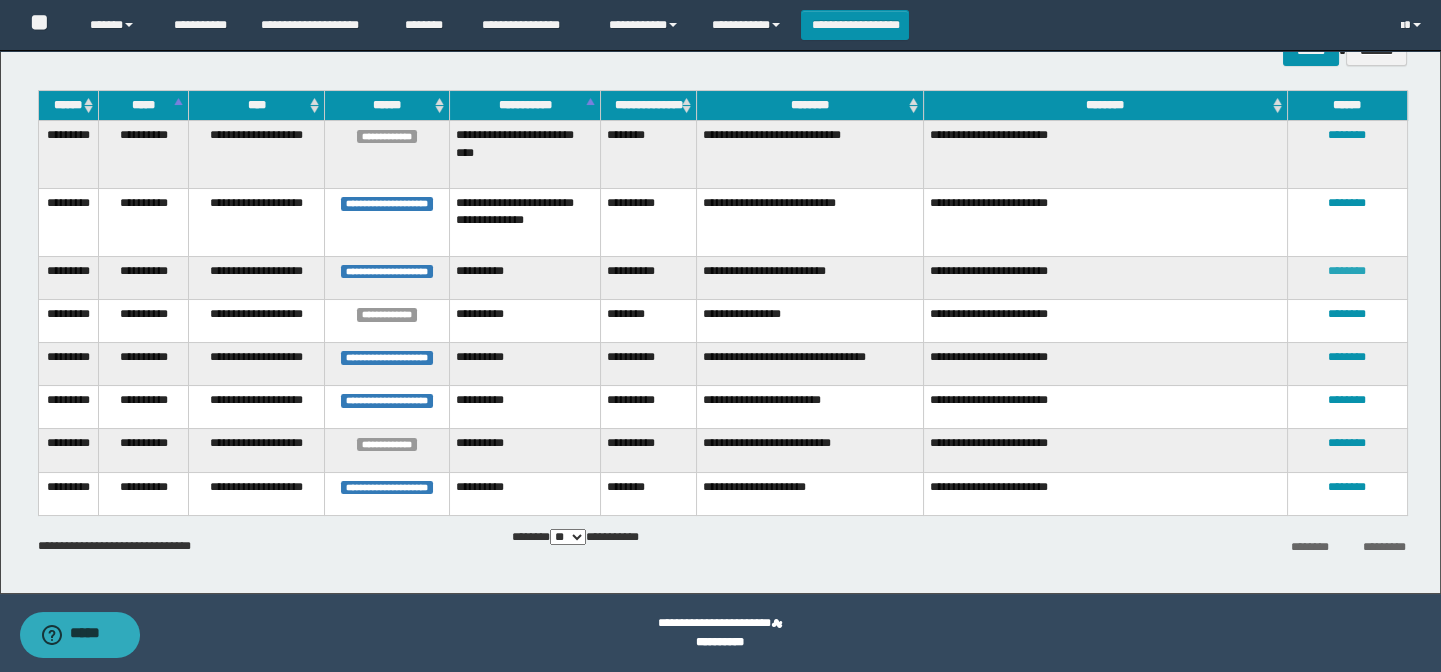click on "********" at bounding box center [1347, 271] 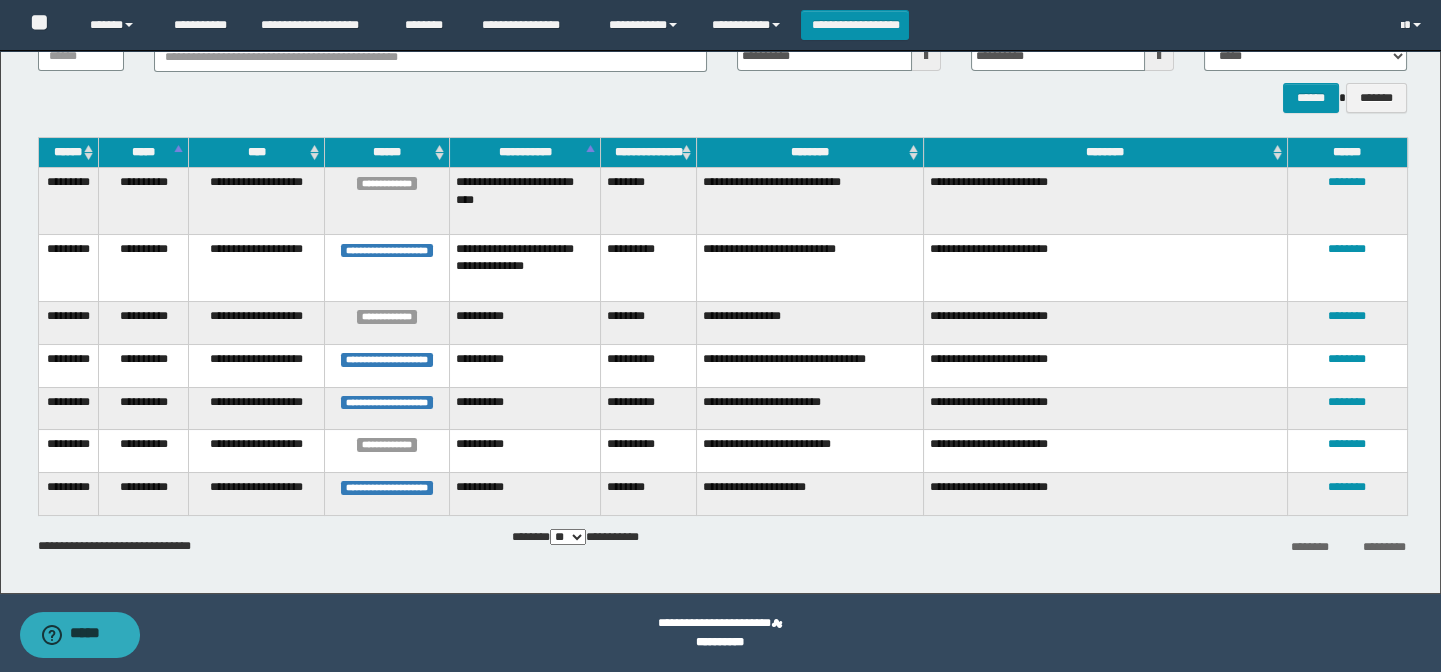 scroll, scrollTop: 158, scrollLeft: 0, axis: vertical 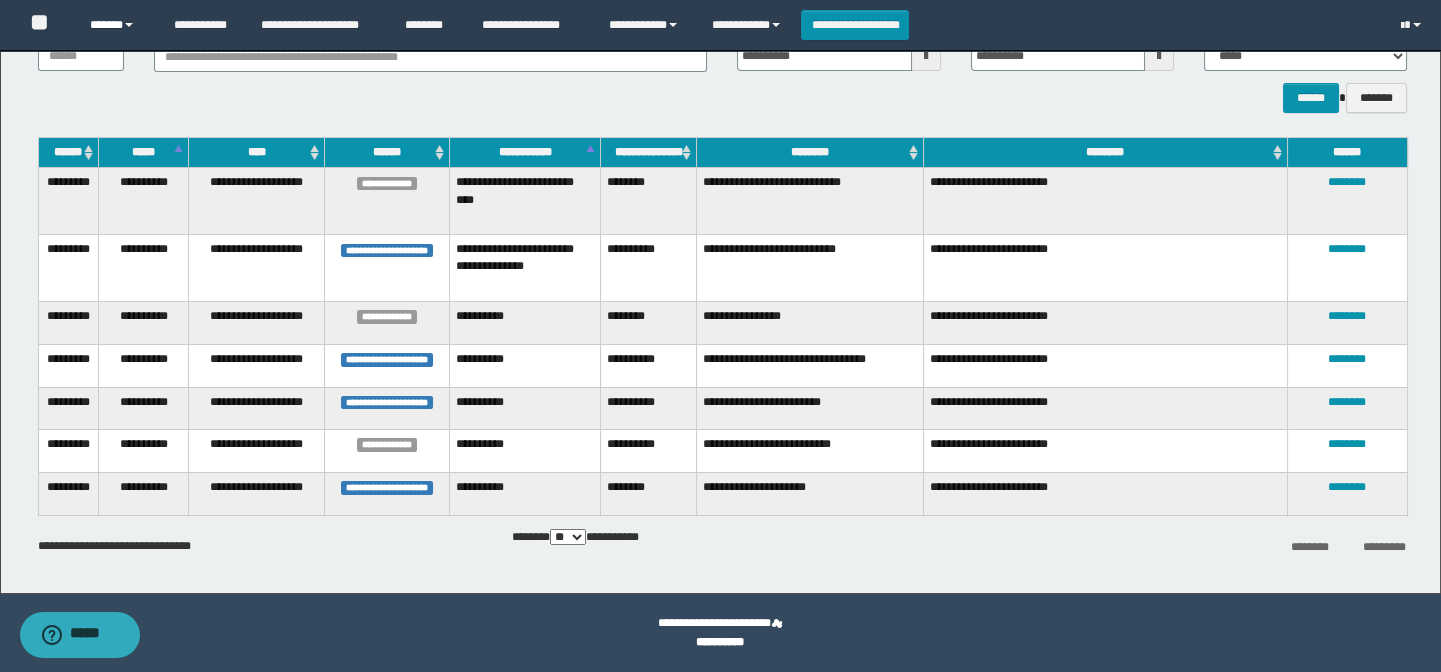 click on "******" at bounding box center [117, 25] 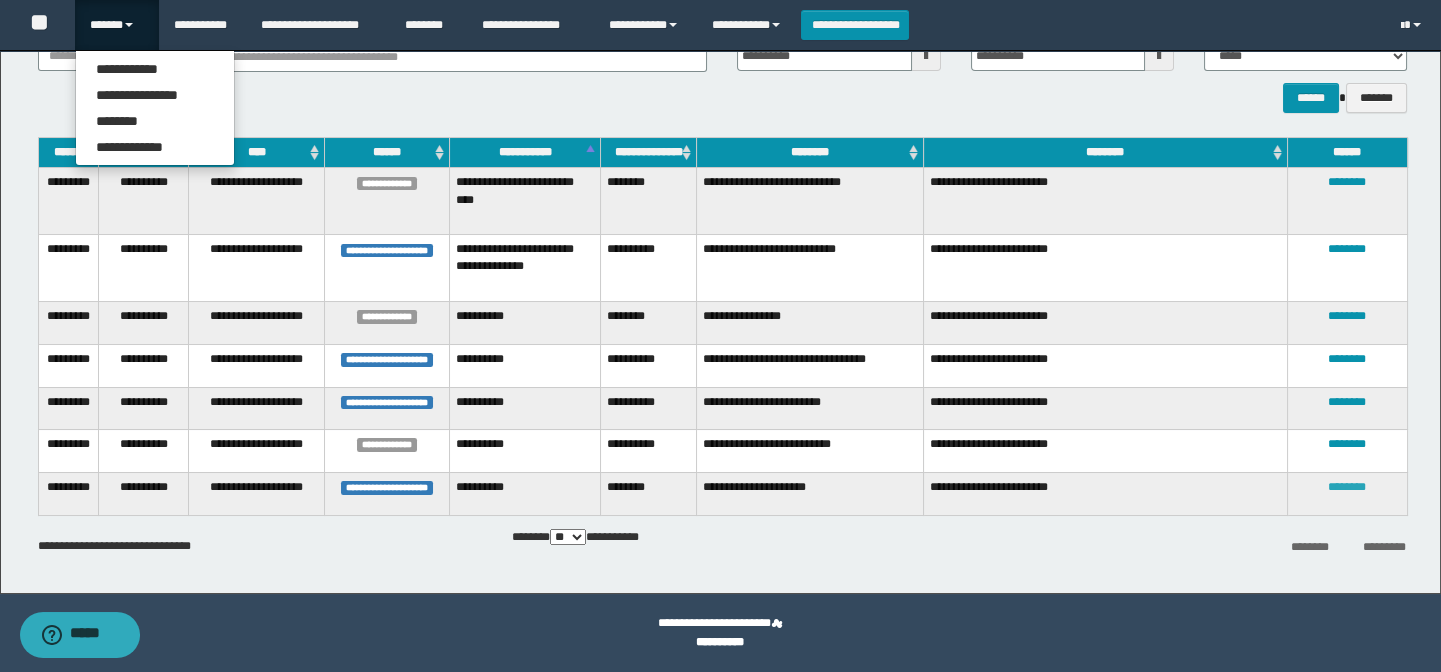 click on "********" at bounding box center (1347, 487) 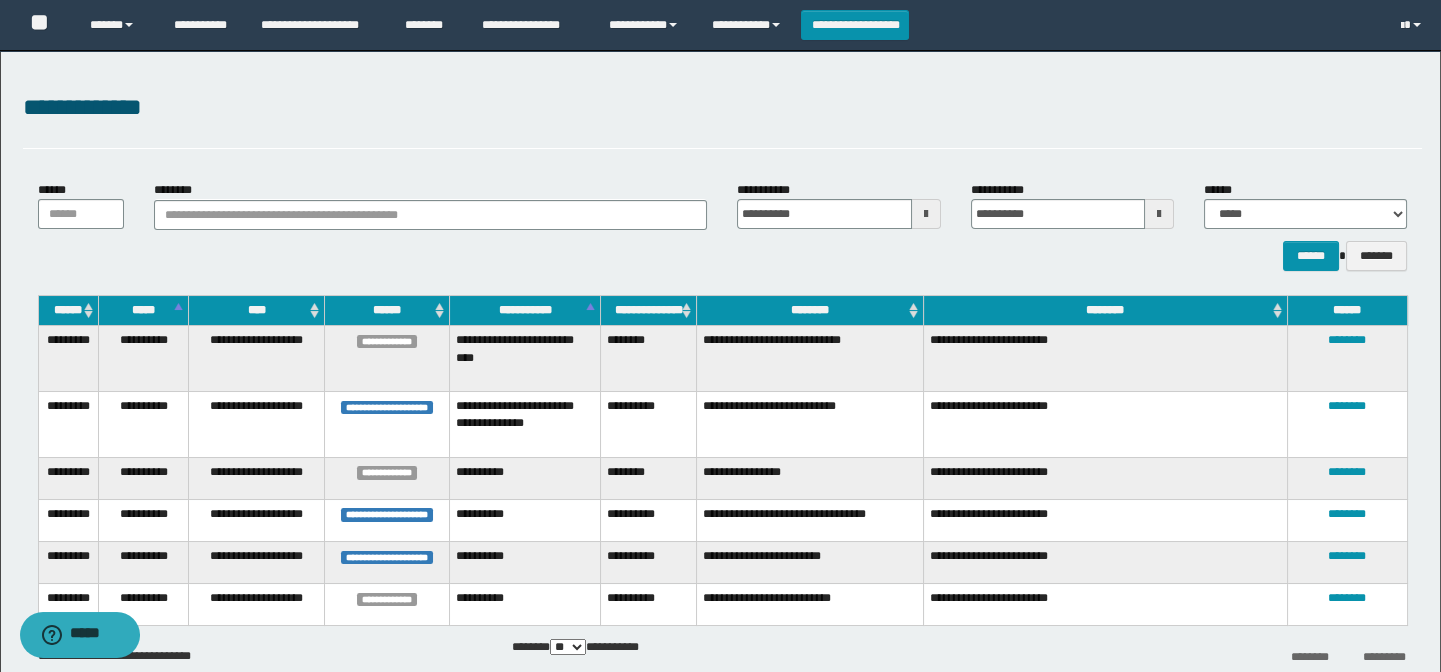 scroll, scrollTop: 110, scrollLeft: 0, axis: vertical 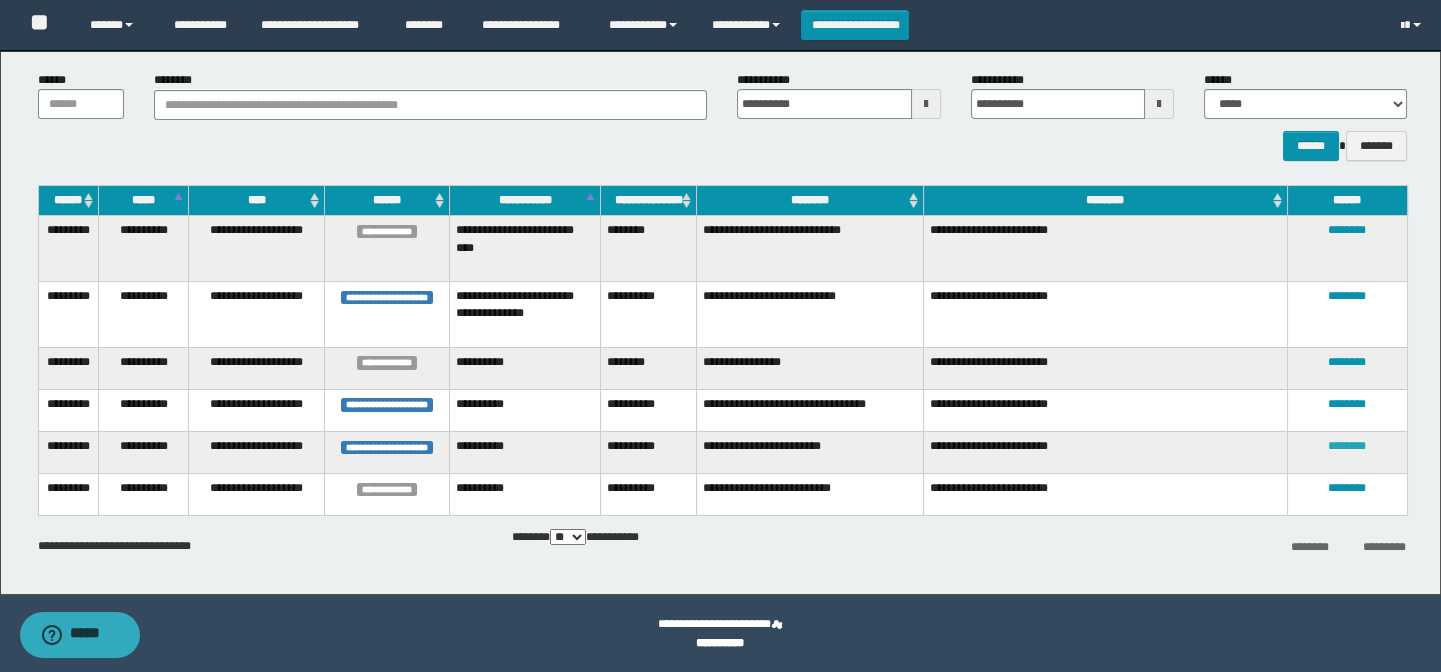 click on "********" at bounding box center [1347, 446] 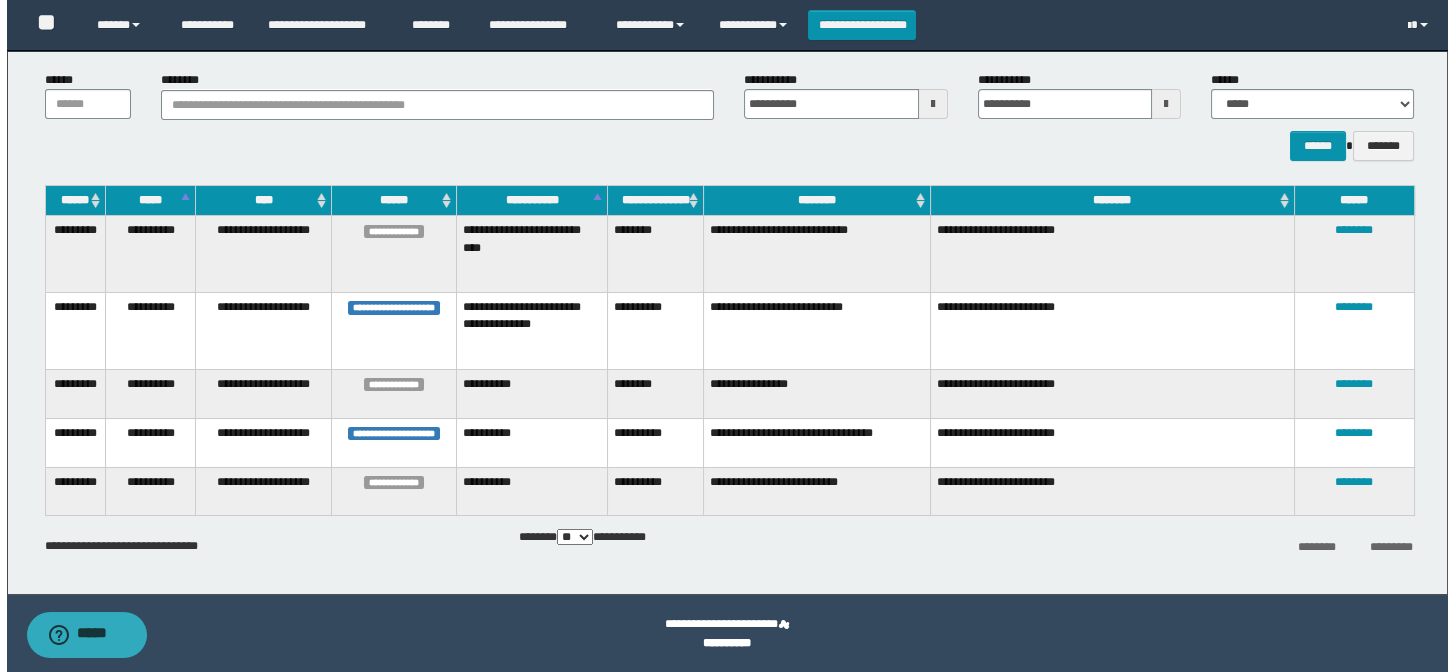scroll, scrollTop: 0, scrollLeft: 0, axis: both 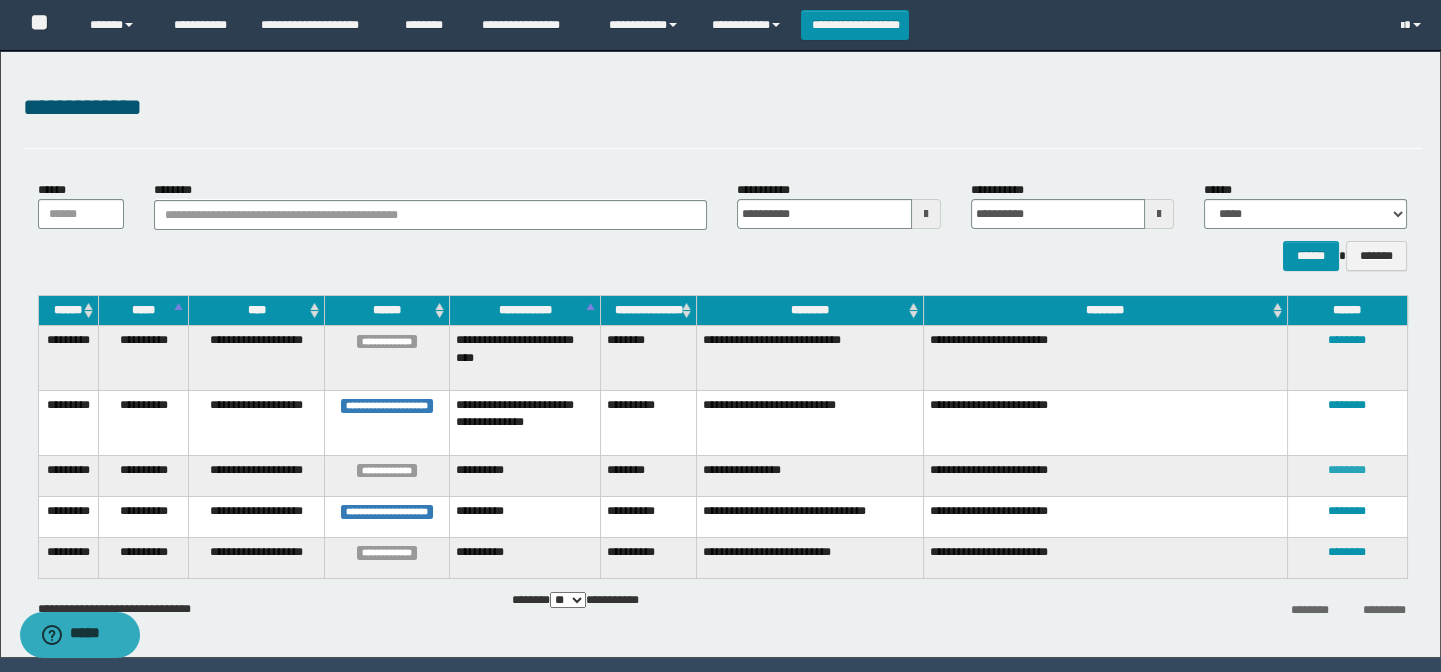 click on "********" at bounding box center [1347, 470] 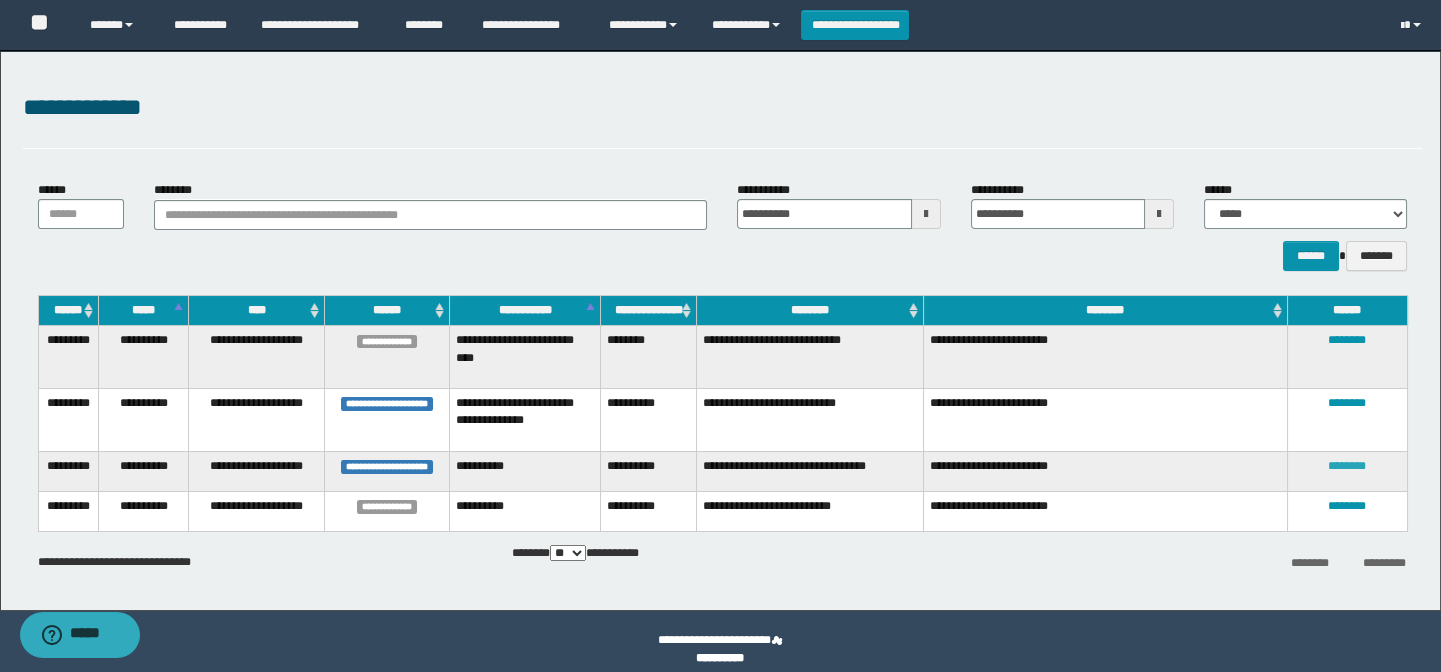 click on "********" at bounding box center [1347, 466] 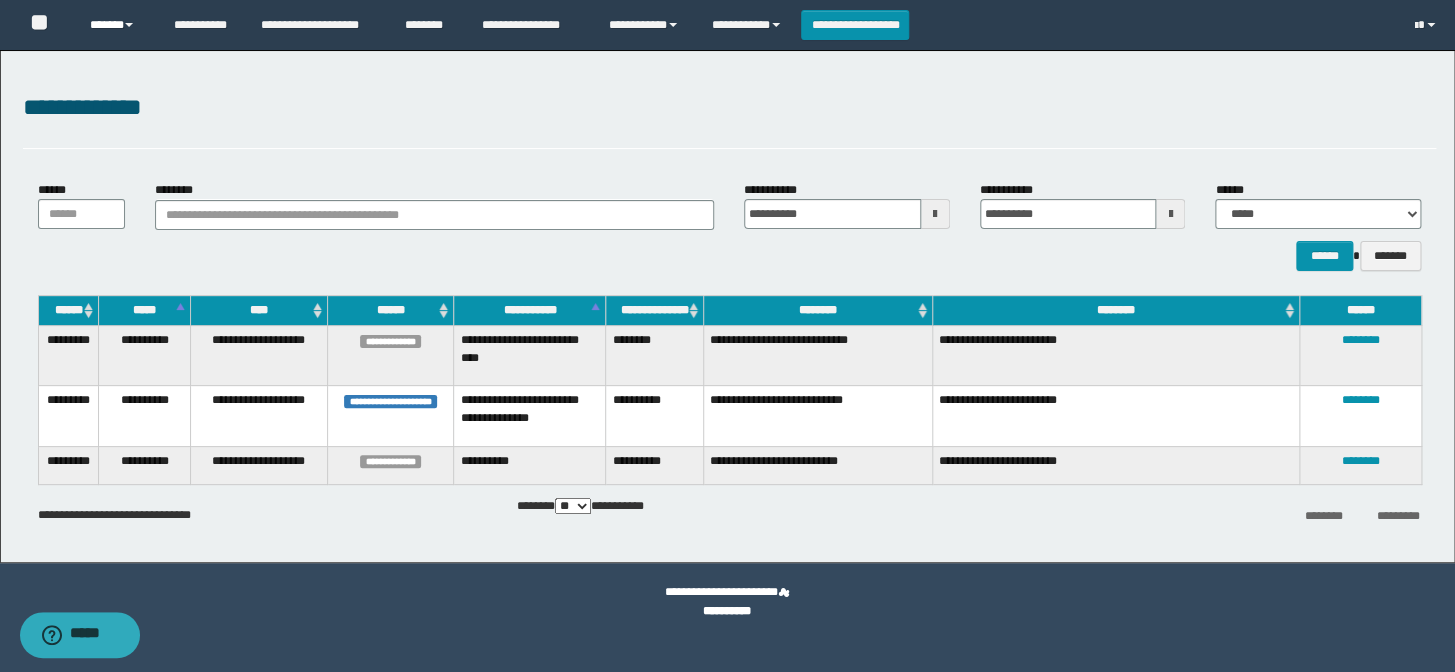 click on "******" at bounding box center (117, 25) 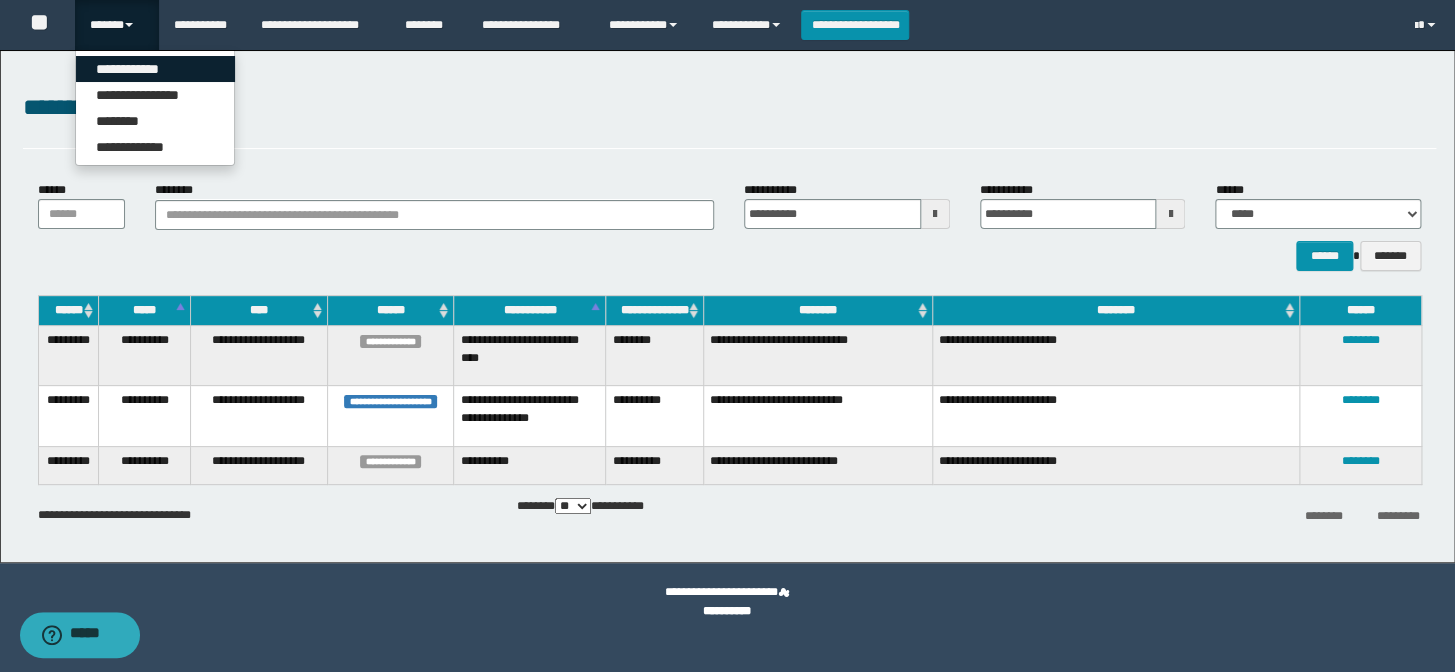 click on "**********" at bounding box center [155, 69] 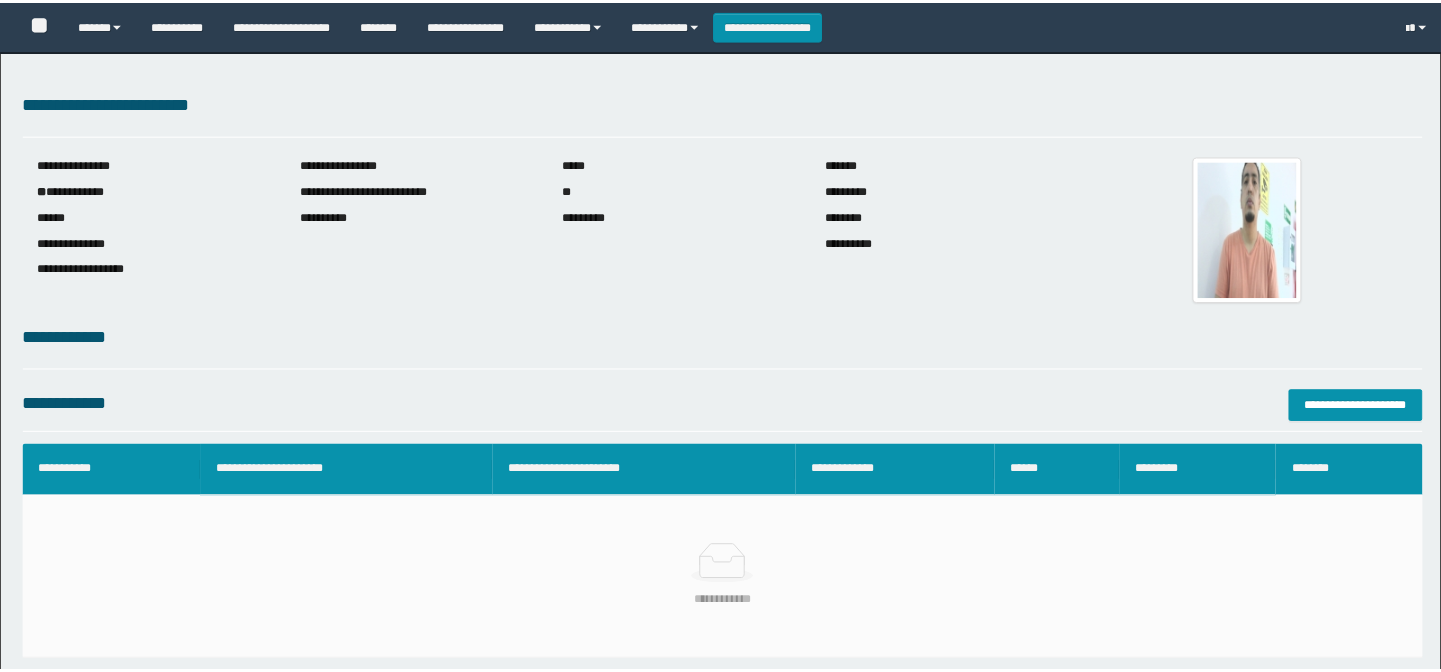 scroll, scrollTop: 0, scrollLeft: 0, axis: both 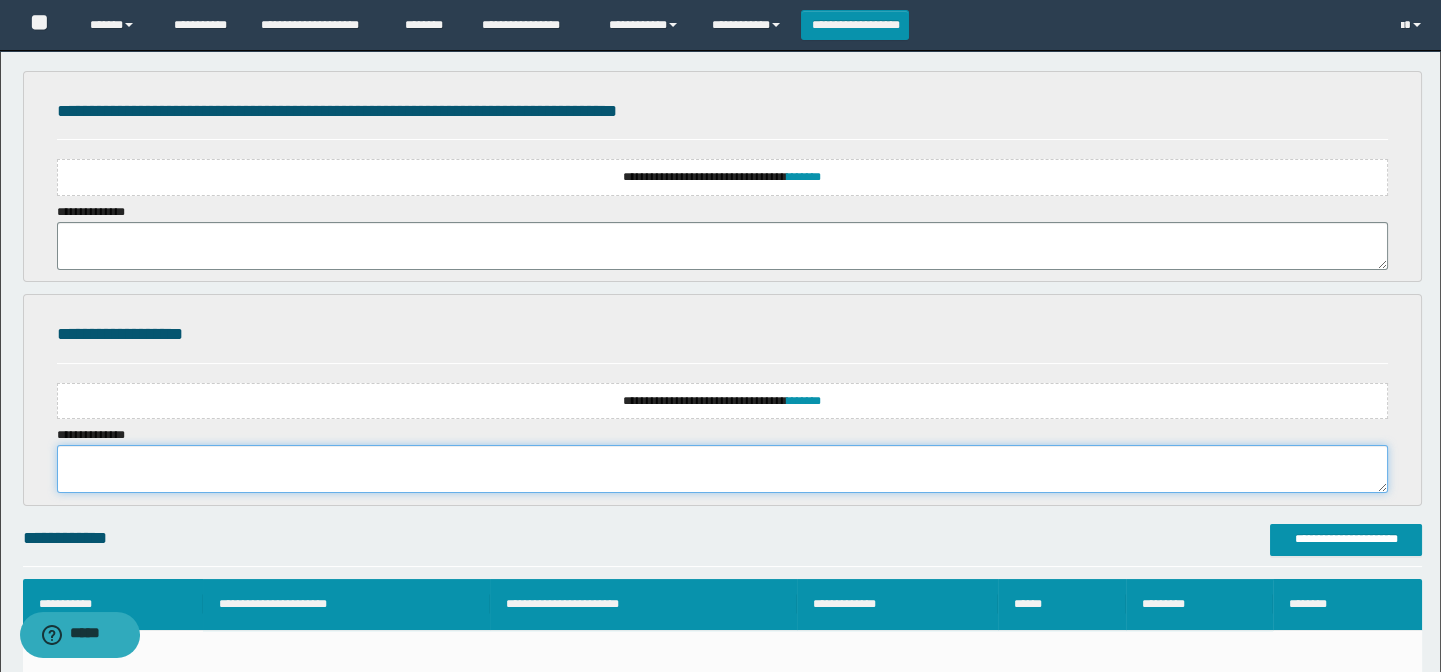 click at bounding box center (723, 469) 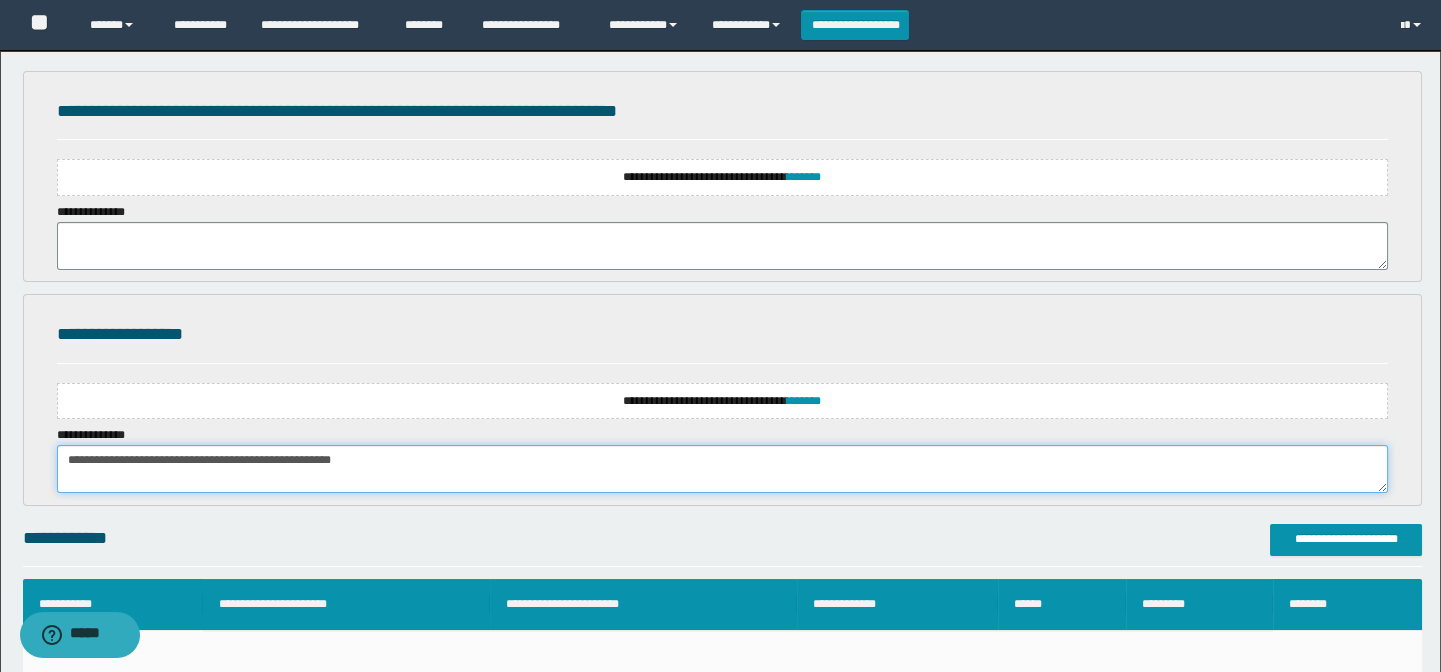 type on "**********" 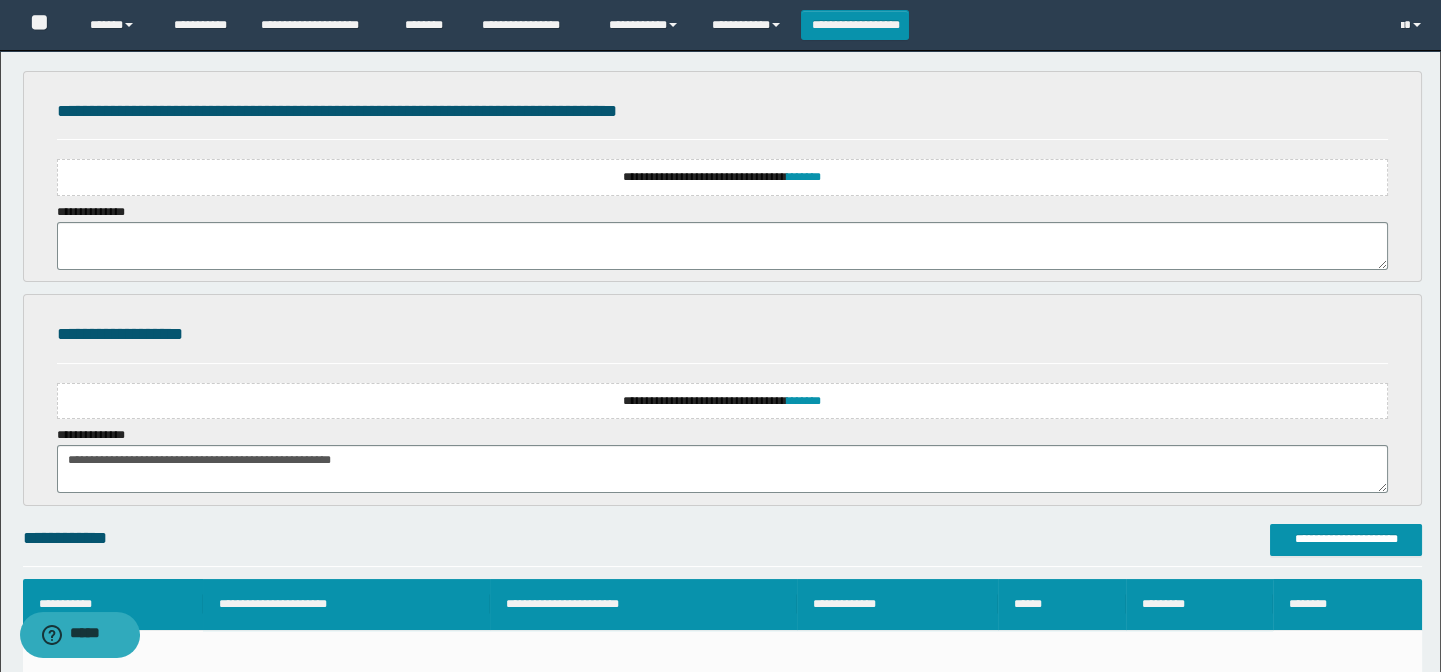 click on "**********" at bounding box center (723, 401) 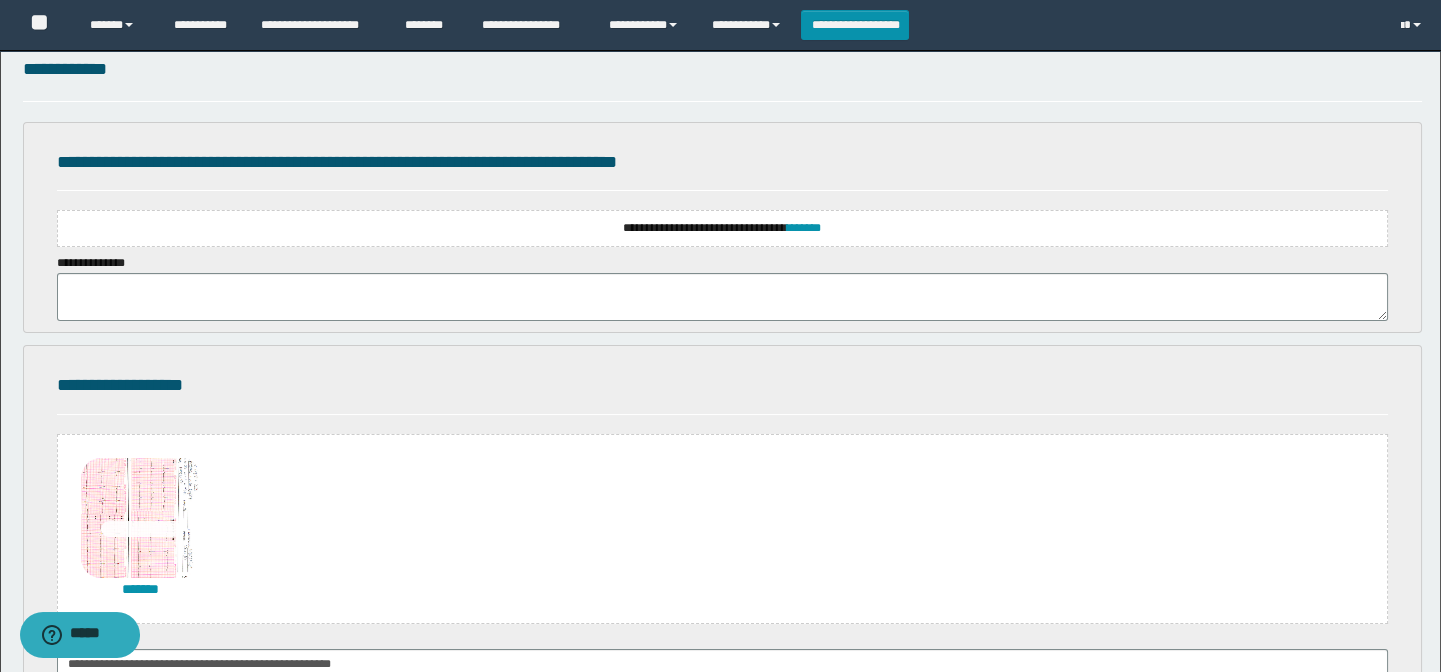 scroll, scrollTop: 228, scrollLeft: 0, axis: vertical 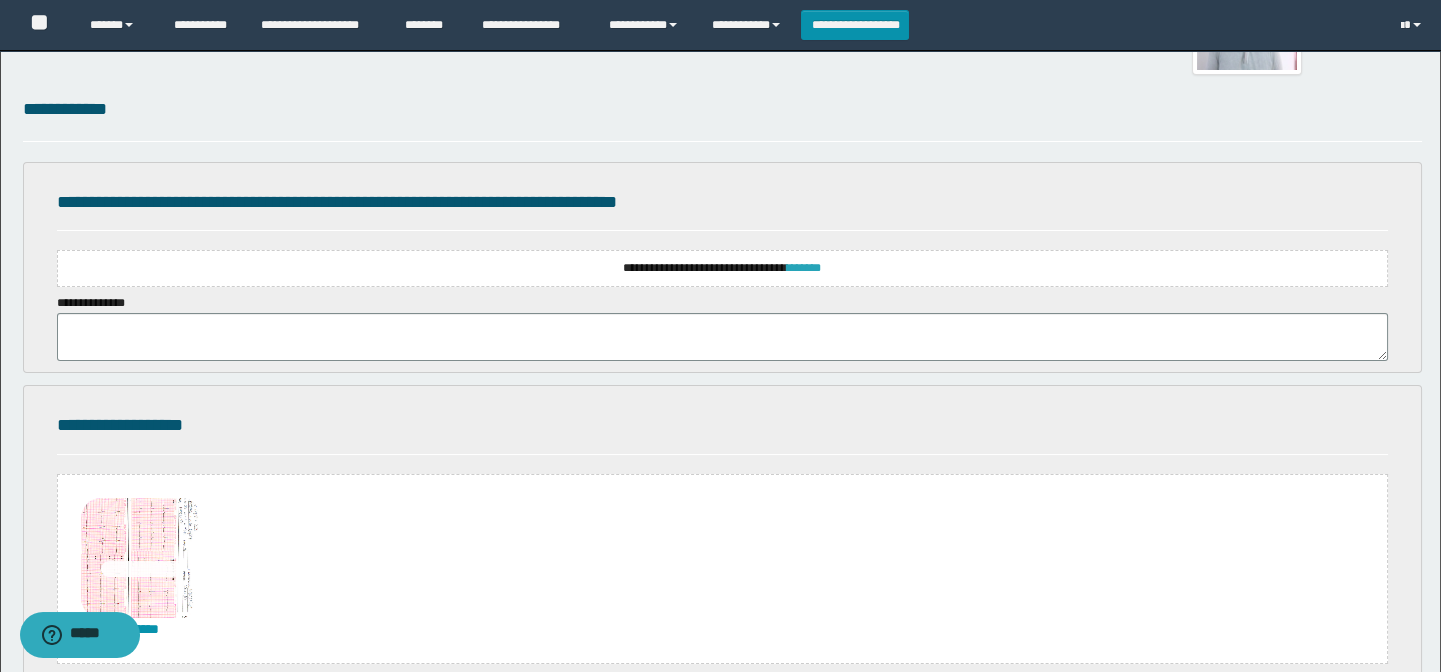 click on "*******" at bounding box center (804, 268) 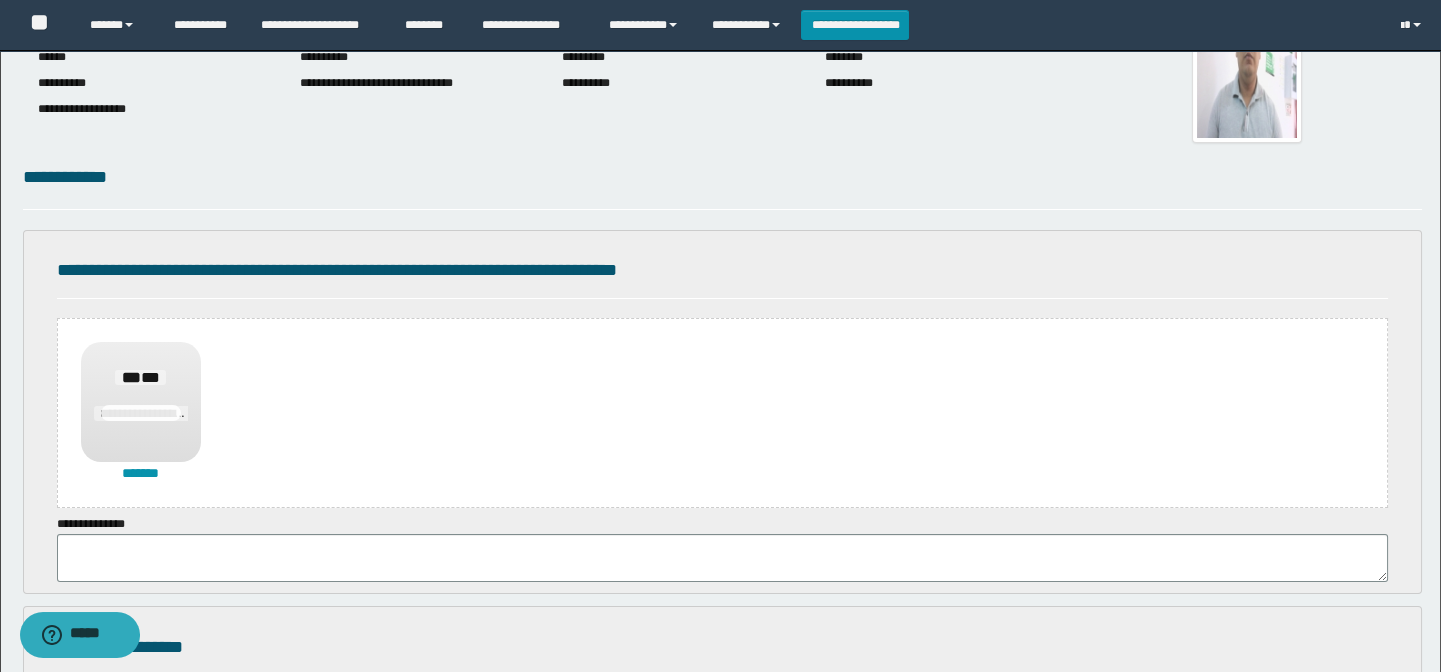 scroll, scrollTop: 181, scrollLeft: 0, axis: vertical 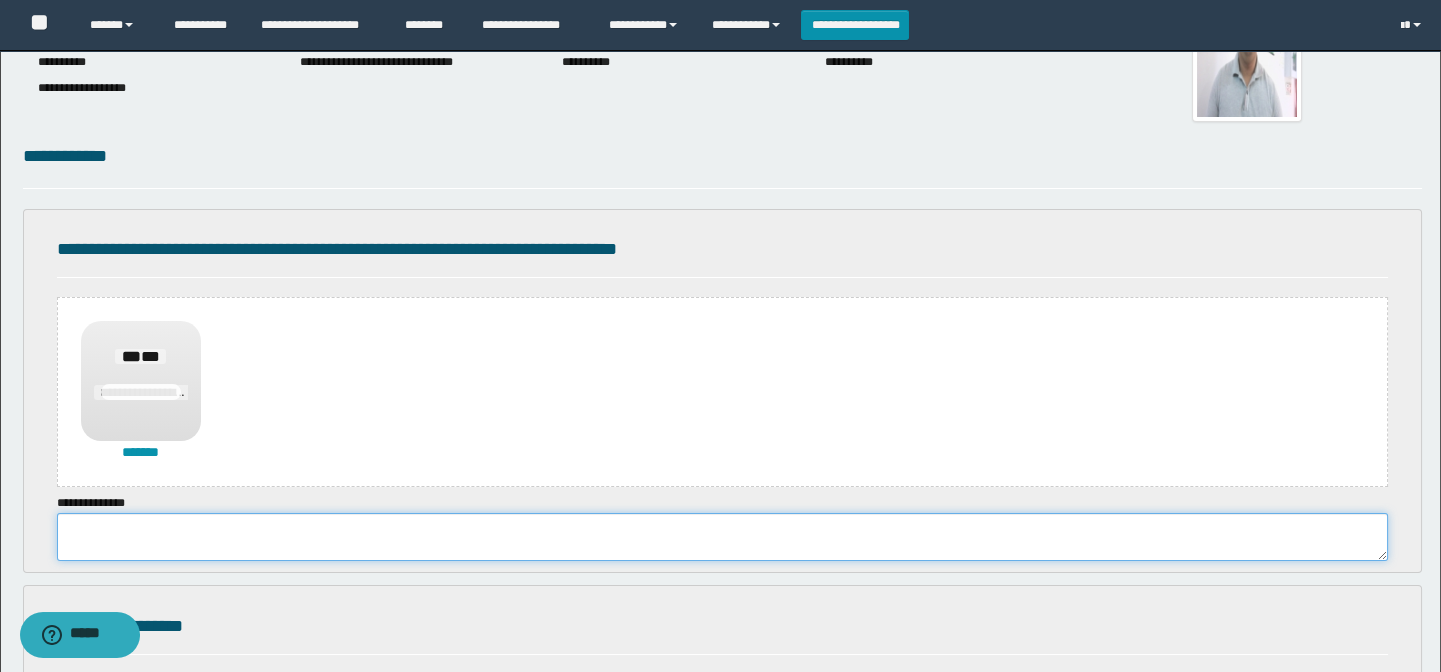 click at bounding box center (723, 537) 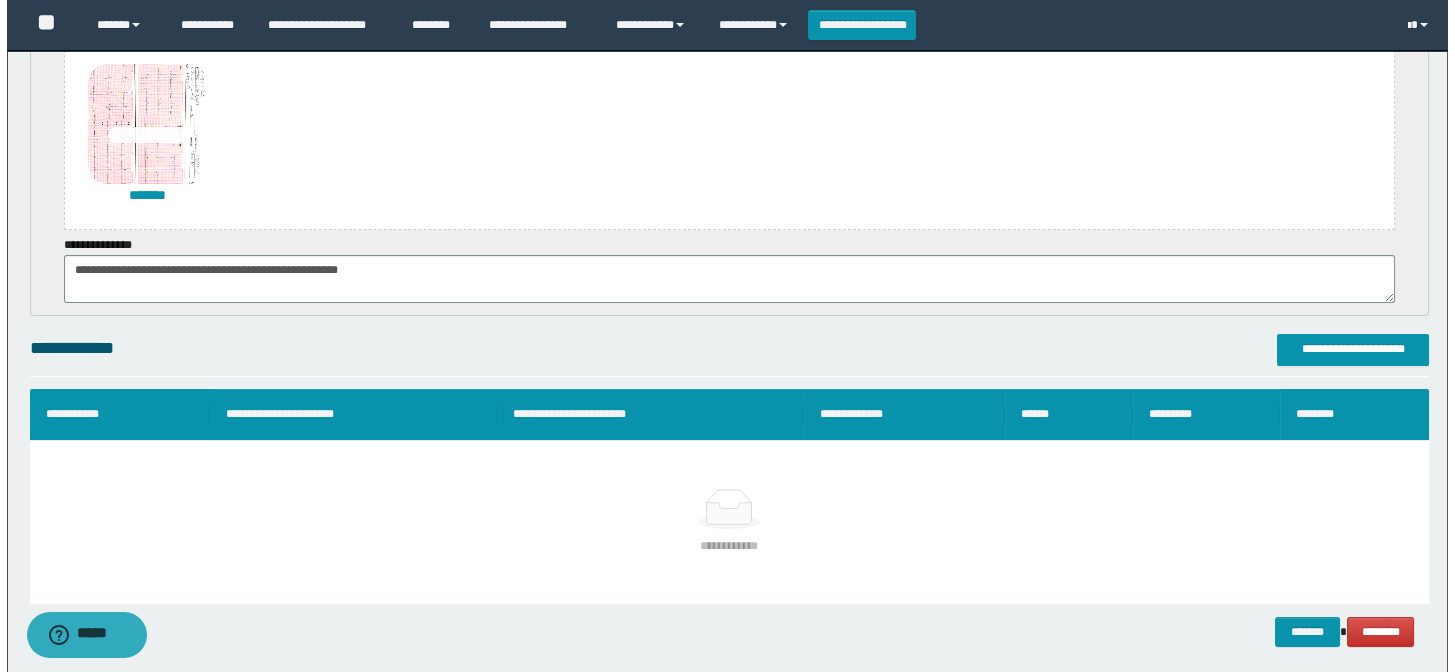 scroll, scrollTop: 898, scrollLeft: 0, axis: vertical 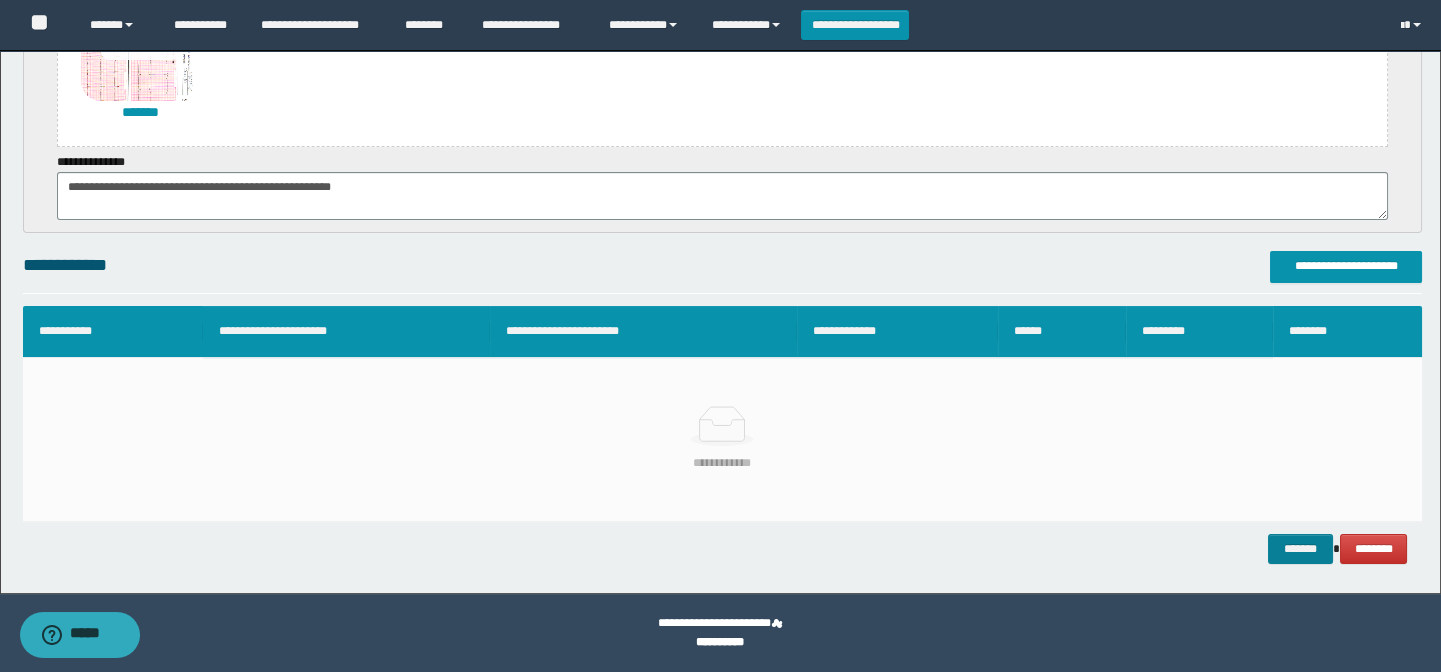 type on "**********" 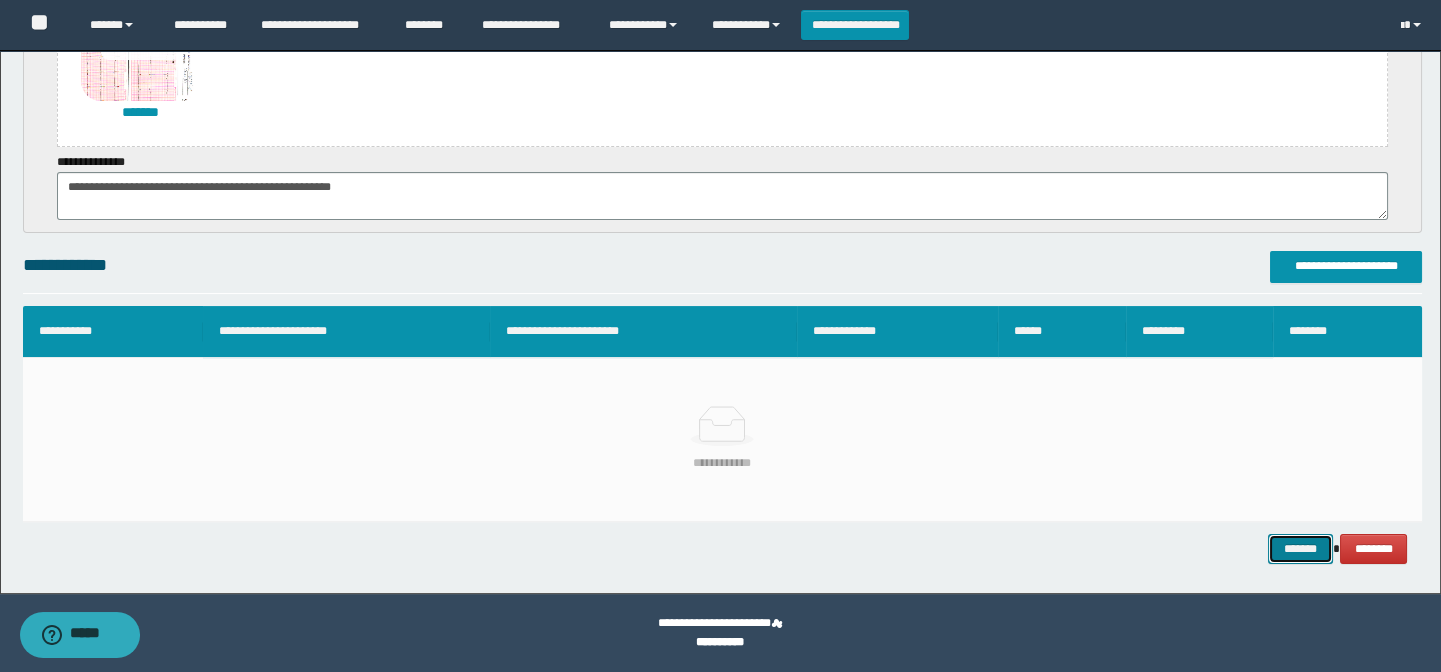 click on "*******" at bounding box center (1300, 549) 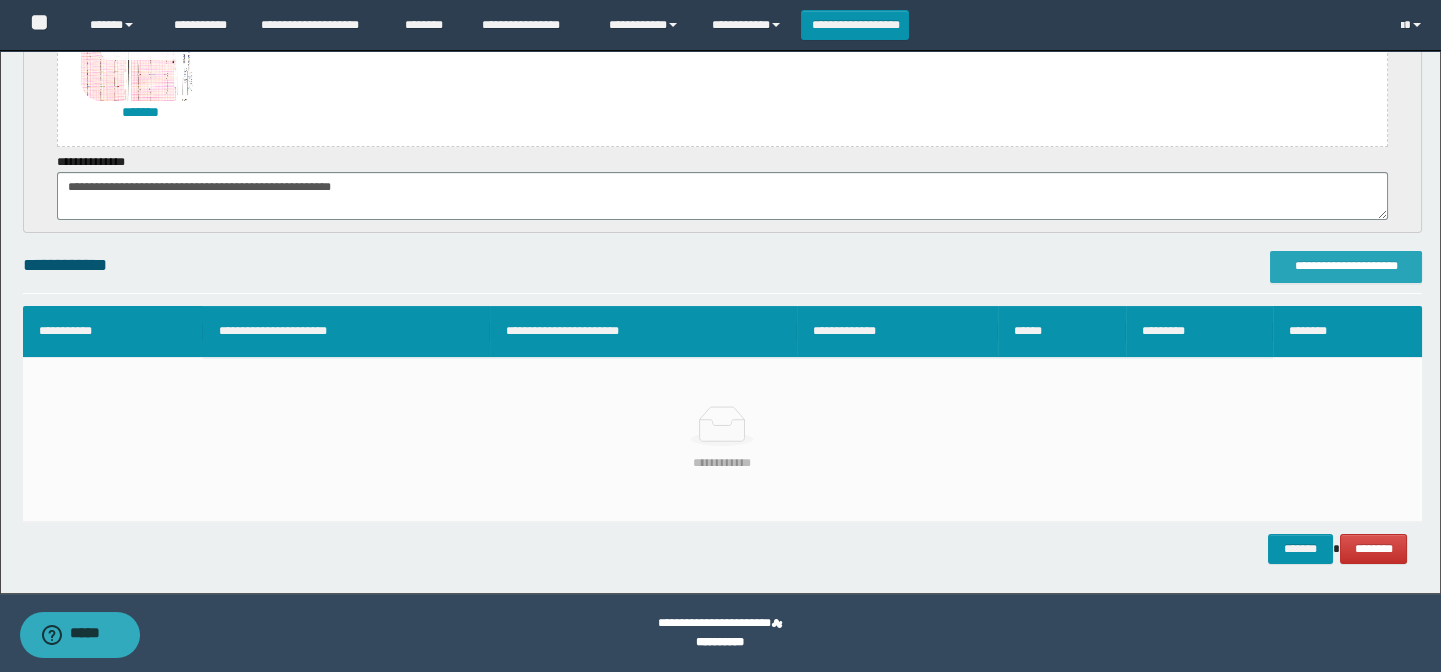 click on "**********" at bounding box center (1346, 266) 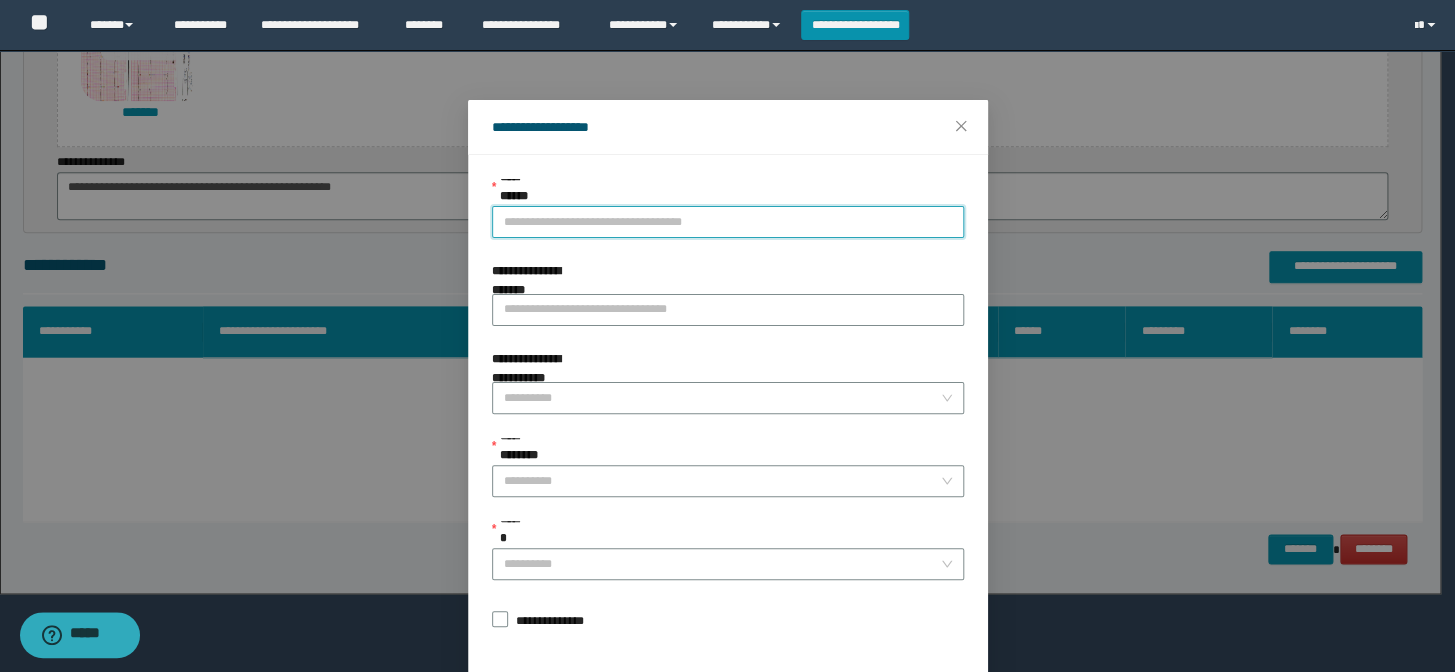 click on "**********" at bounding box center (728, 222) 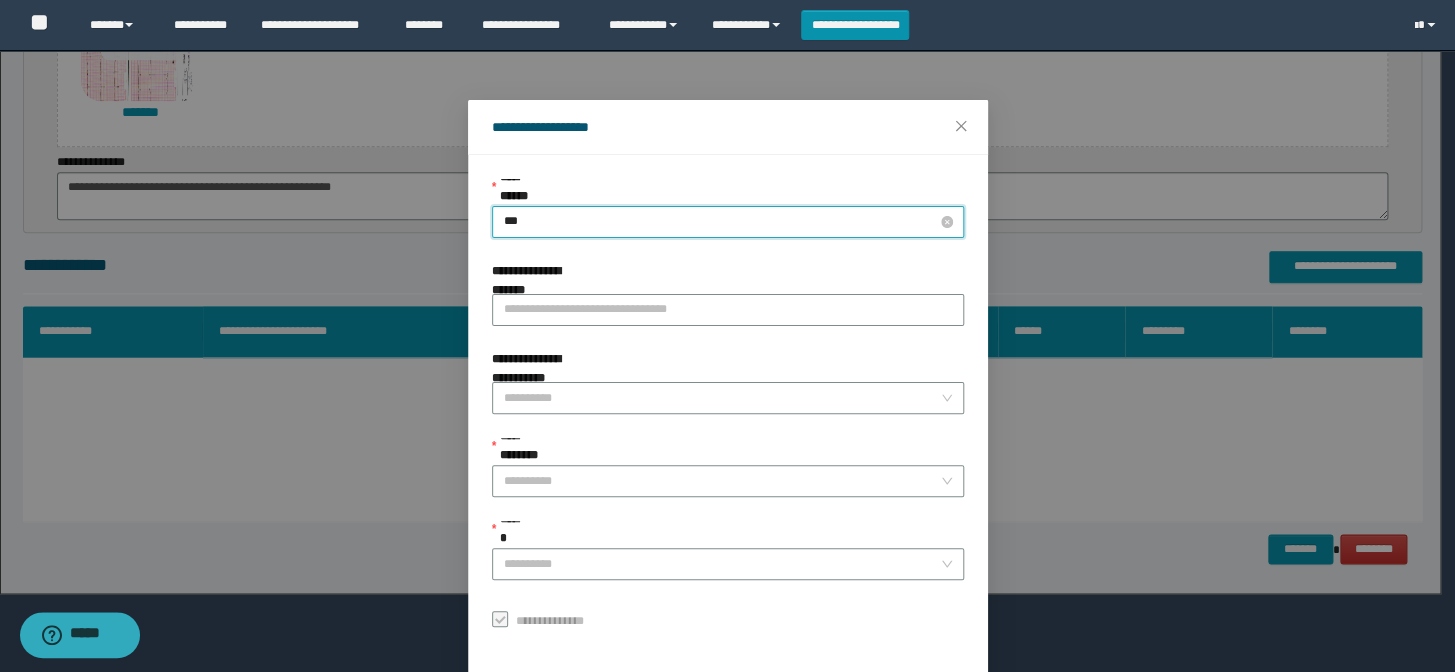 type on "****" 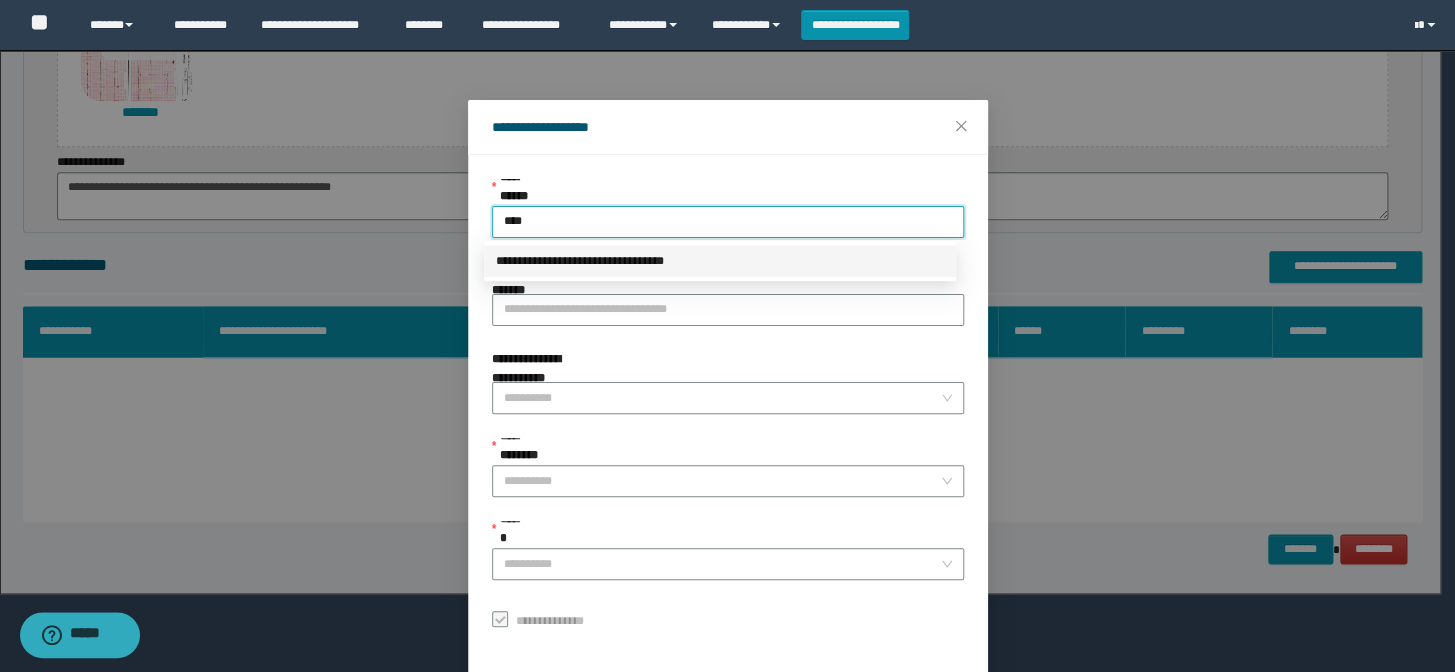 click on "**********" at bounding box center [720, 261] 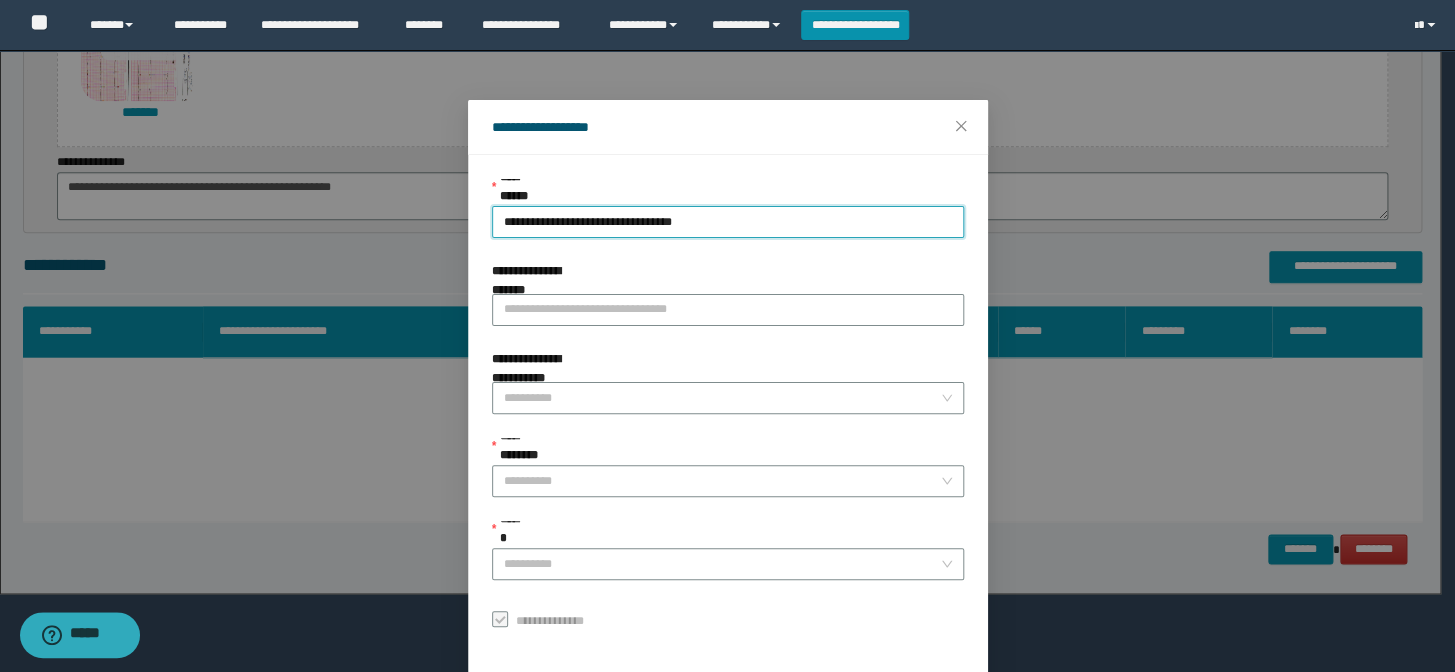 scroll, scrollTop: 79, scrollLeft: 0, axis: vertical 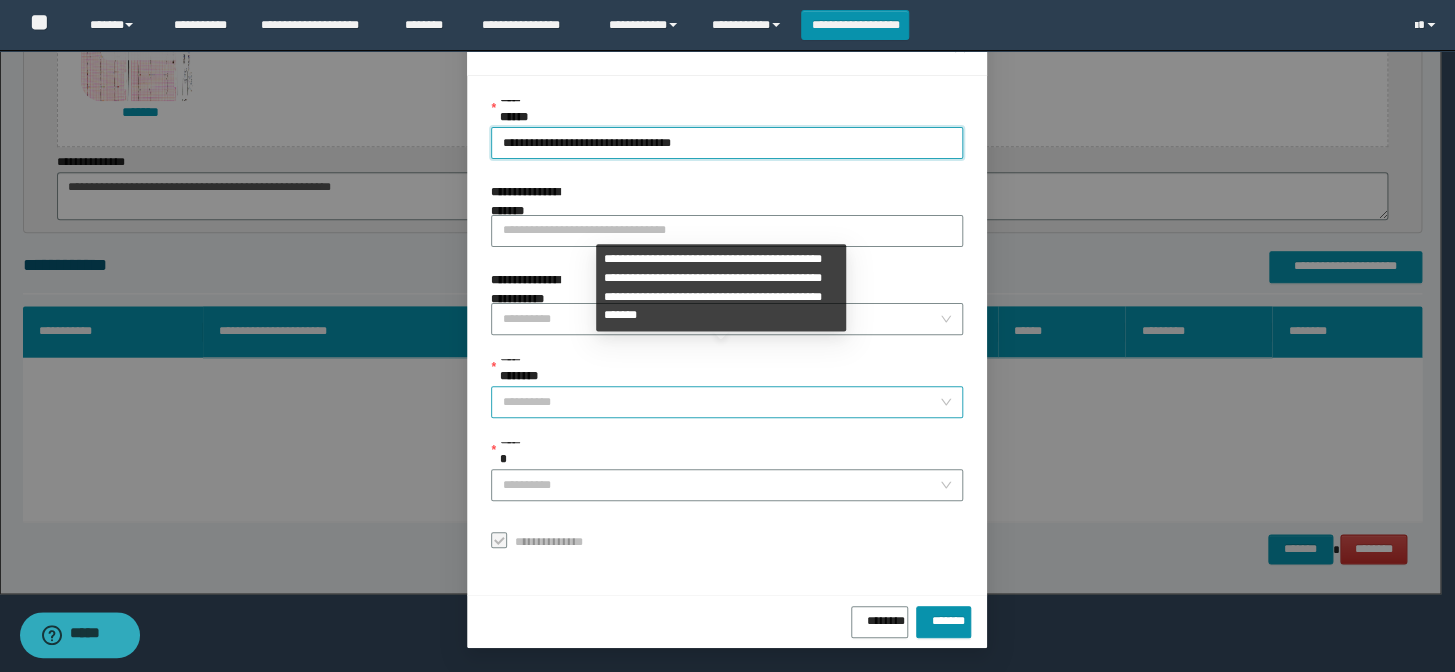 click on "**********" at bounding box center [721, 402] 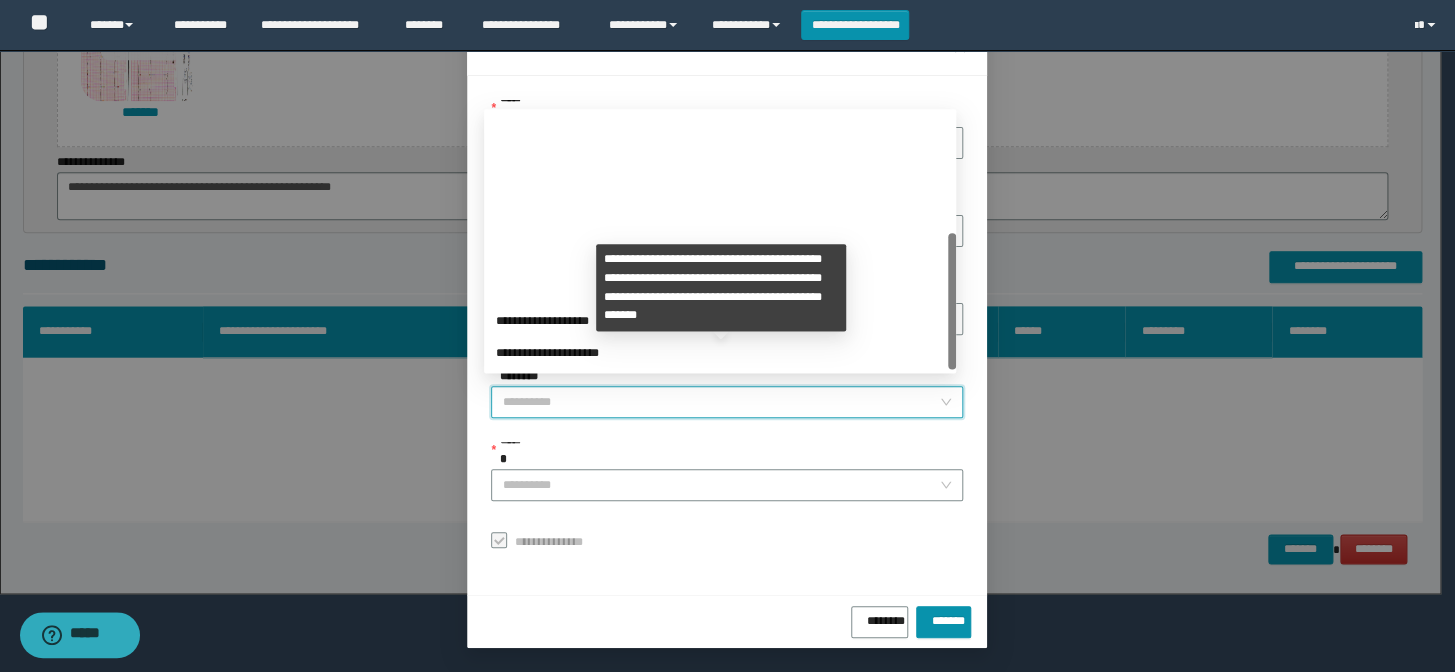 scroll, scrollTop: 223, scrollLeft: 0, axis: vertical 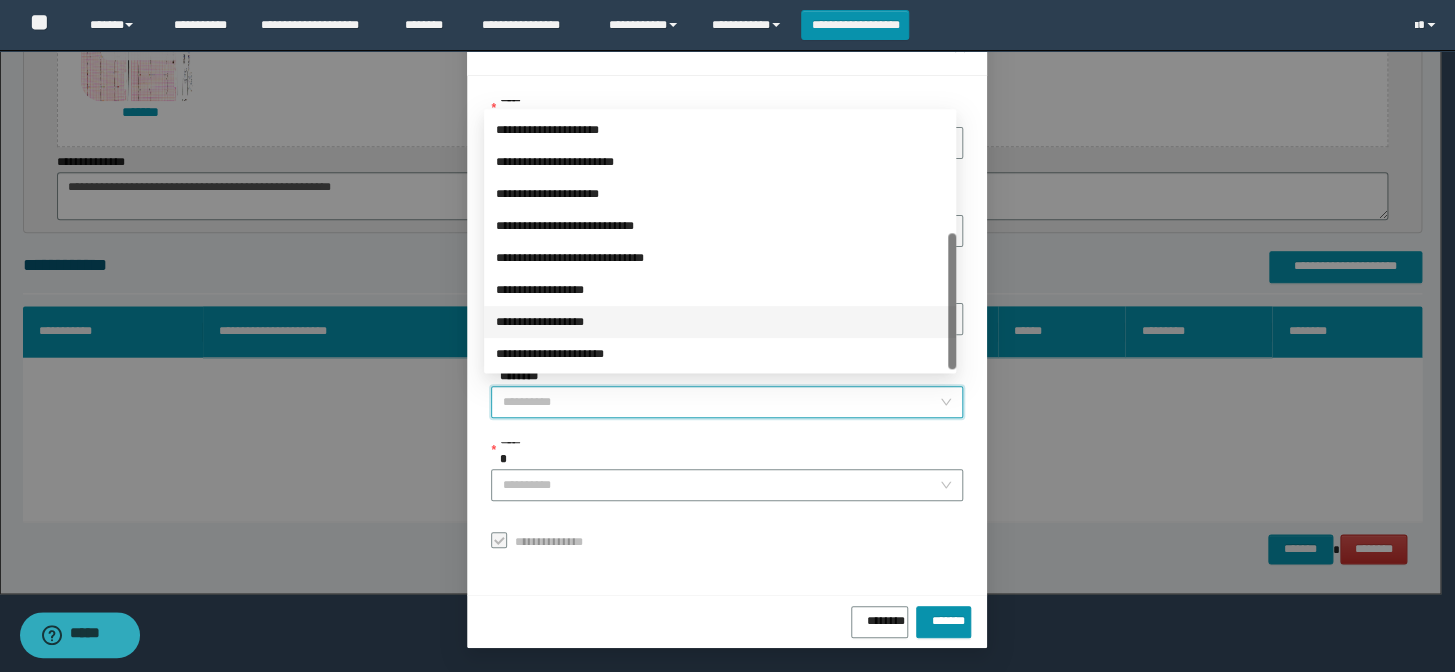 click on "******" at bounding box center (721, 485) 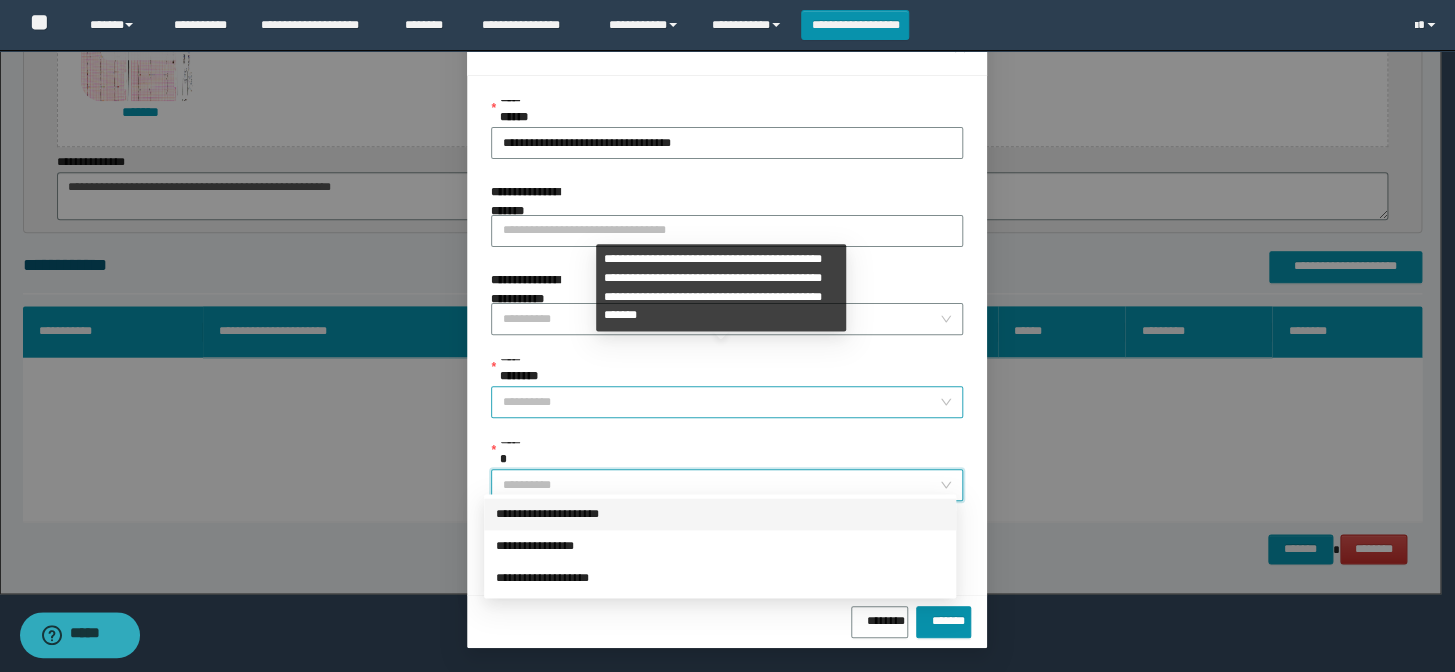 click on "**********" at bounding box center (721, 402) 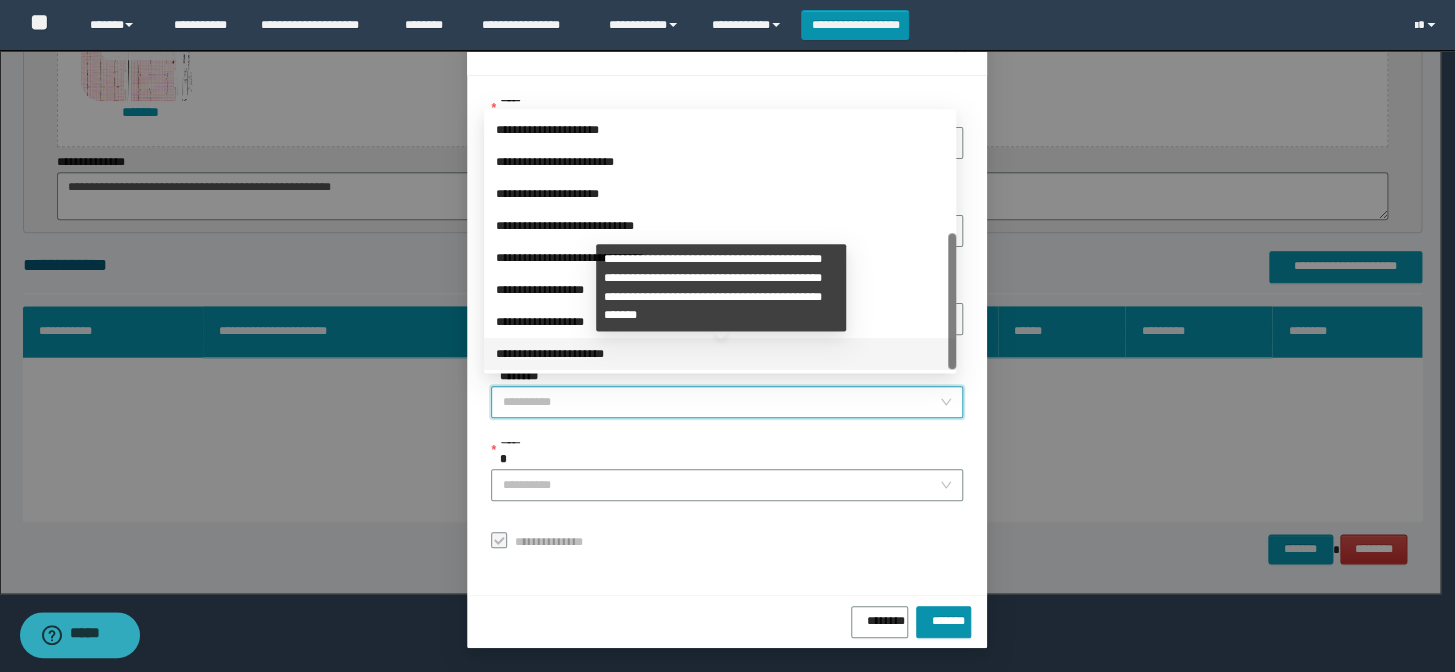 click on "**********" at bounding box center [721, 402] 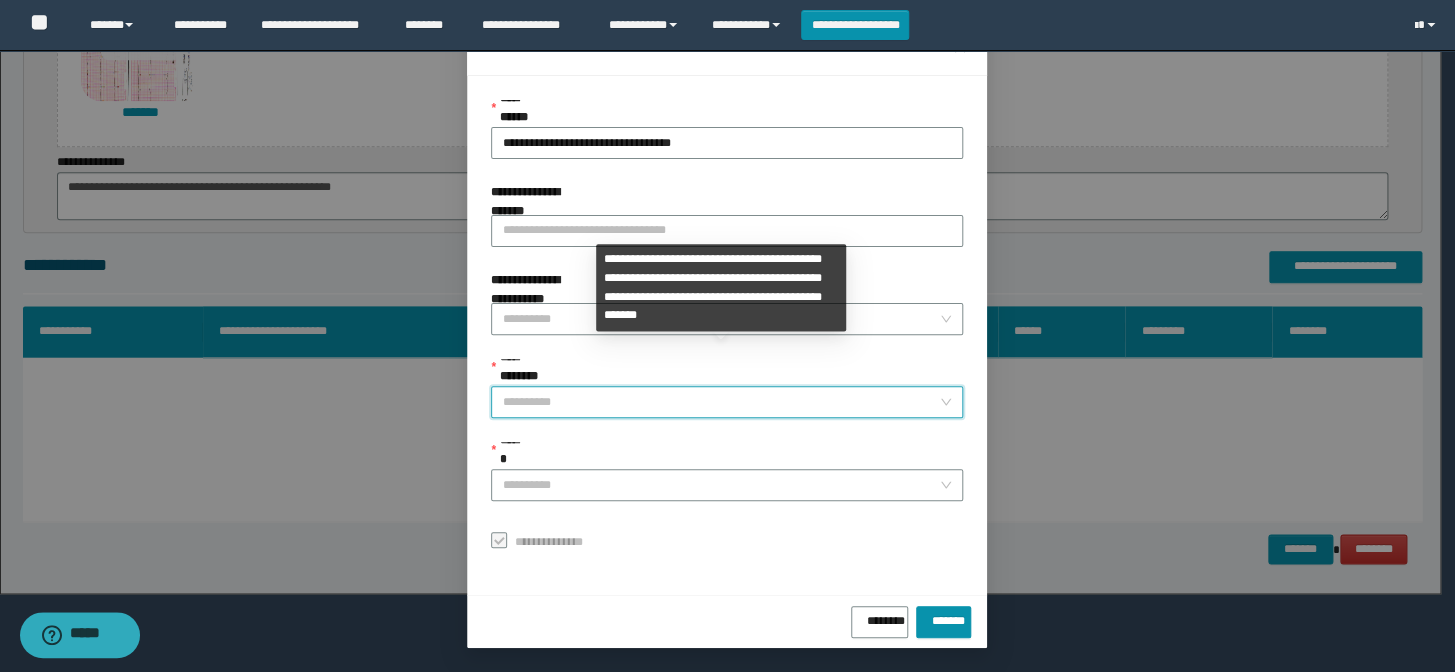 click on "**********" at bounding box center (721, 402) 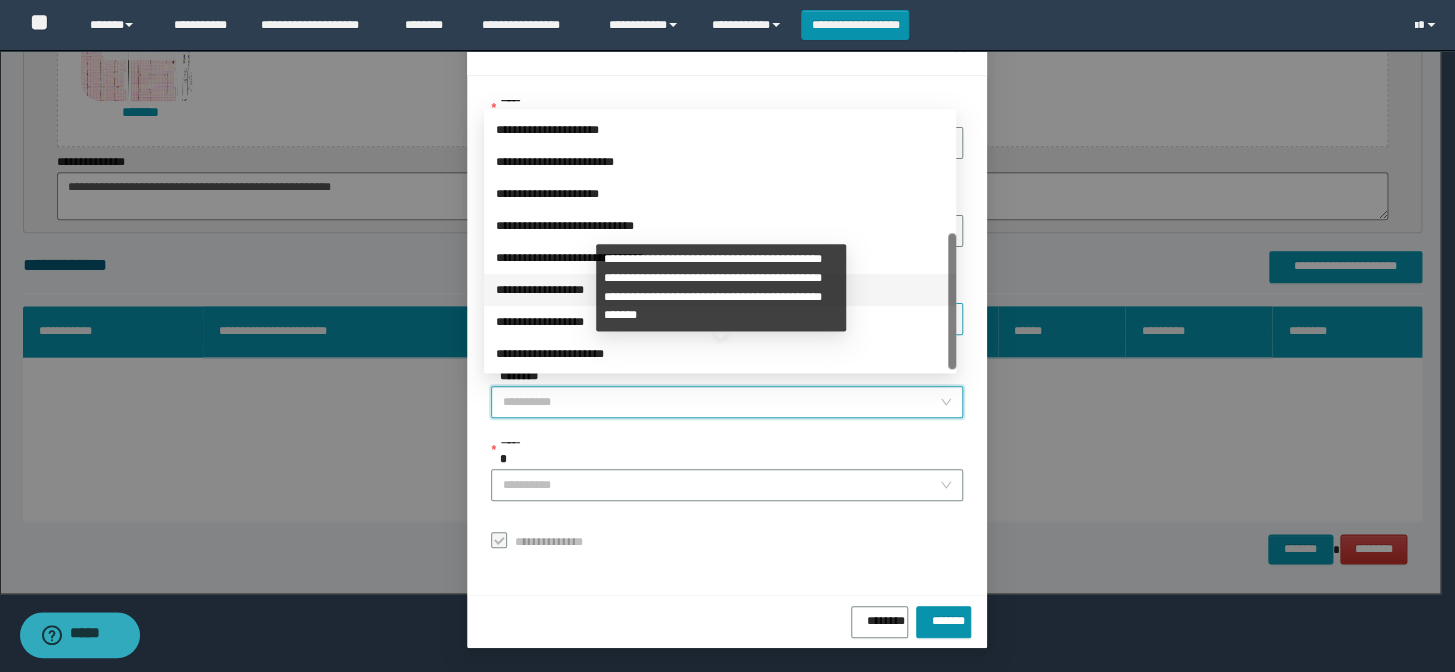 click on "**********" at bounding box center (720, 290) 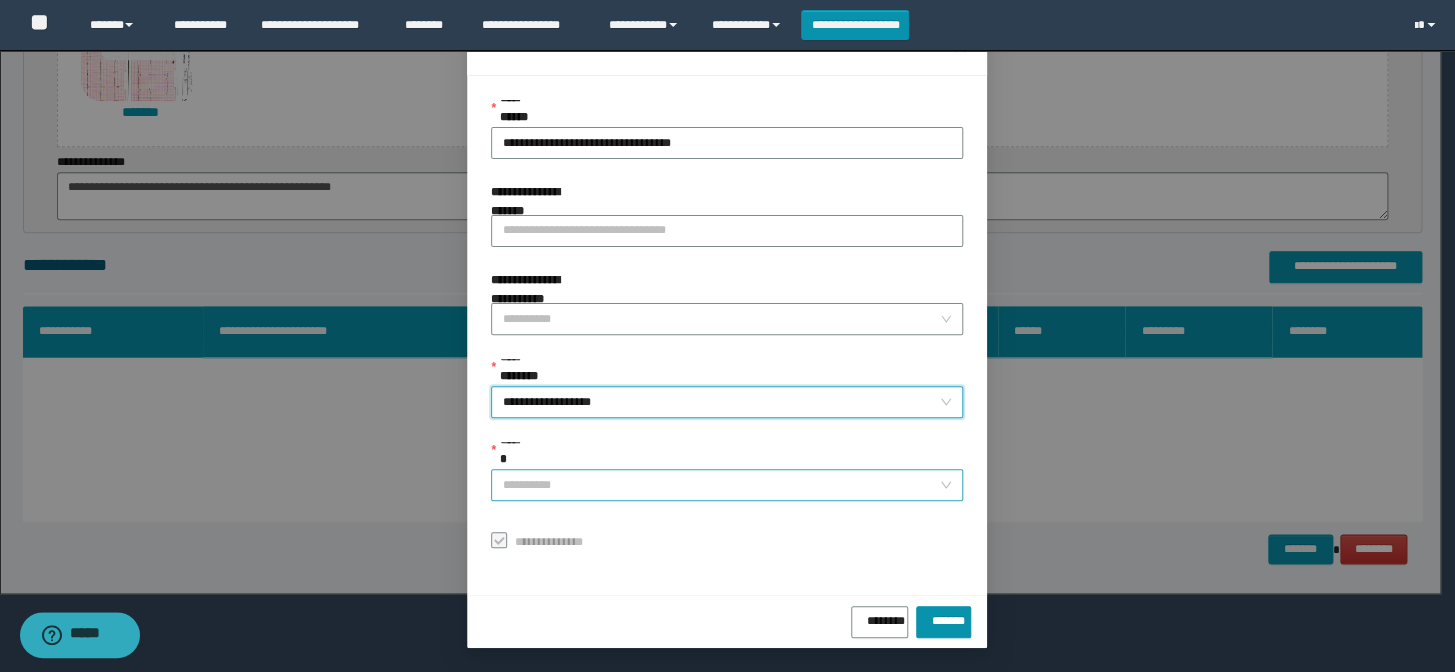 click on "******" at bounding box center [721, 485] 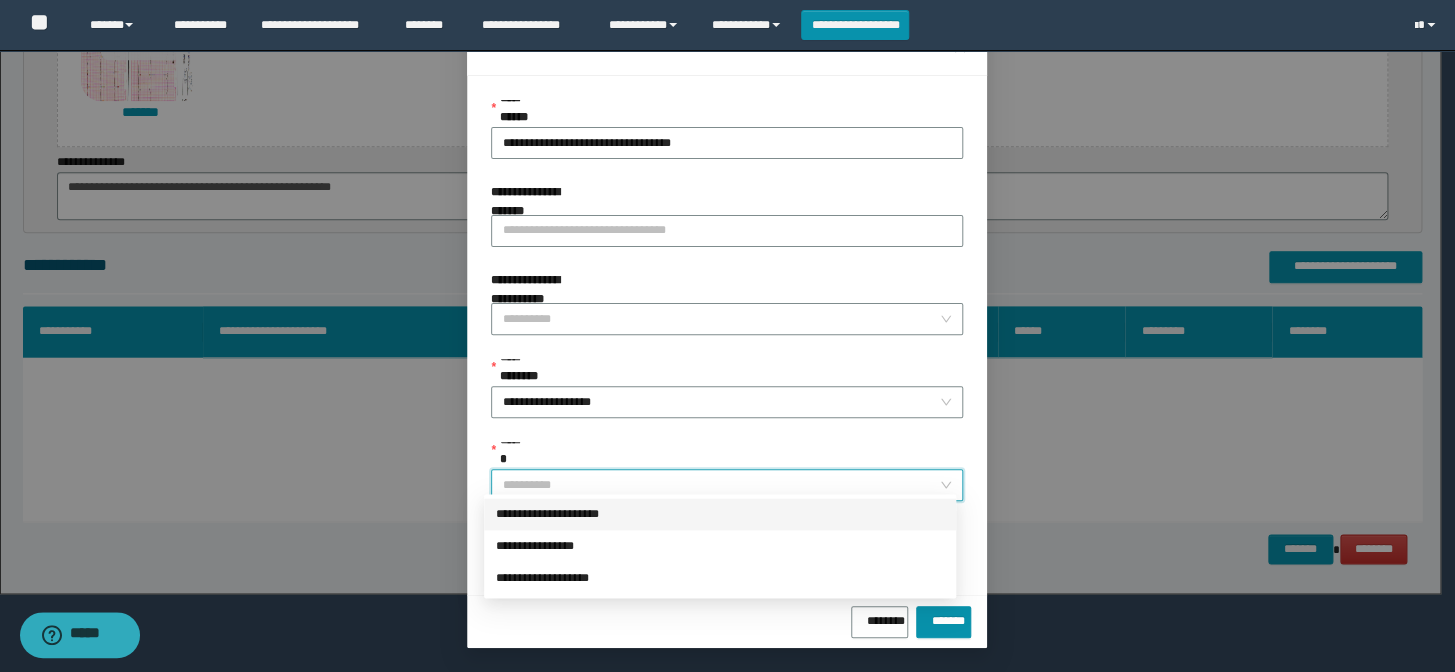 click on "**********" at bounding box center (720, 514) 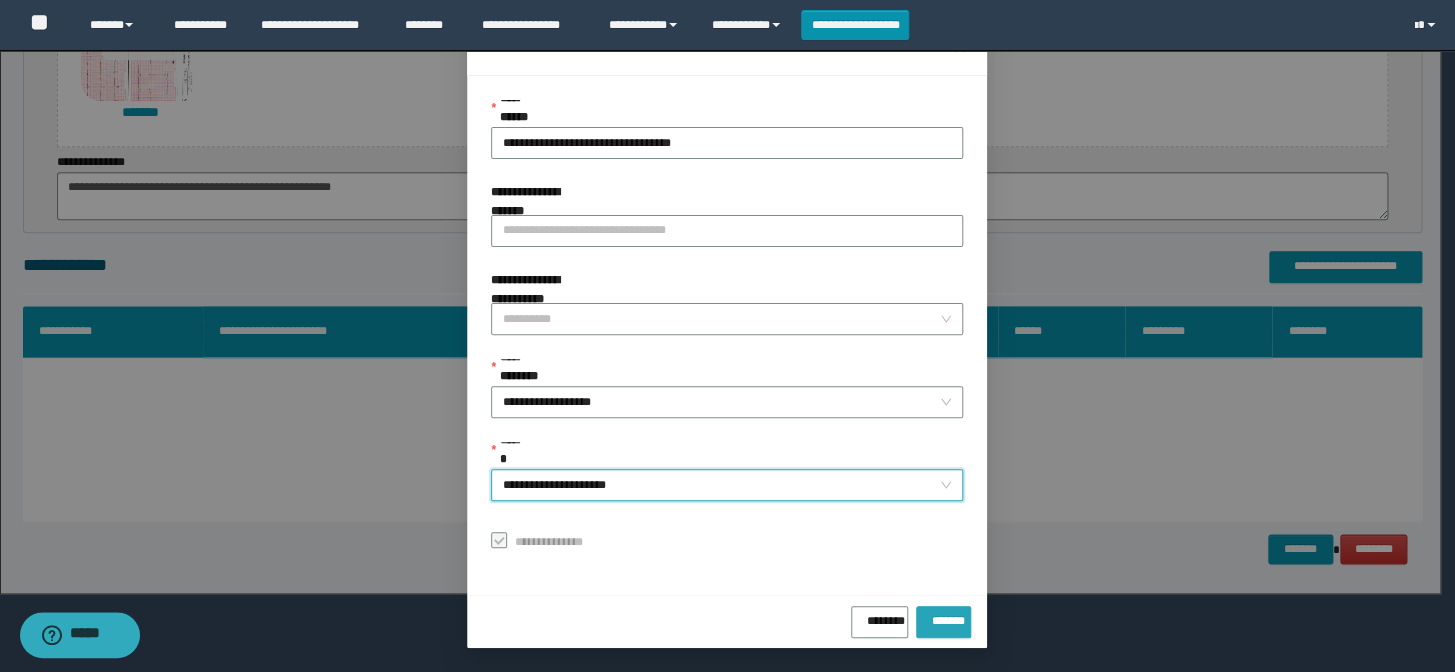 click on "*******" at bounding box center (943, 617) 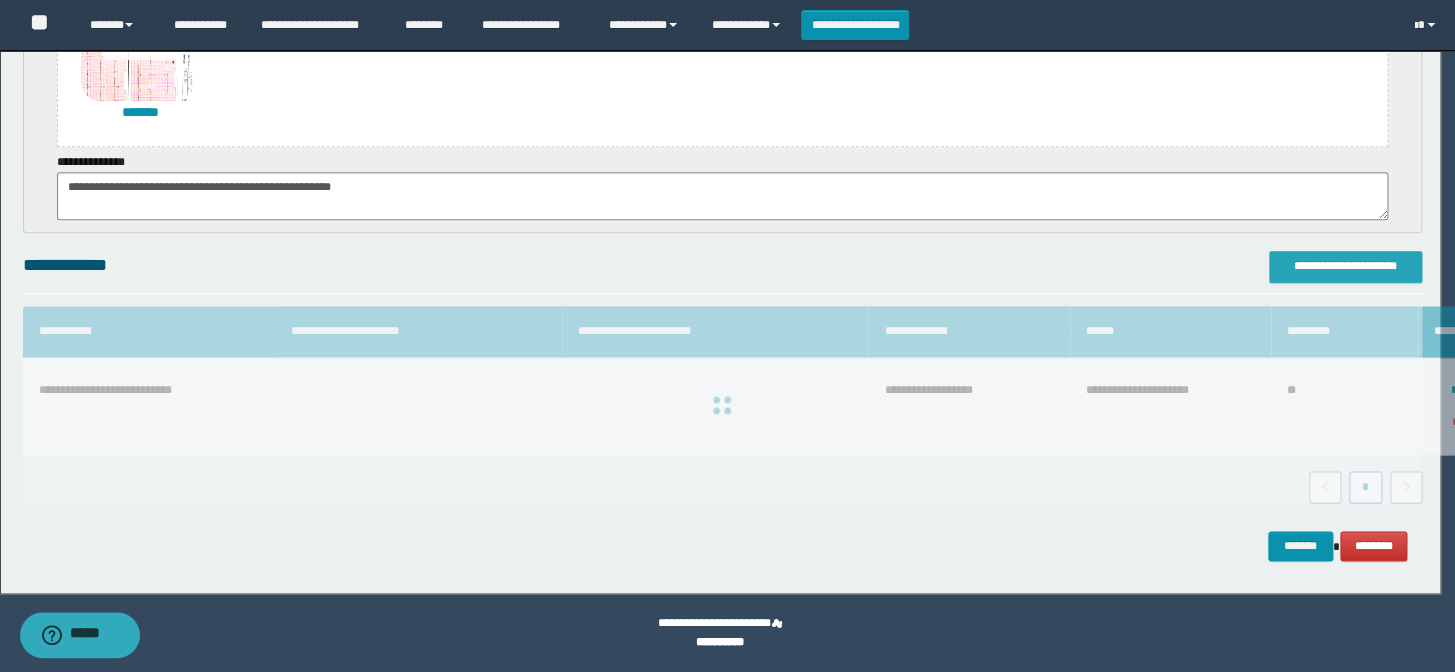 scroll, scrollTop: 0, scrollLeft: 0, axis: both 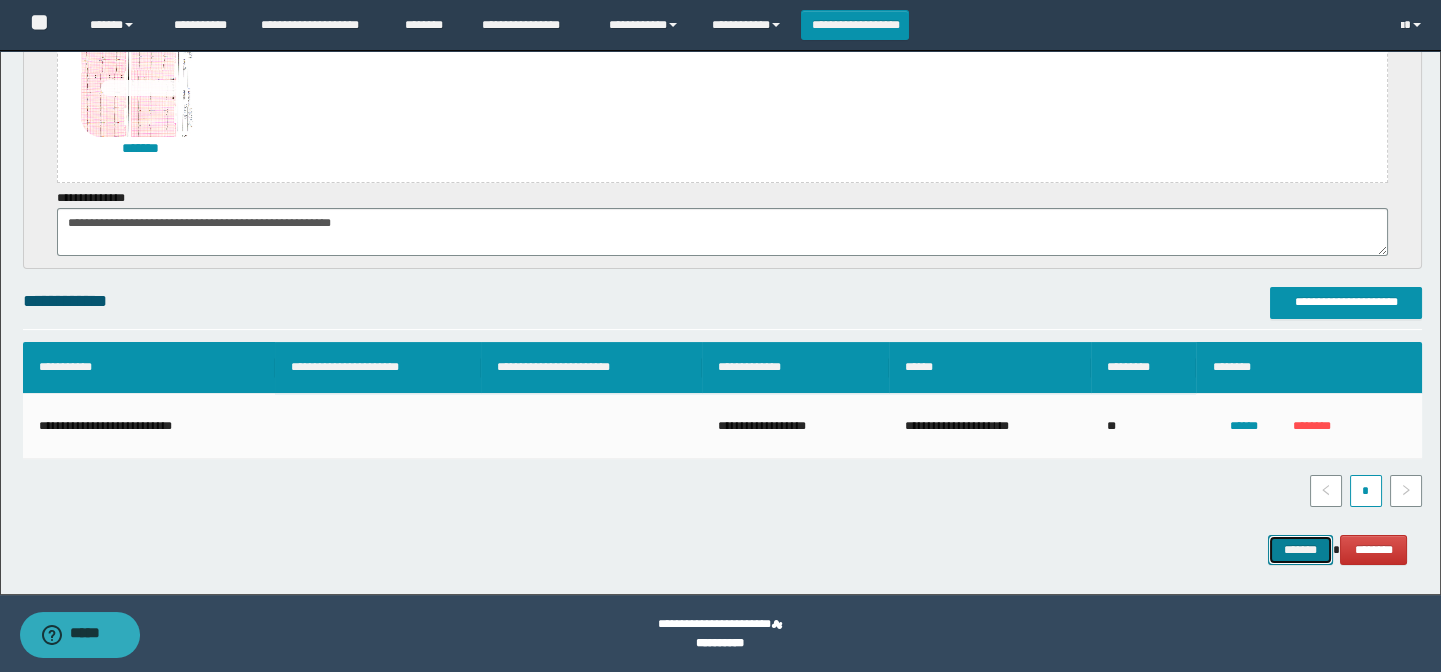 click on "*******" at bounding box center [1300, 550] 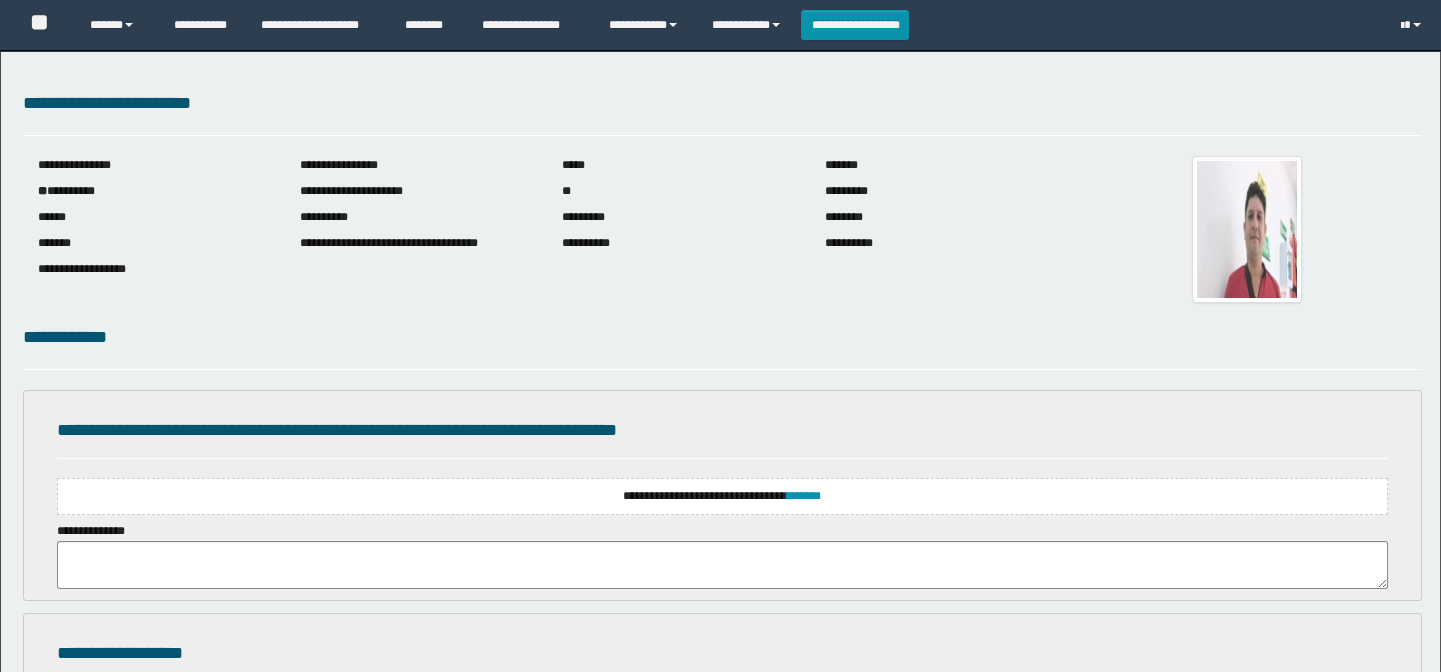 scroll, scrollTop: 272, scrollLeft: 0, axis: vertical 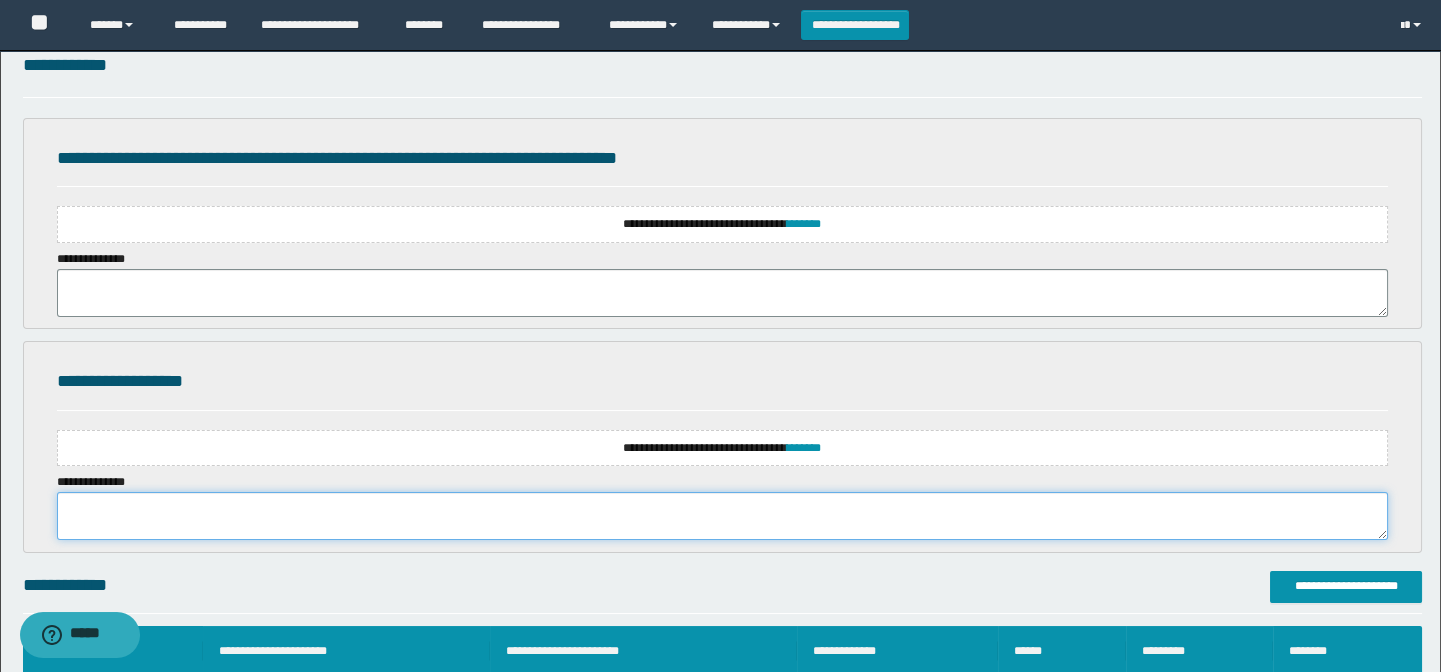 click at bounding box center [723, 516] 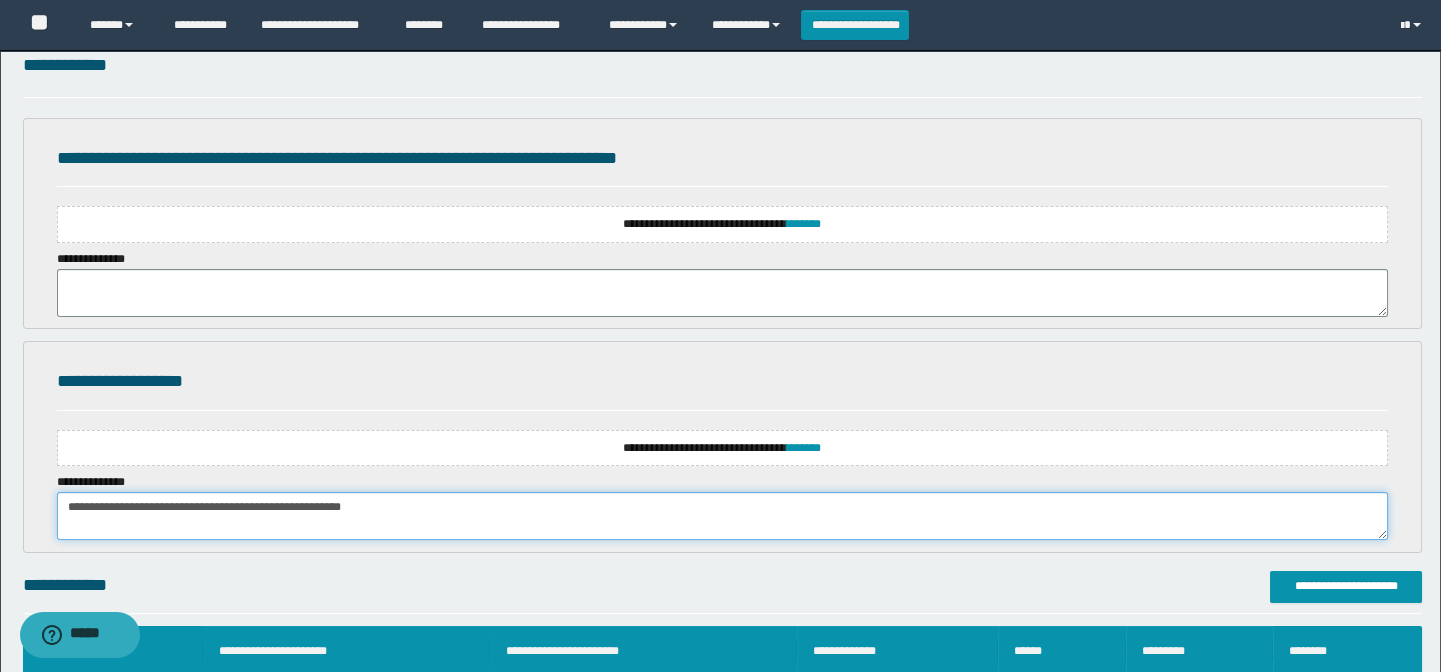 type on "**********" 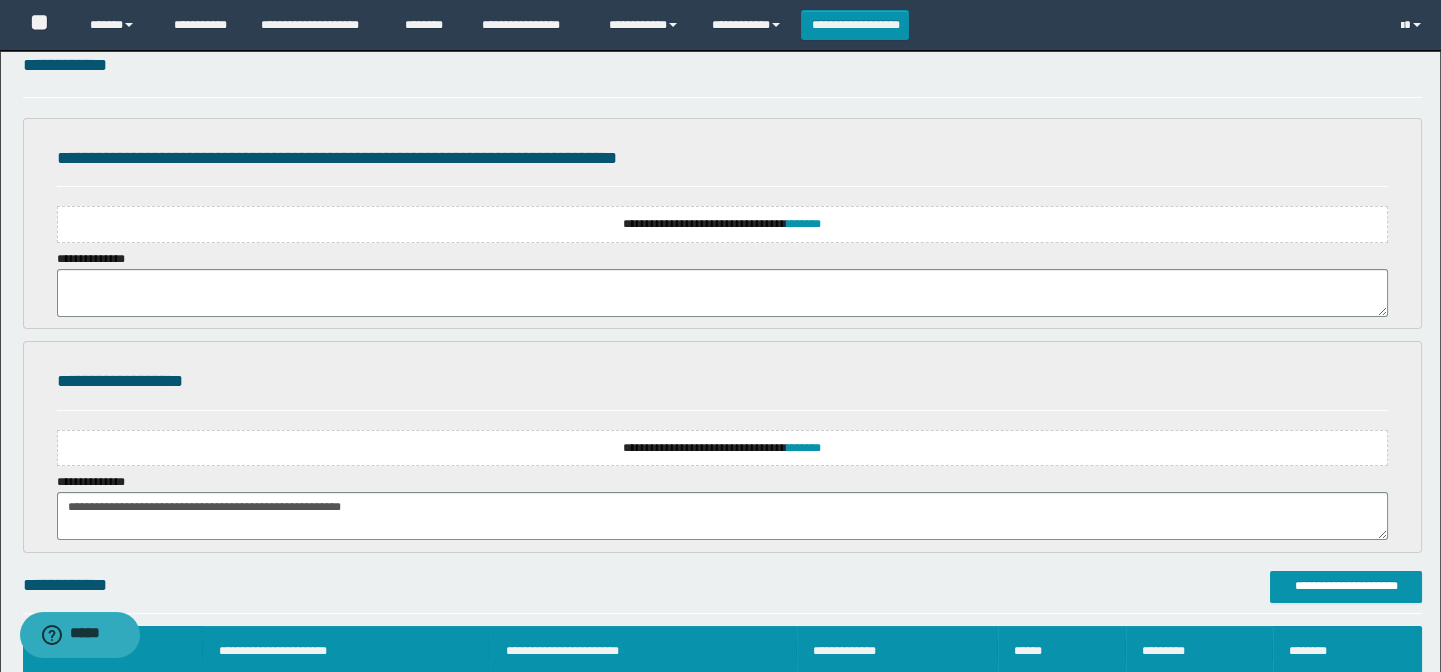 click on "**********" at bounding box center (723, 224) 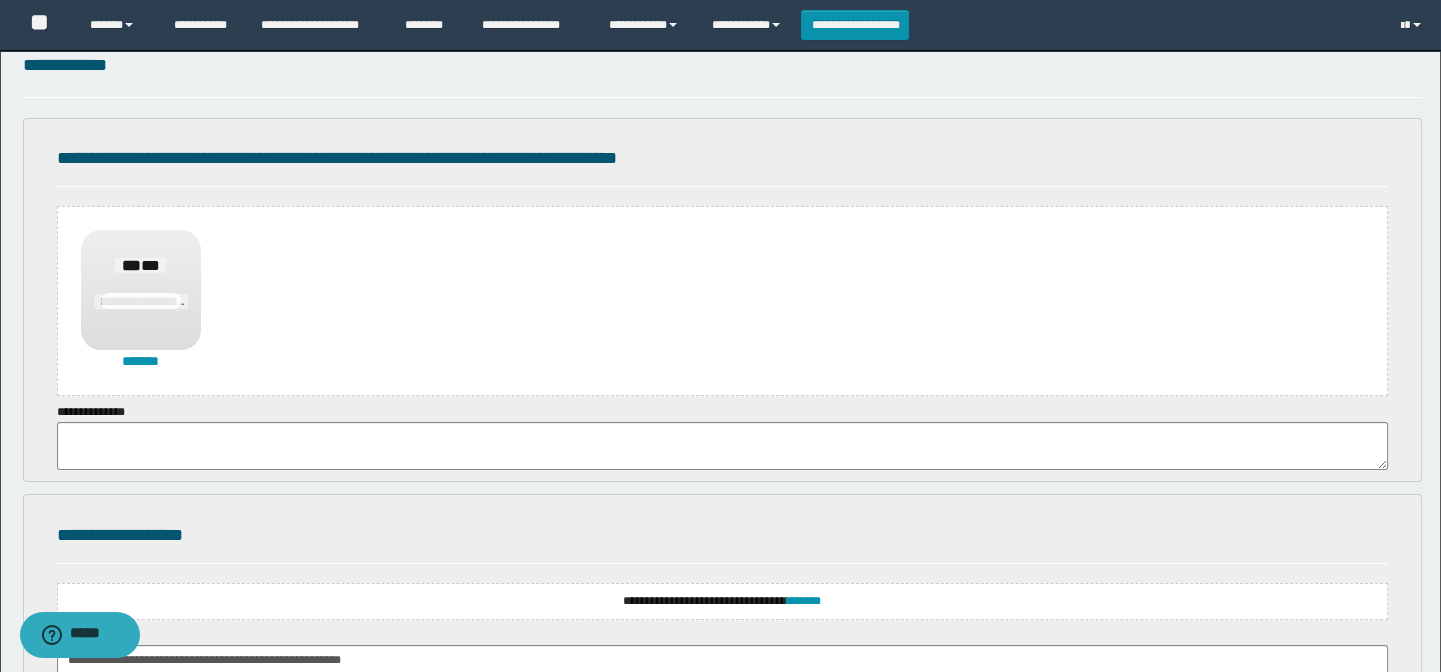 click on "**********" at bounding box center [723, 601] 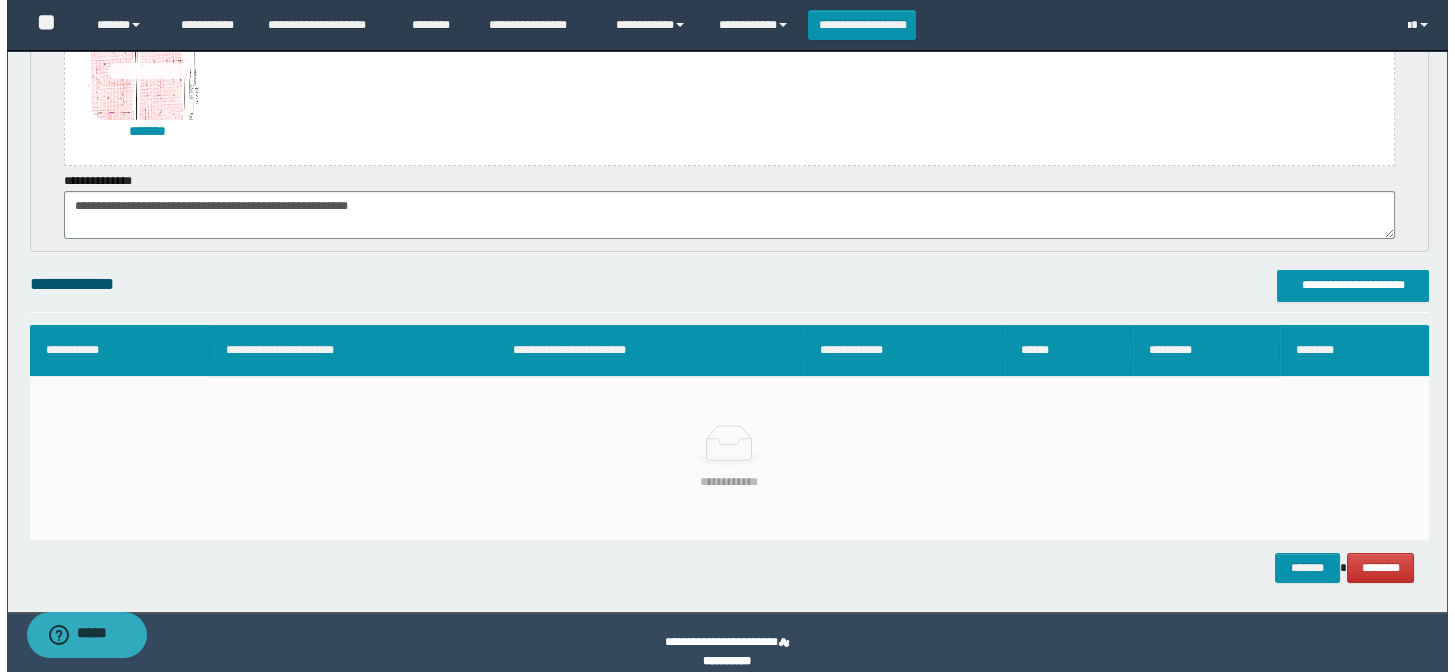 scroll, scrollTop: 898, scrollLeft: 0, axis: vertical 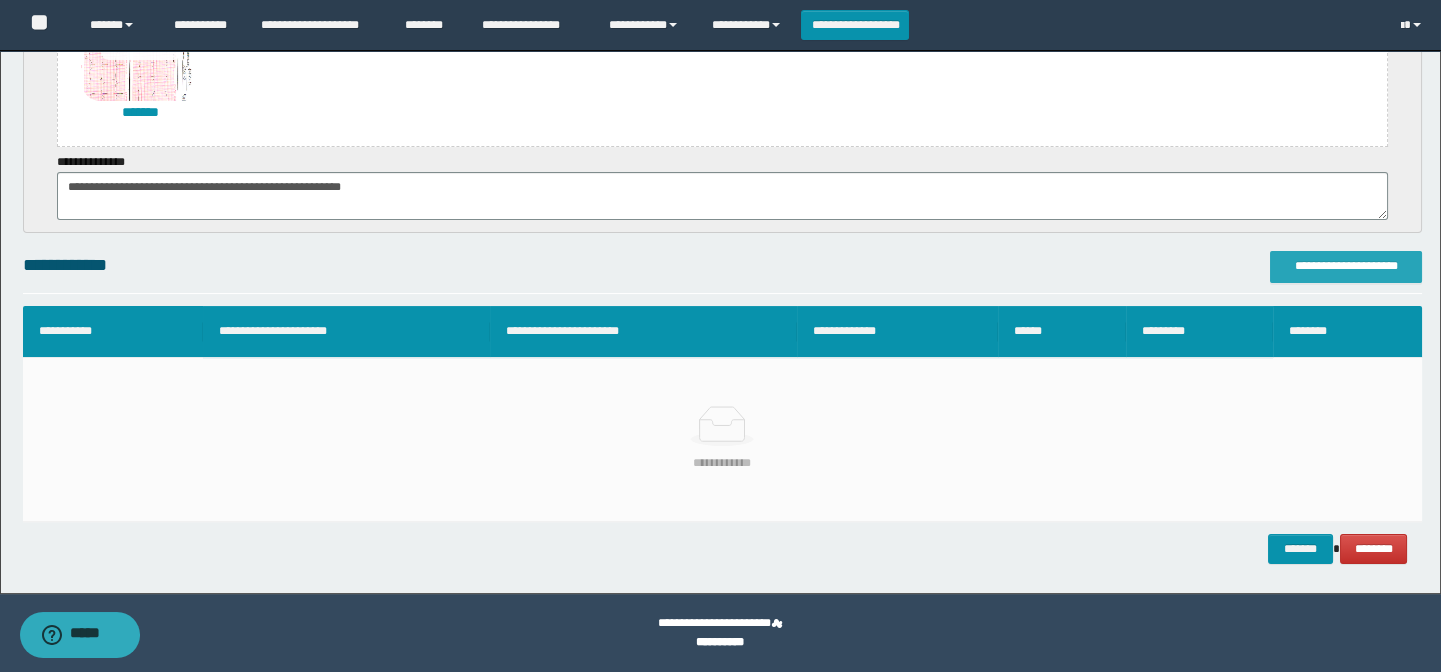 click on "**********" at bounding box center [1346, 266] 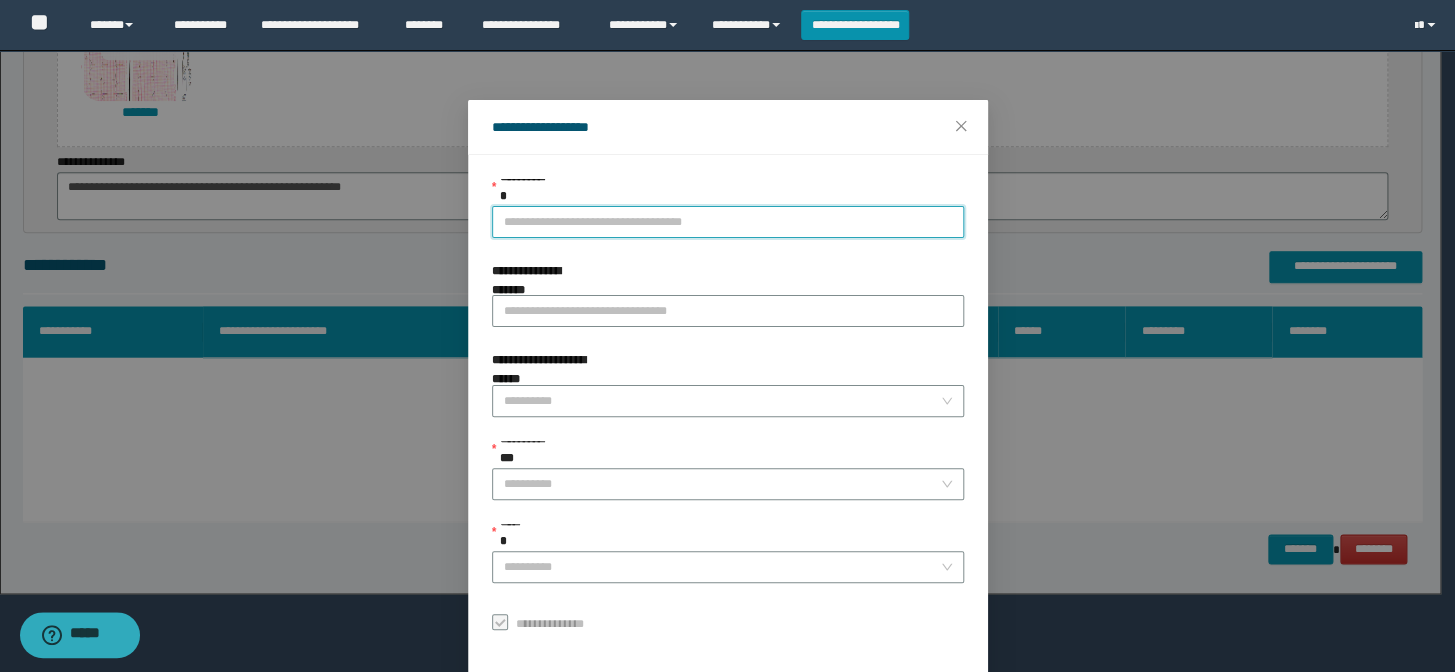 click on "**********" at bounding box center (728, 222) 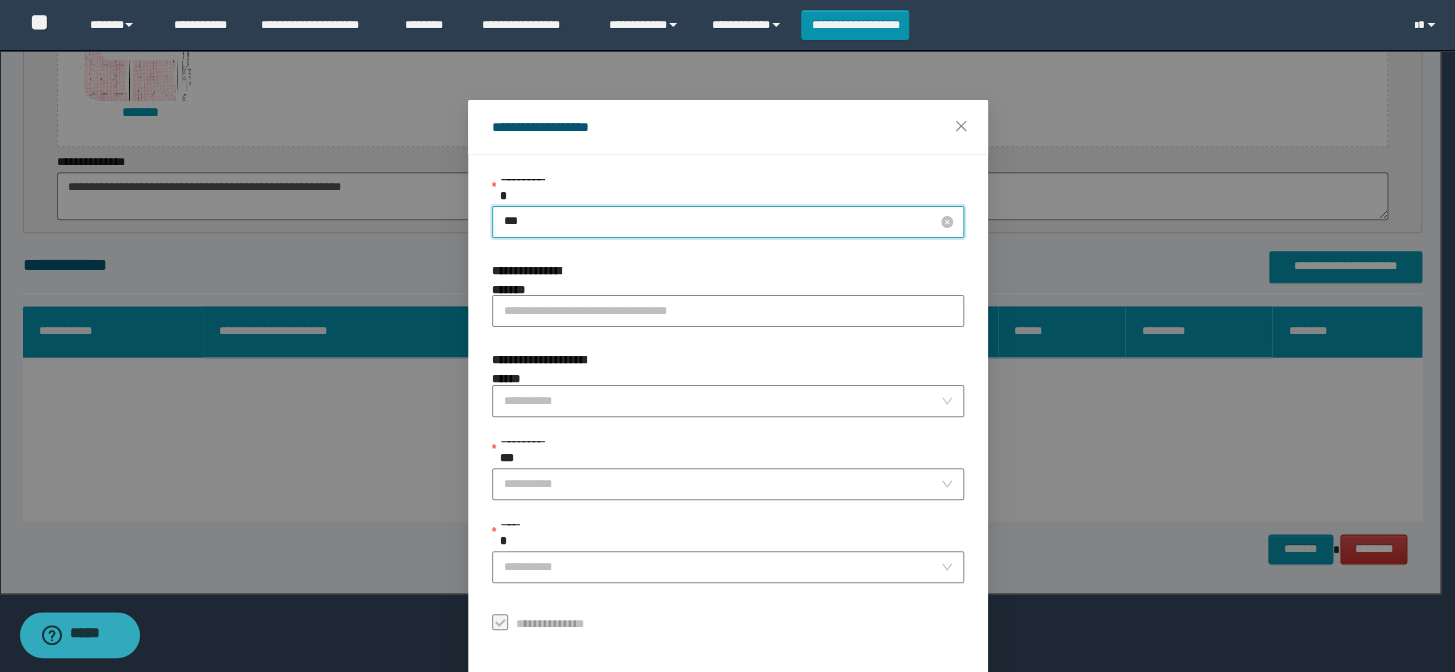 type on "****" 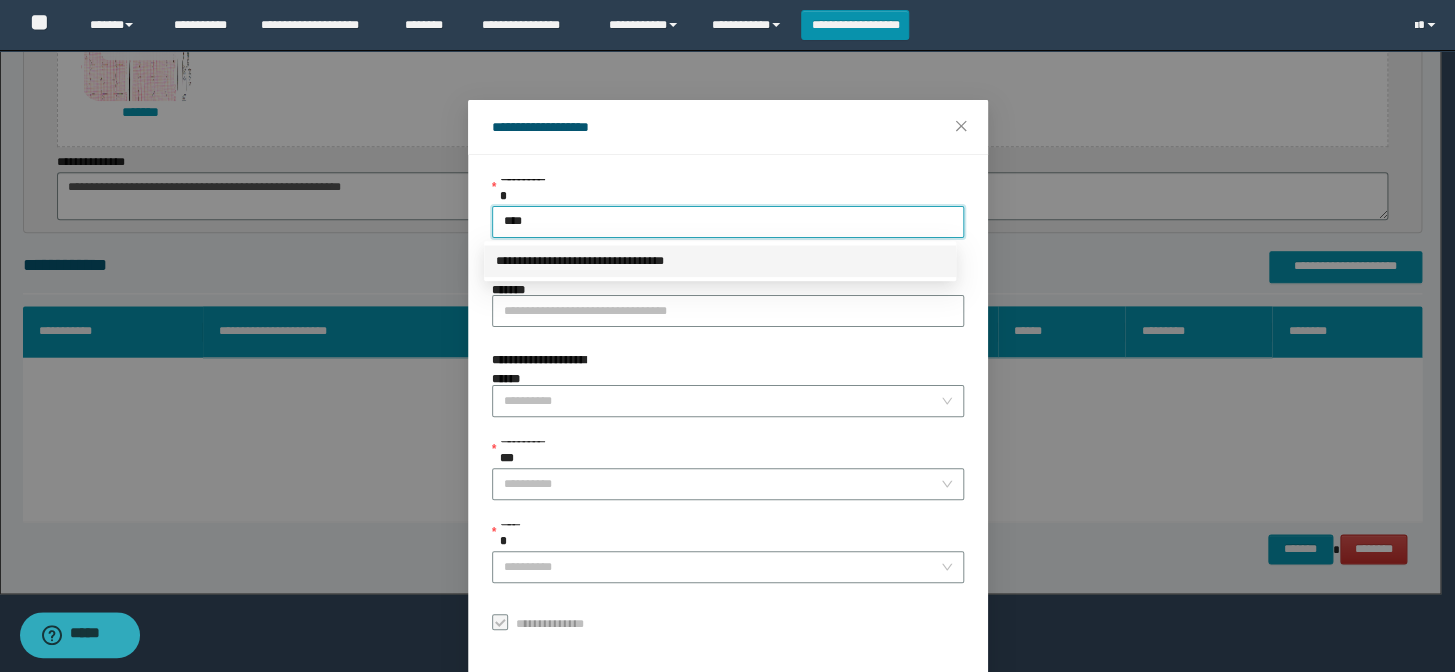 click on "**********" at bounding box center (720, 261) 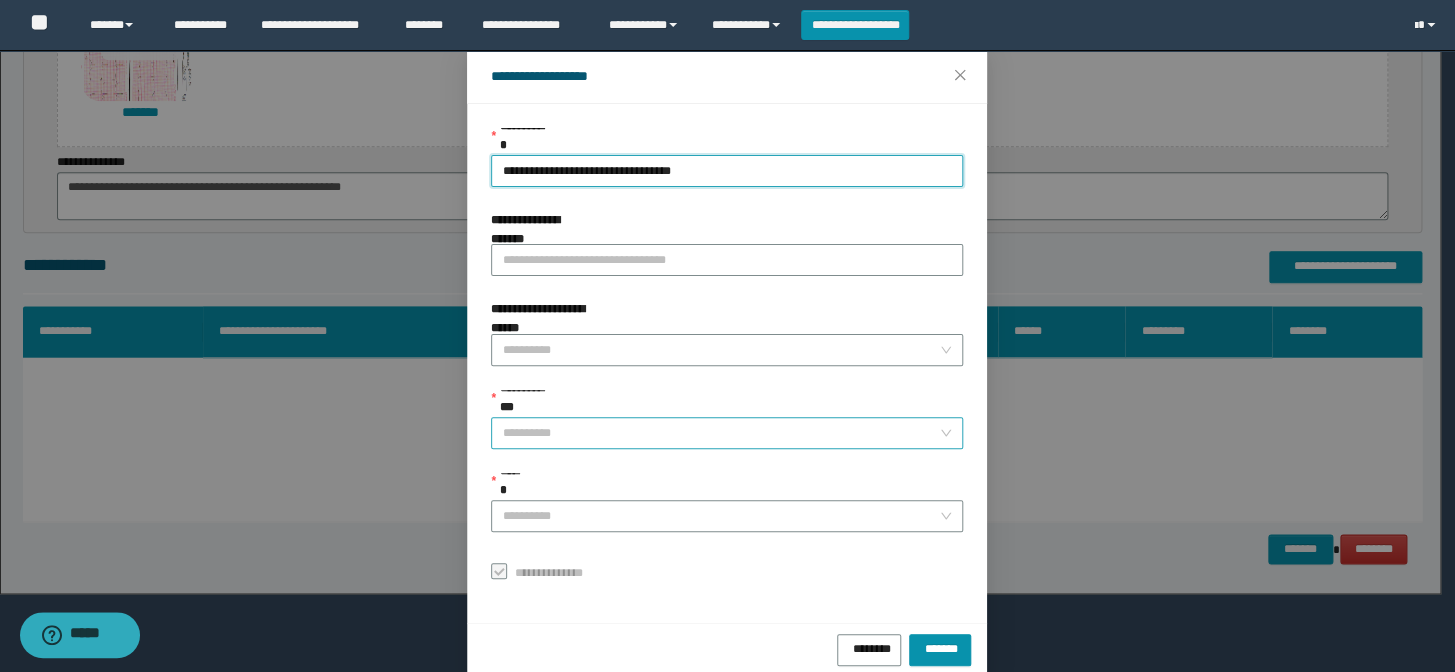 scroll, scrollTop: 79, scrollLeft: 0, axis: vertical 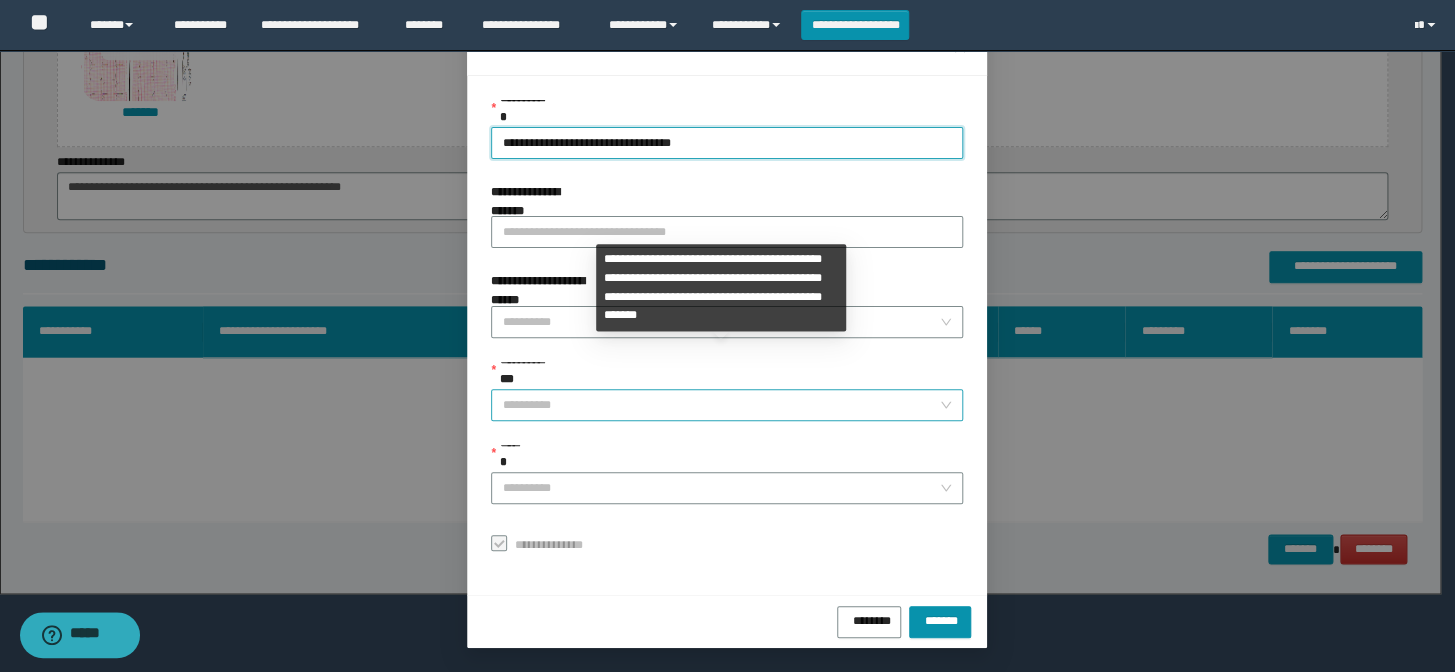 click on "**********" at bounding box center [721, 405] 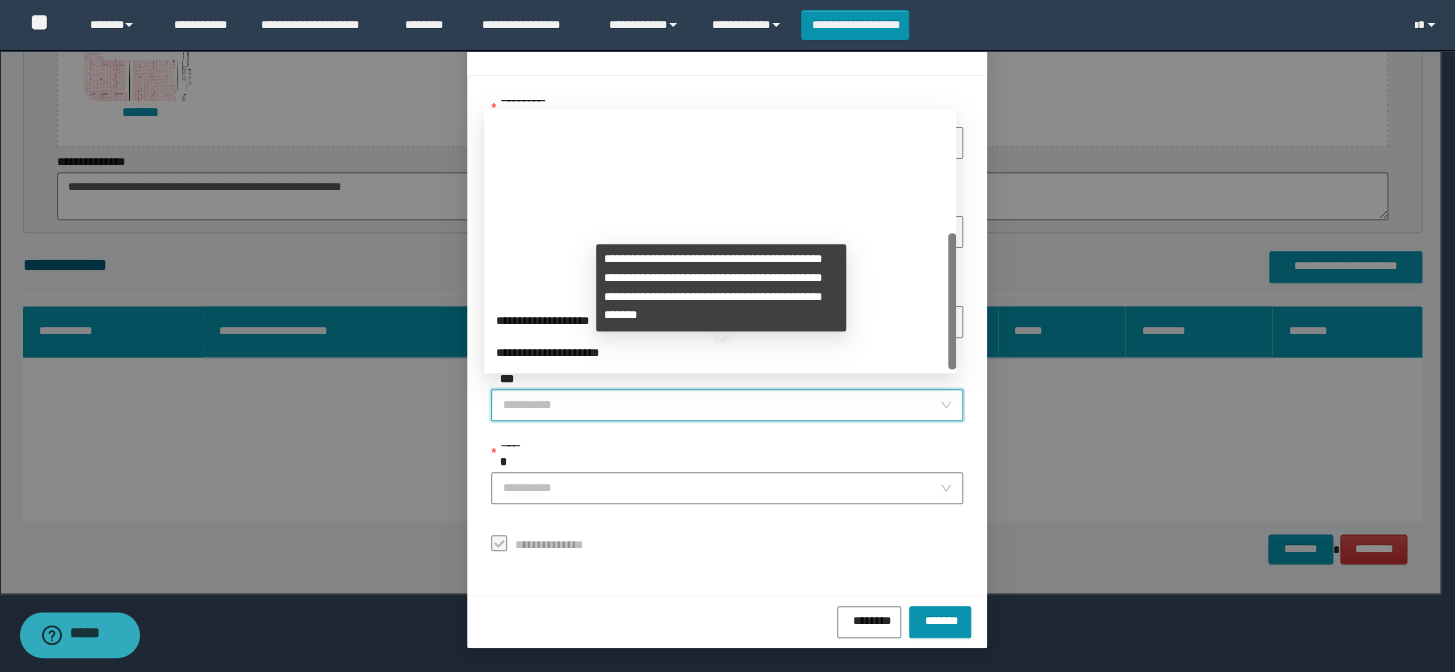 scroll, scrollTop: 223, scrollLeft: 0, axis: vertical 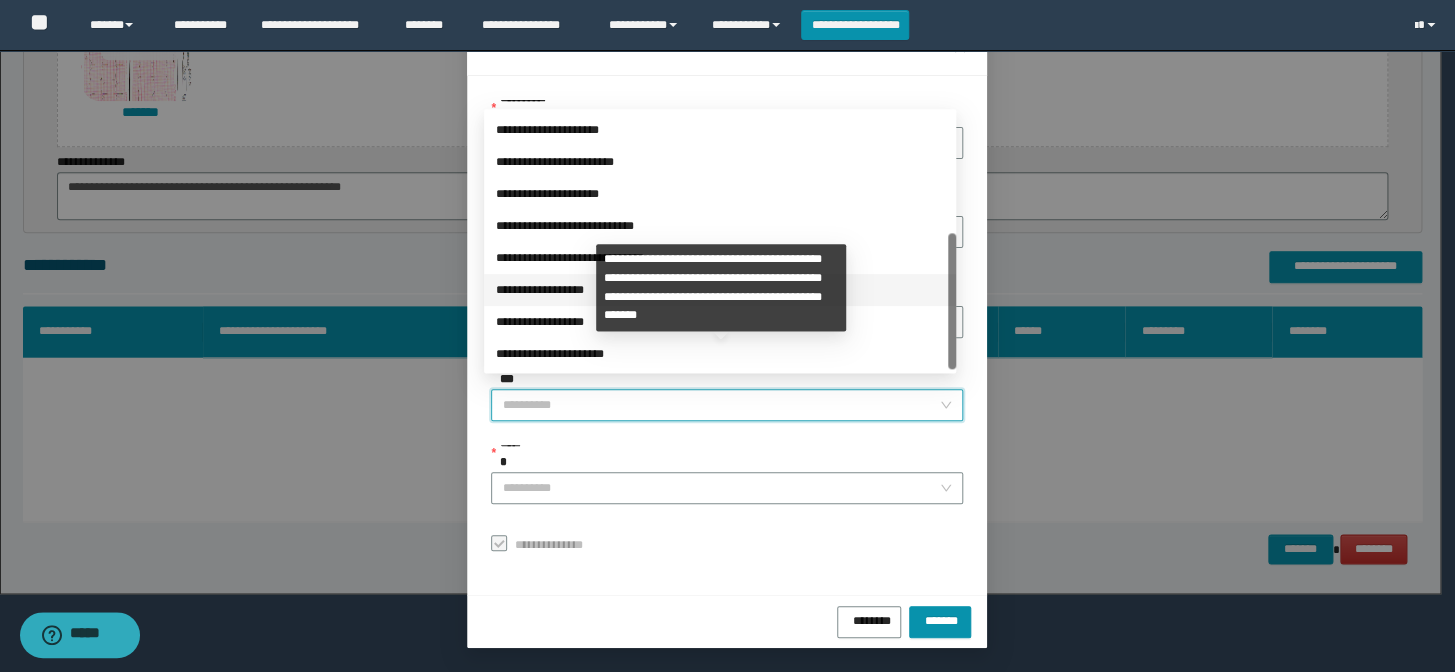 click on "**********" at bounding box center (720, 290) 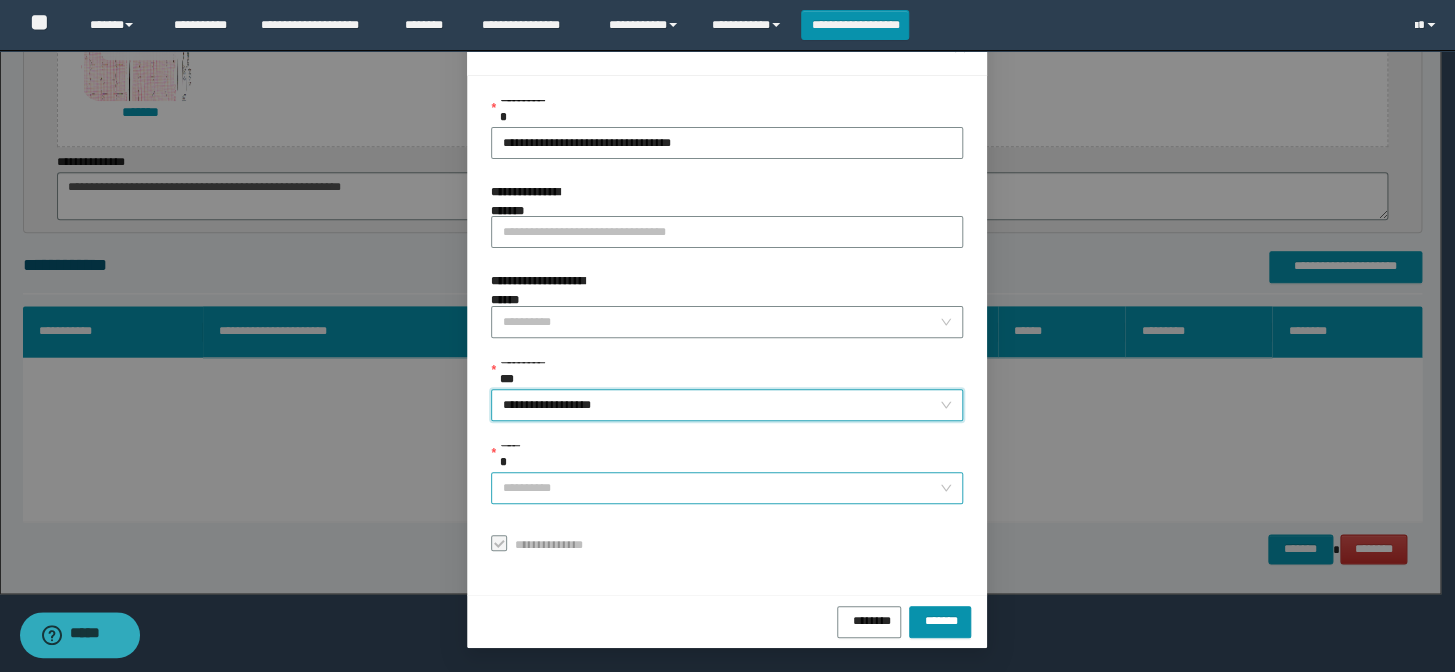 click on "******" at bounding box center (721, 488) 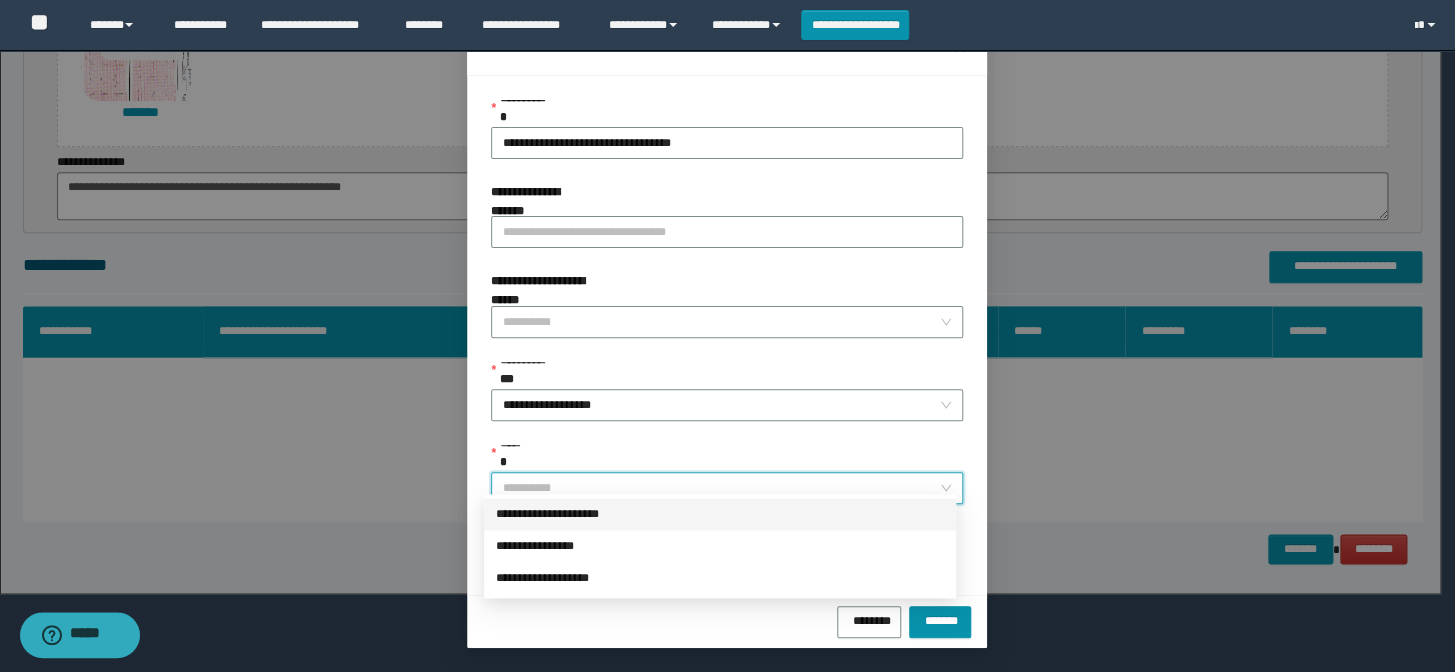 click on "**********" at bounding box center [720, 514] 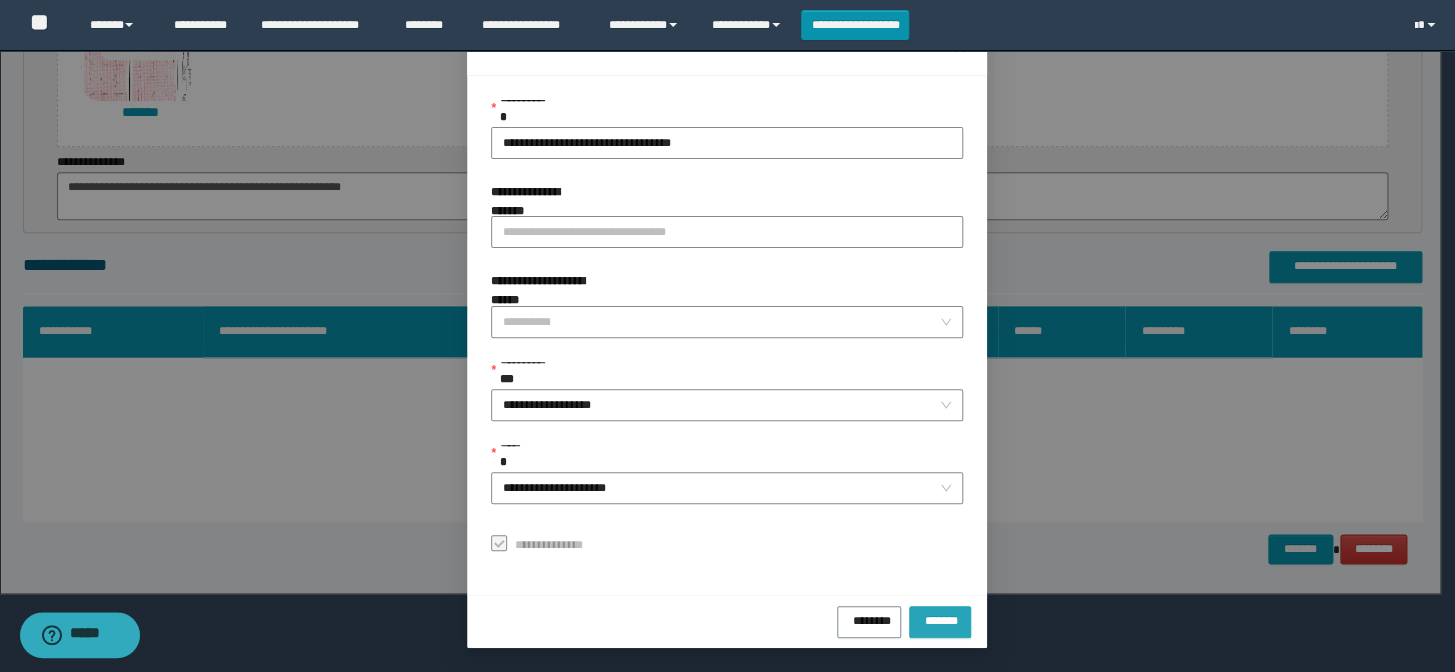 drag, startPoint x: 939, startPoint y: 616, endPoint x: 1021, endPoint y: 579, distance: 89.961105 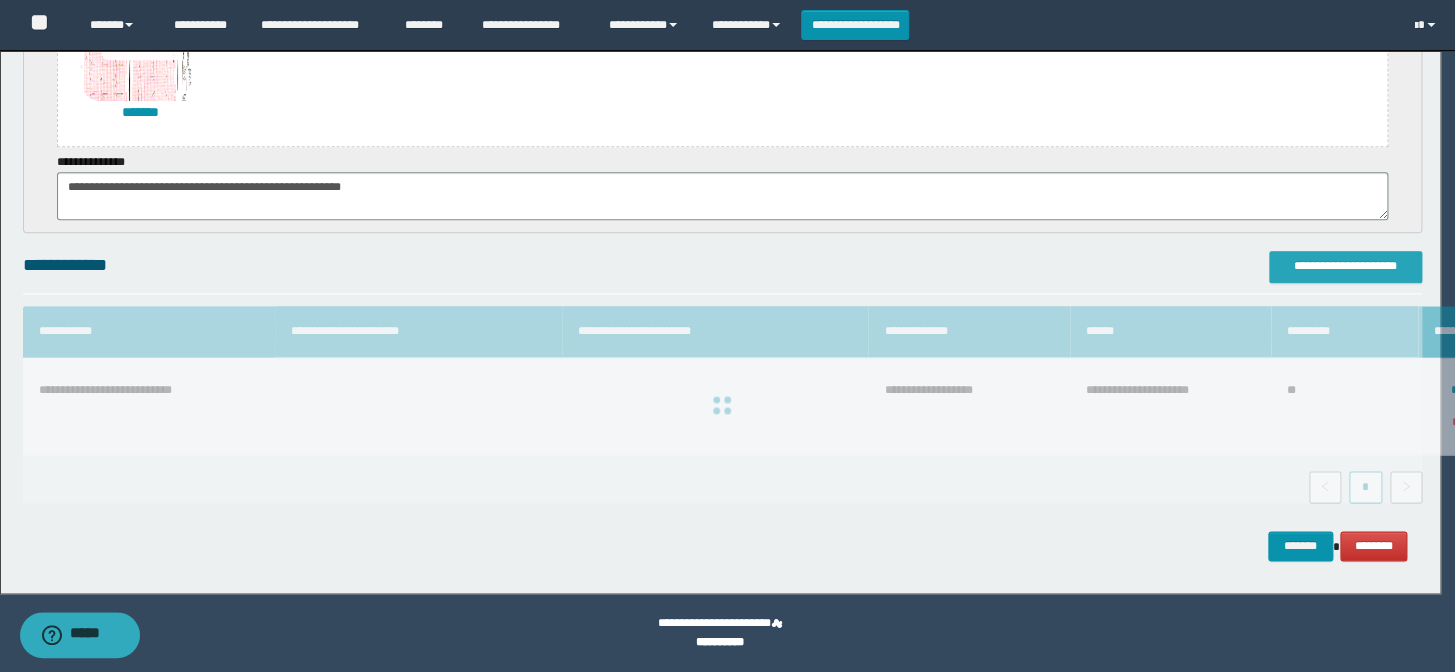 scroll, scrollTop: 0, scrollLeft: 0, axis: both 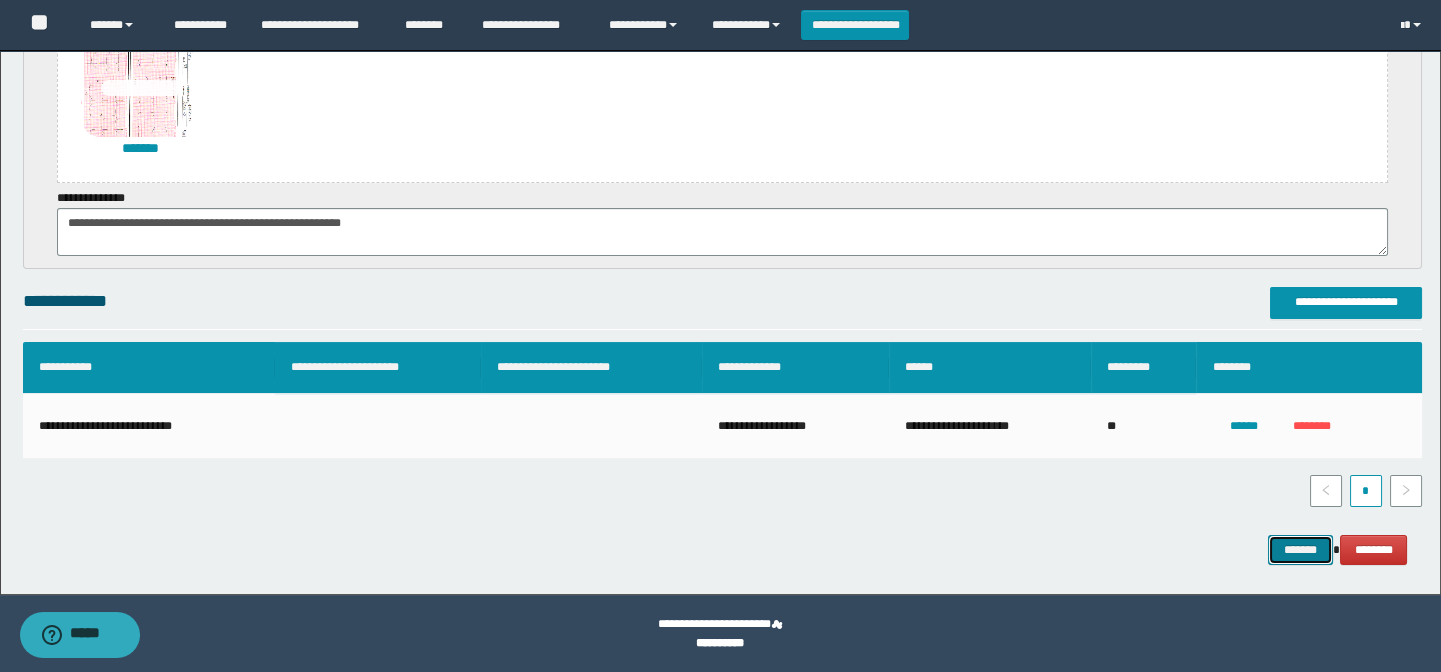 click on "*******" at bounding box center (1300, 550) 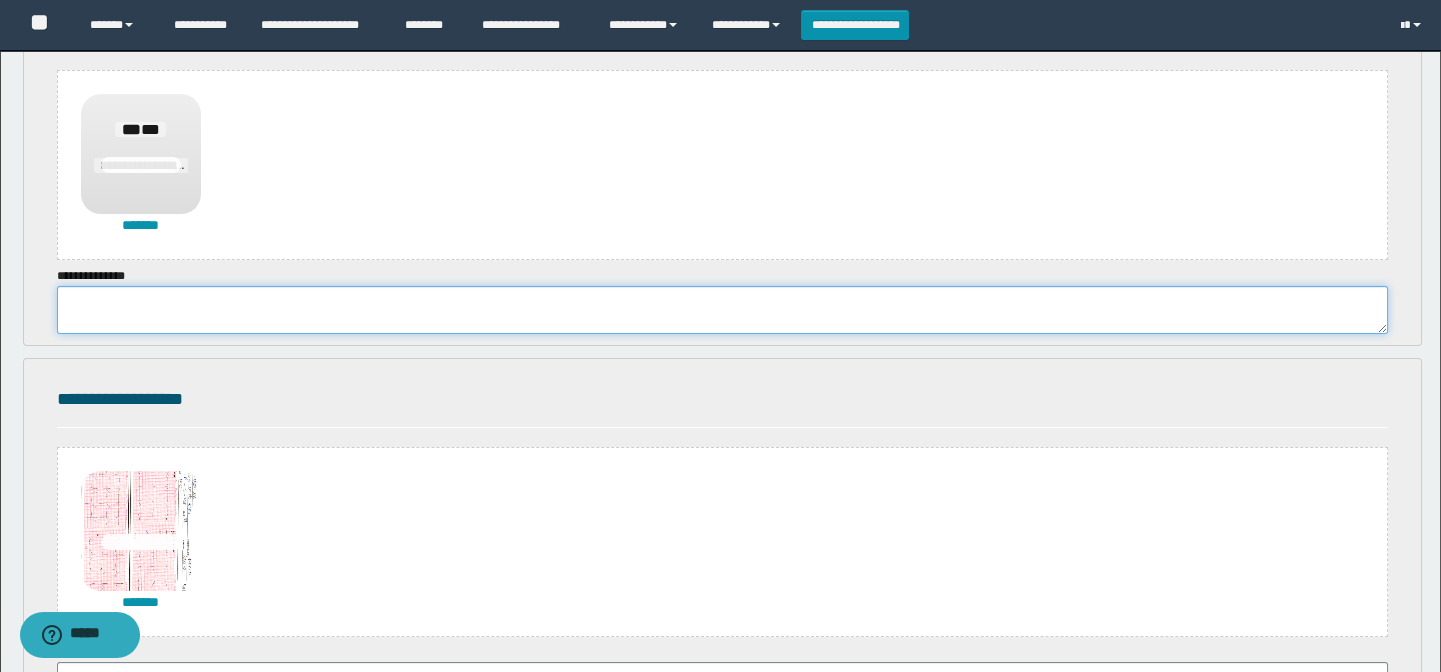 click at bounding box center (723, 310) 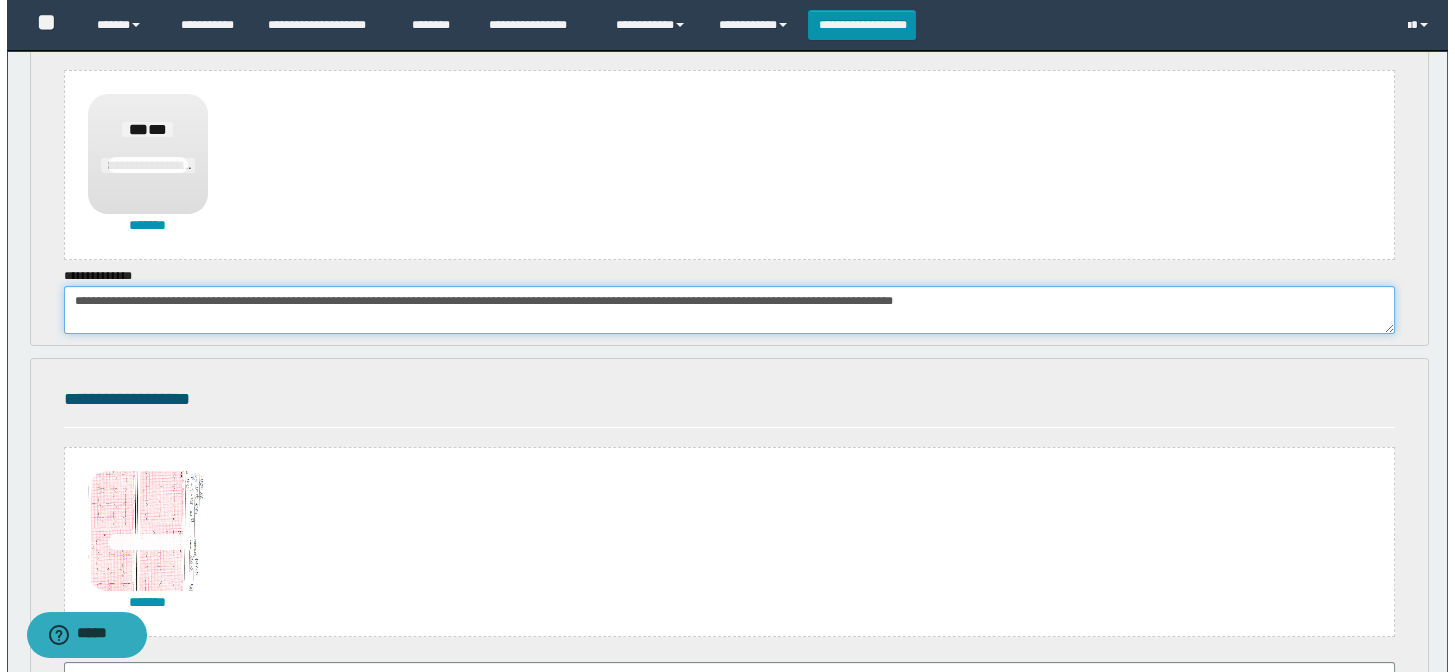 scroll, scrollTop: 862, scrollLeft: 0, axis: vertical 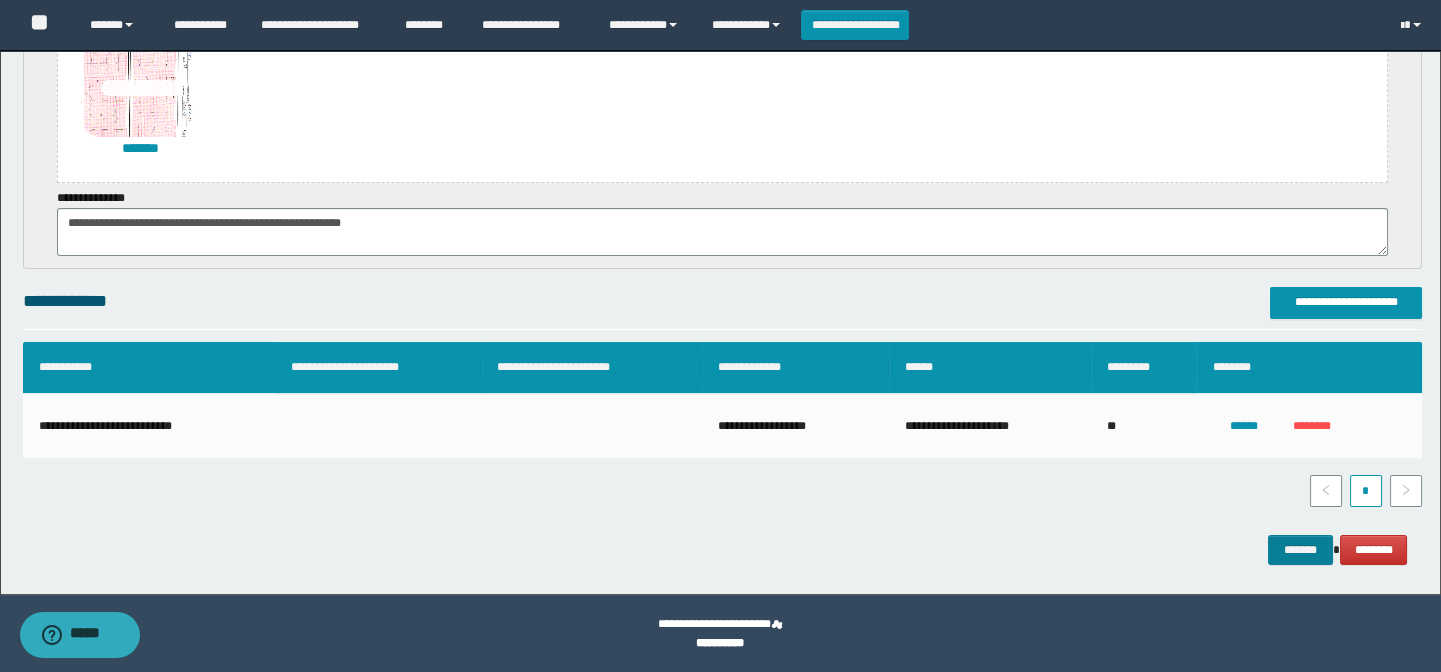 type on "**********" 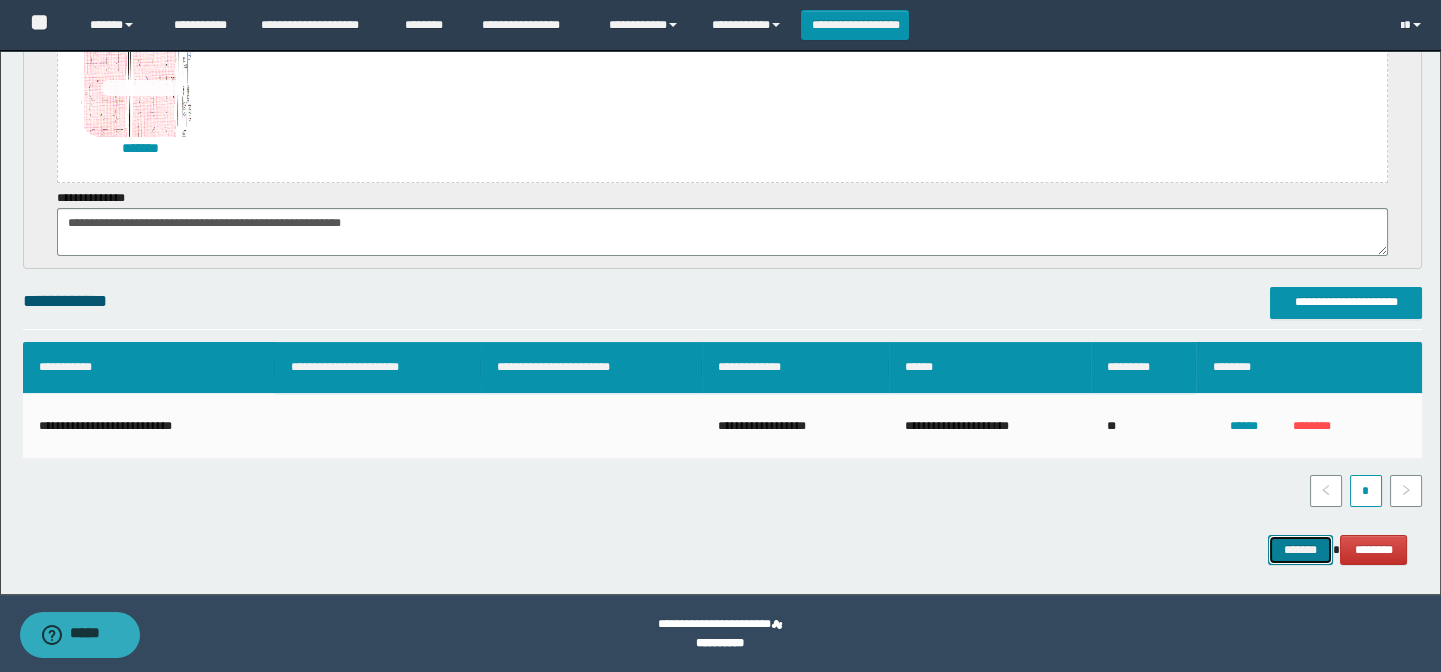 drag, startPoint x: 1305, startPoint y: 550, endPoint x: 1032, endPoint y: 381, distance: 321.07632 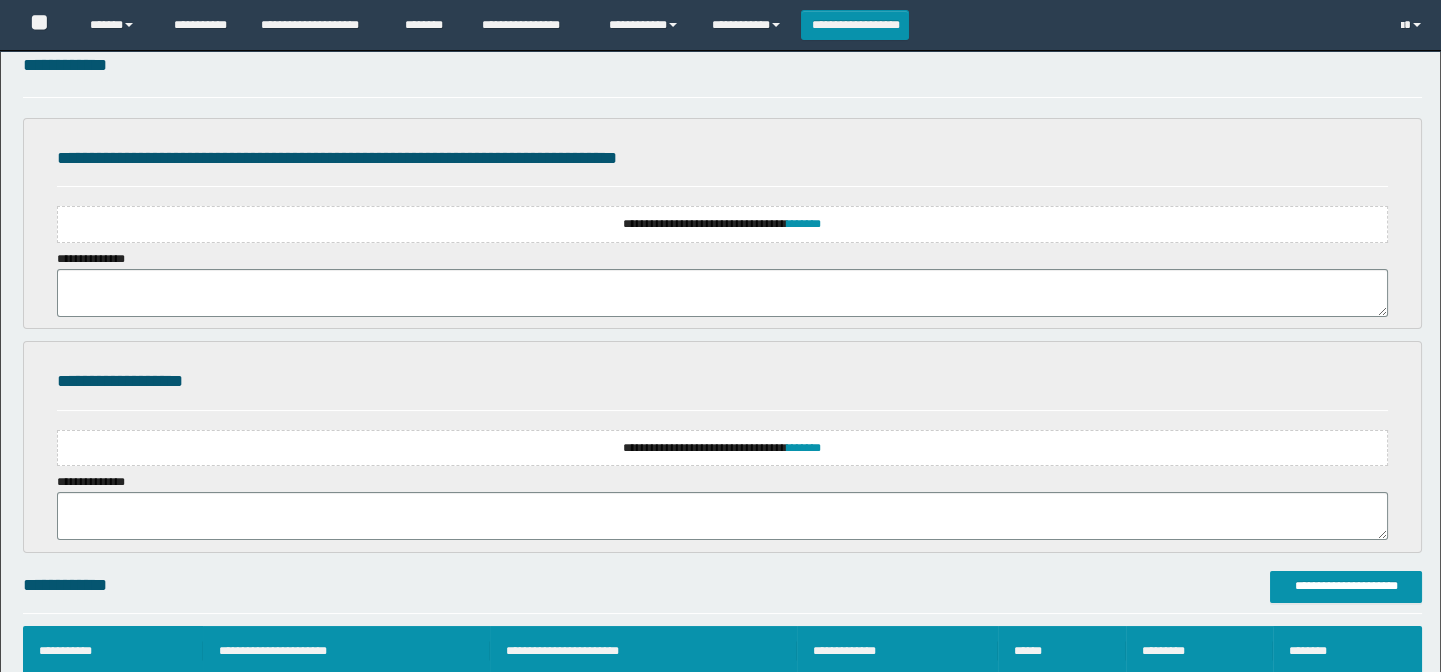 scroll, scrollTop: 272, scrollLeft: 0, axis: vertical 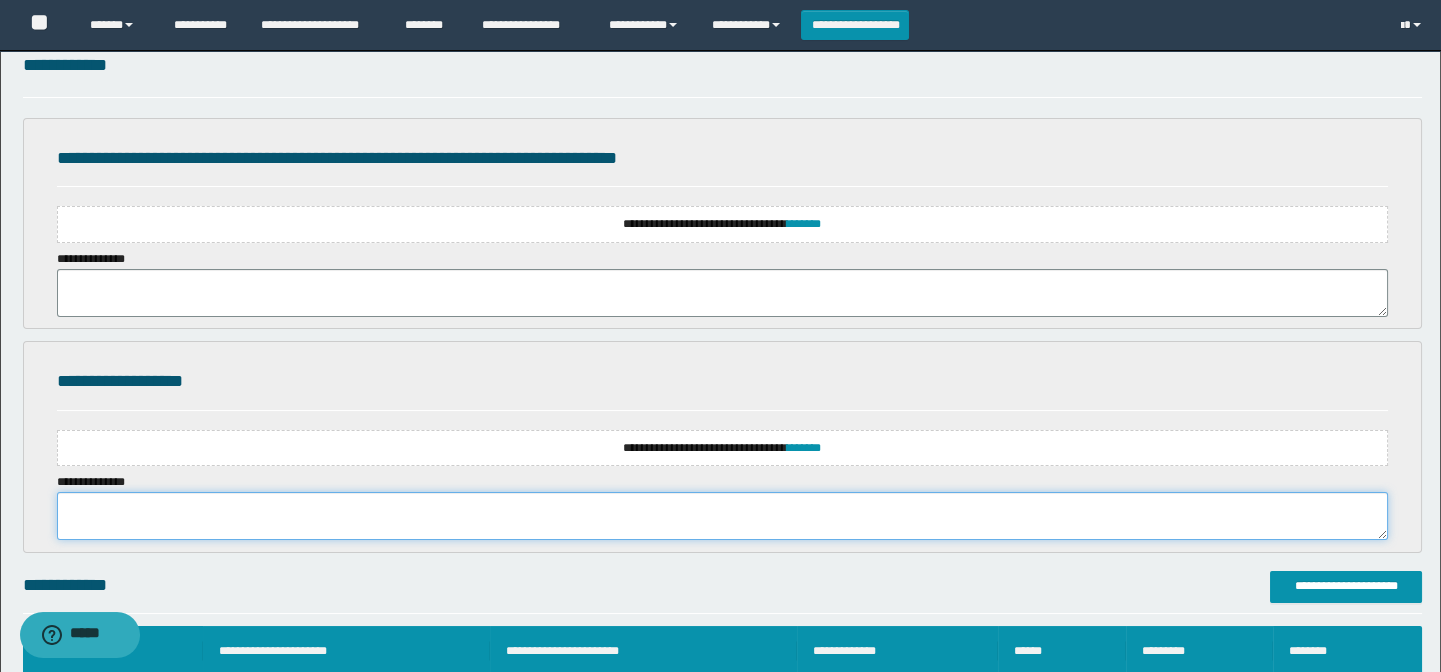 click at bounding box center (723, 516) 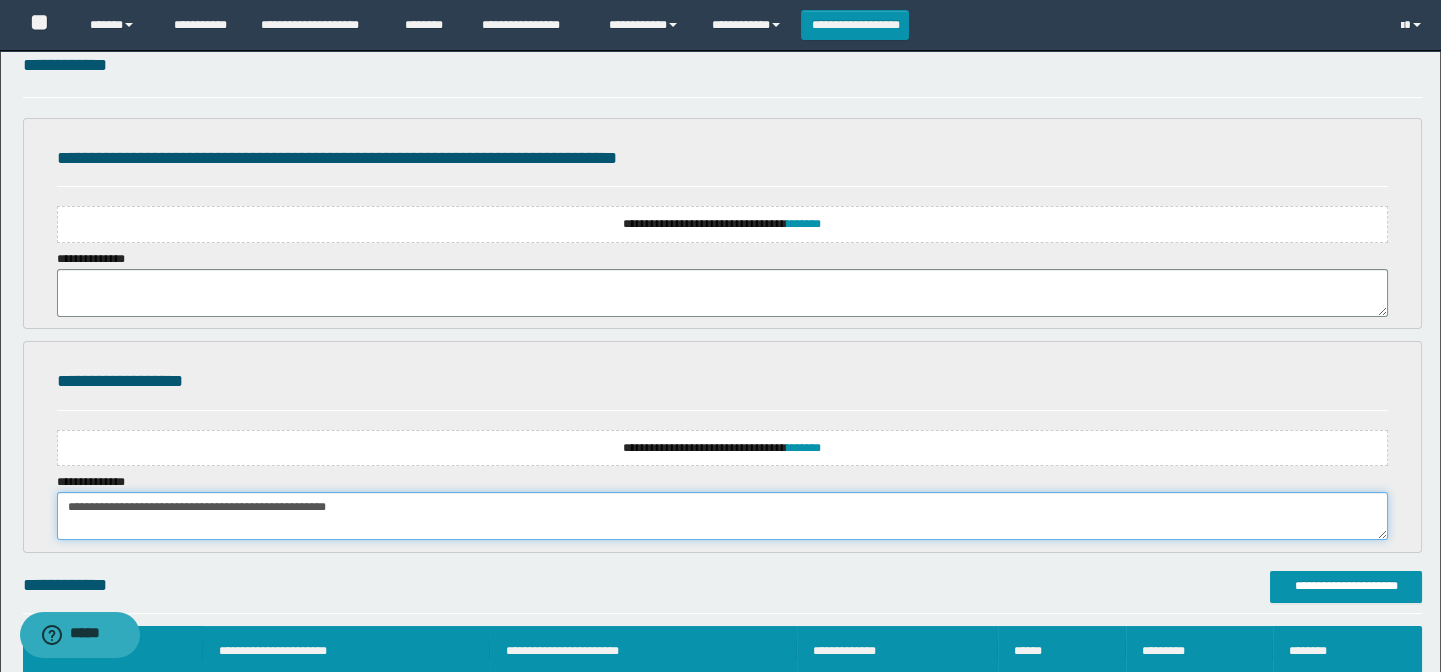 type on "**********" 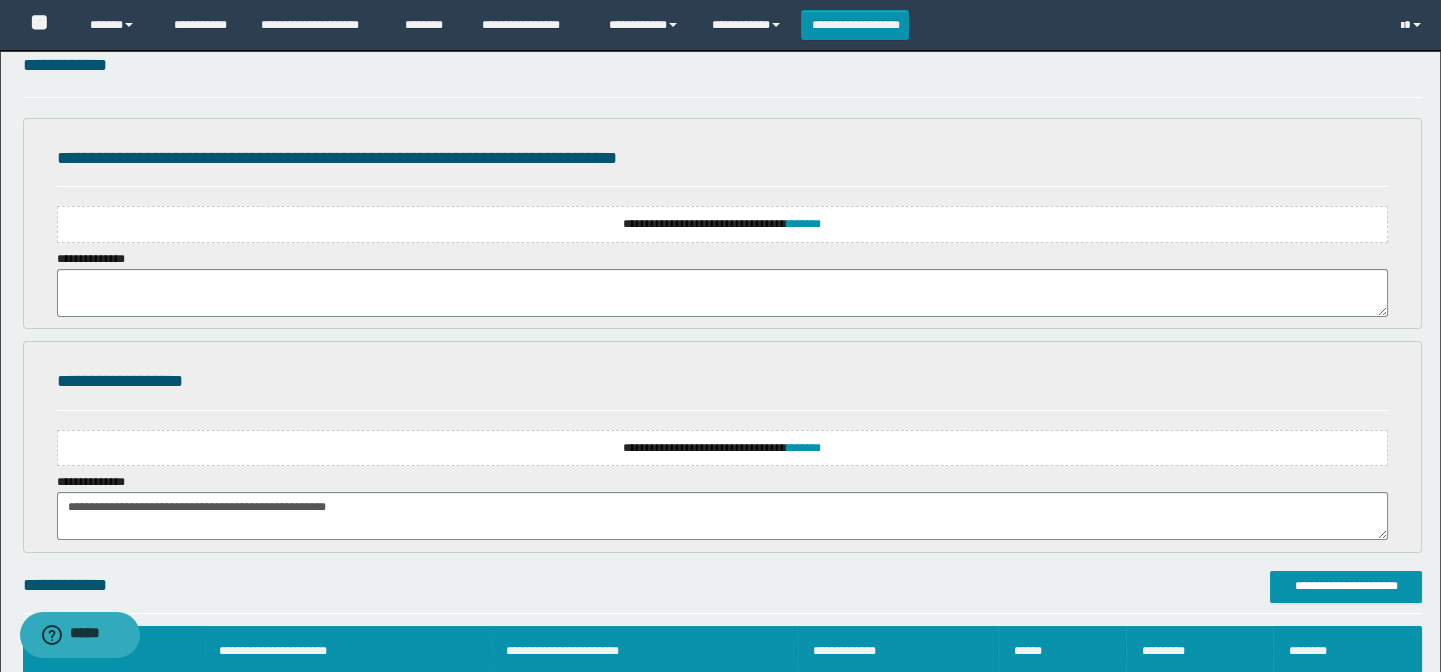 click on "**********" at bounding box center (723, 448) 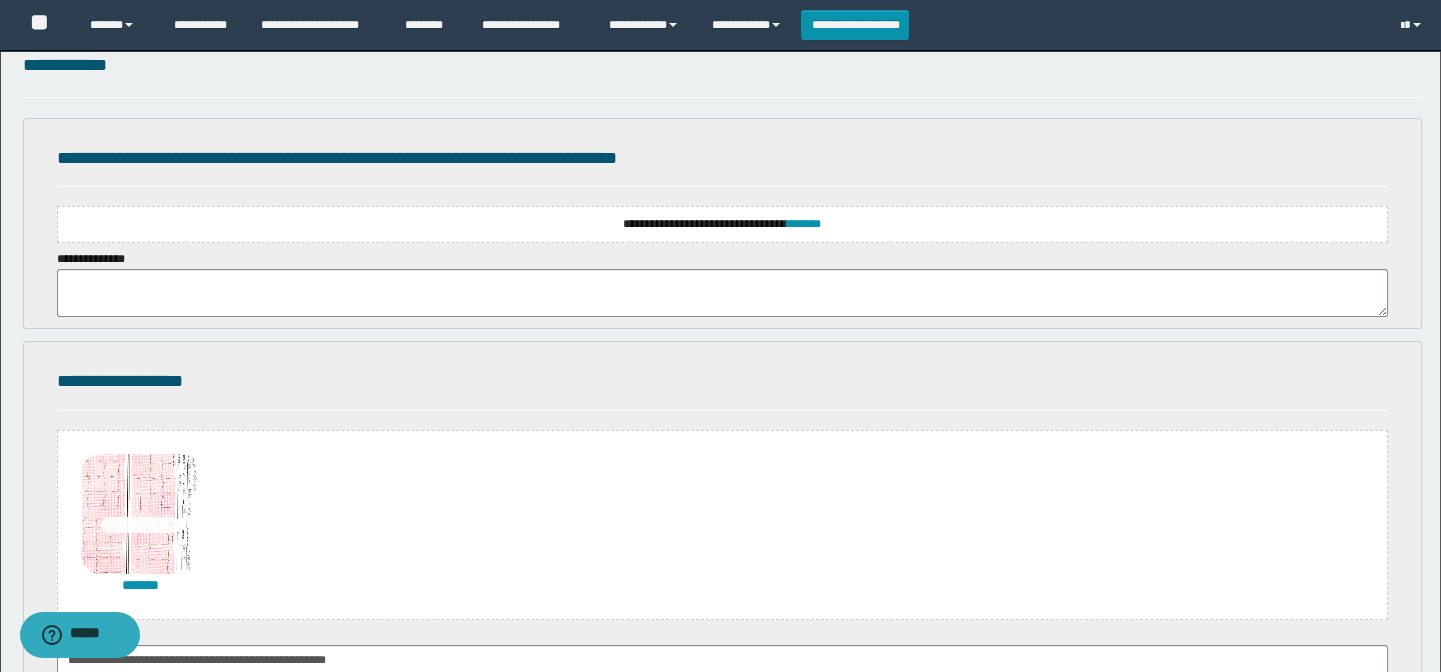click on "**********" at bounding box center (723, 224) 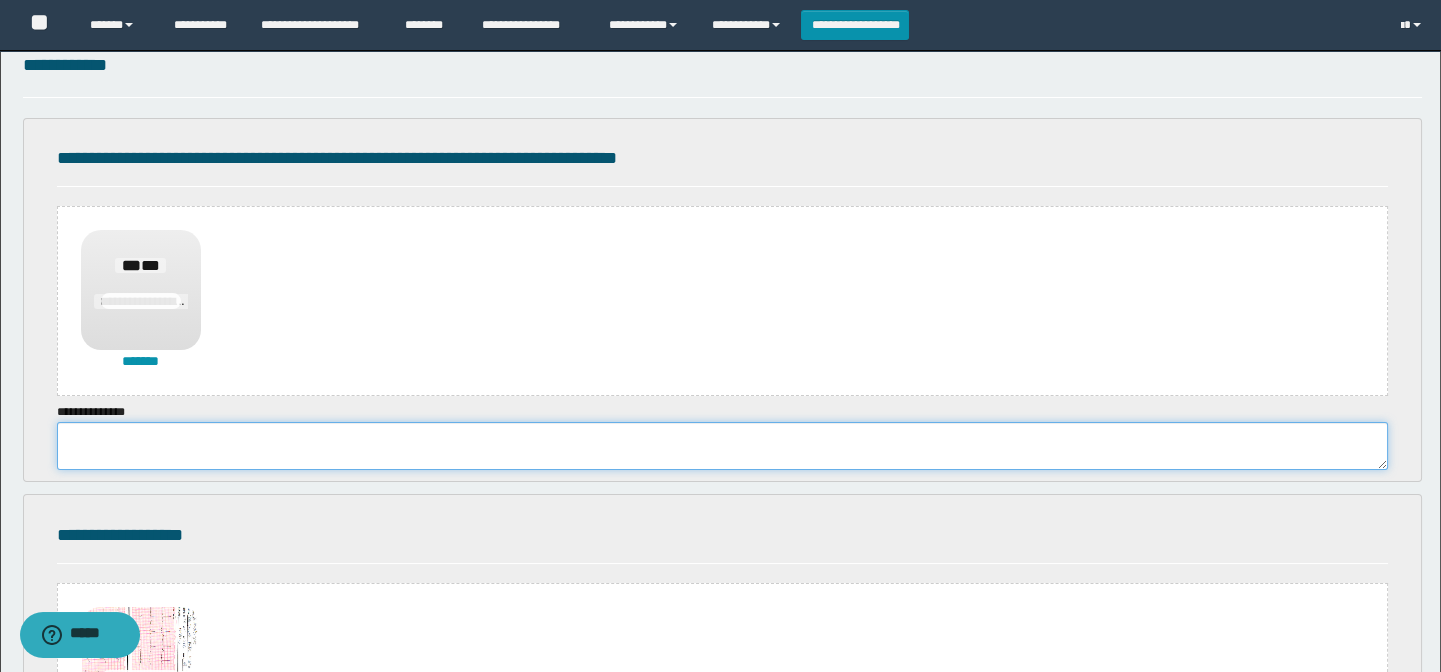 click at bounding box center [723, 446] 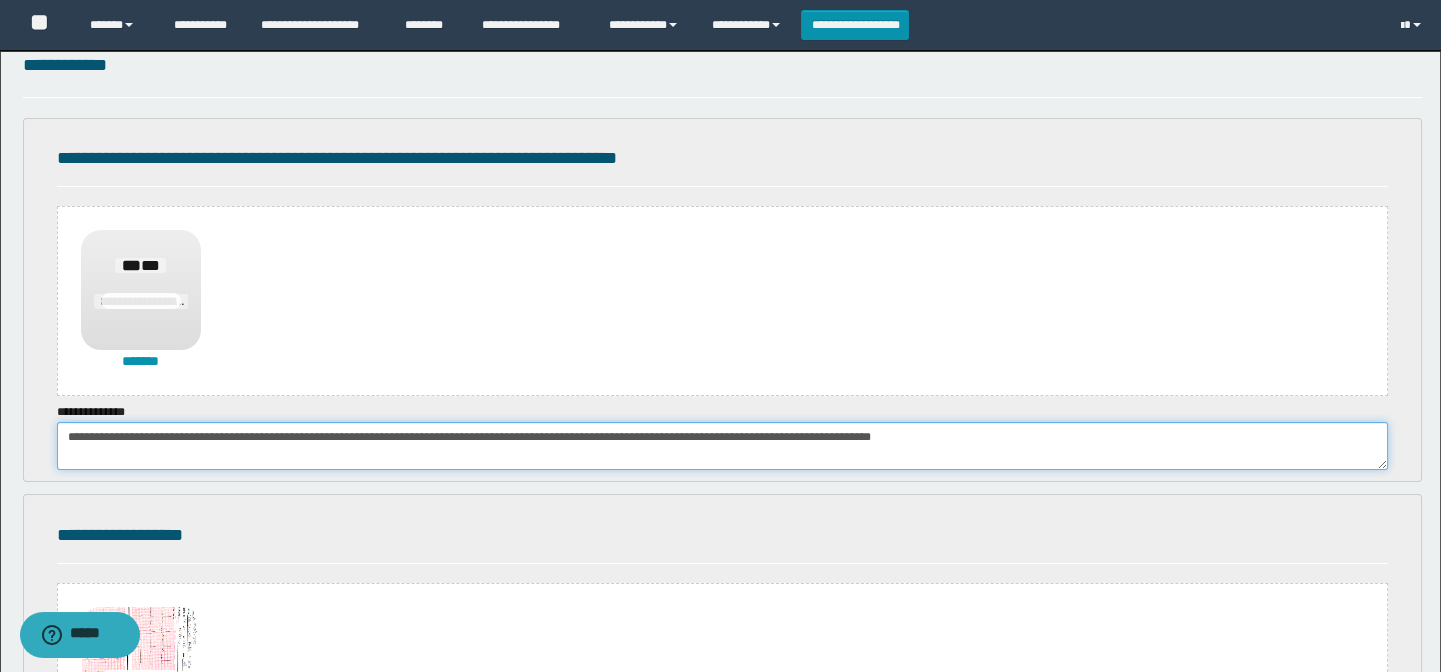 type on "**********" 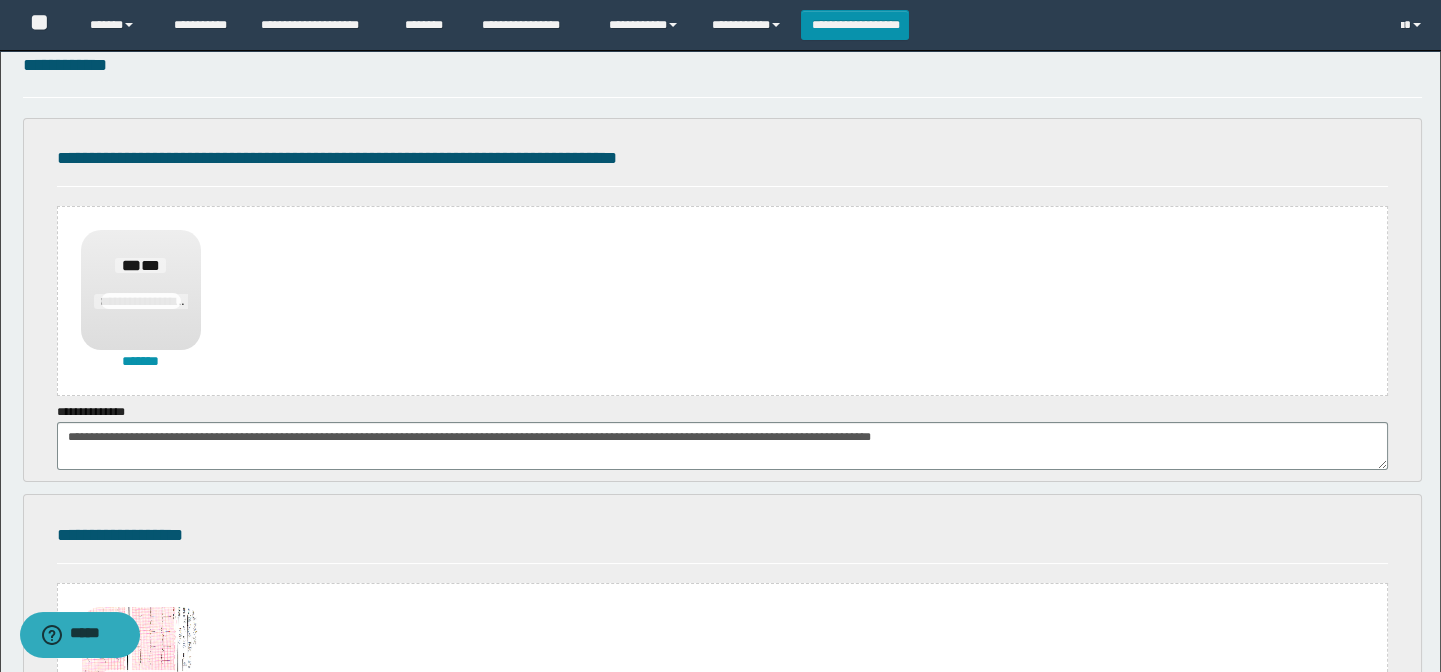 click on "**********" at bounding box center [723, 301] 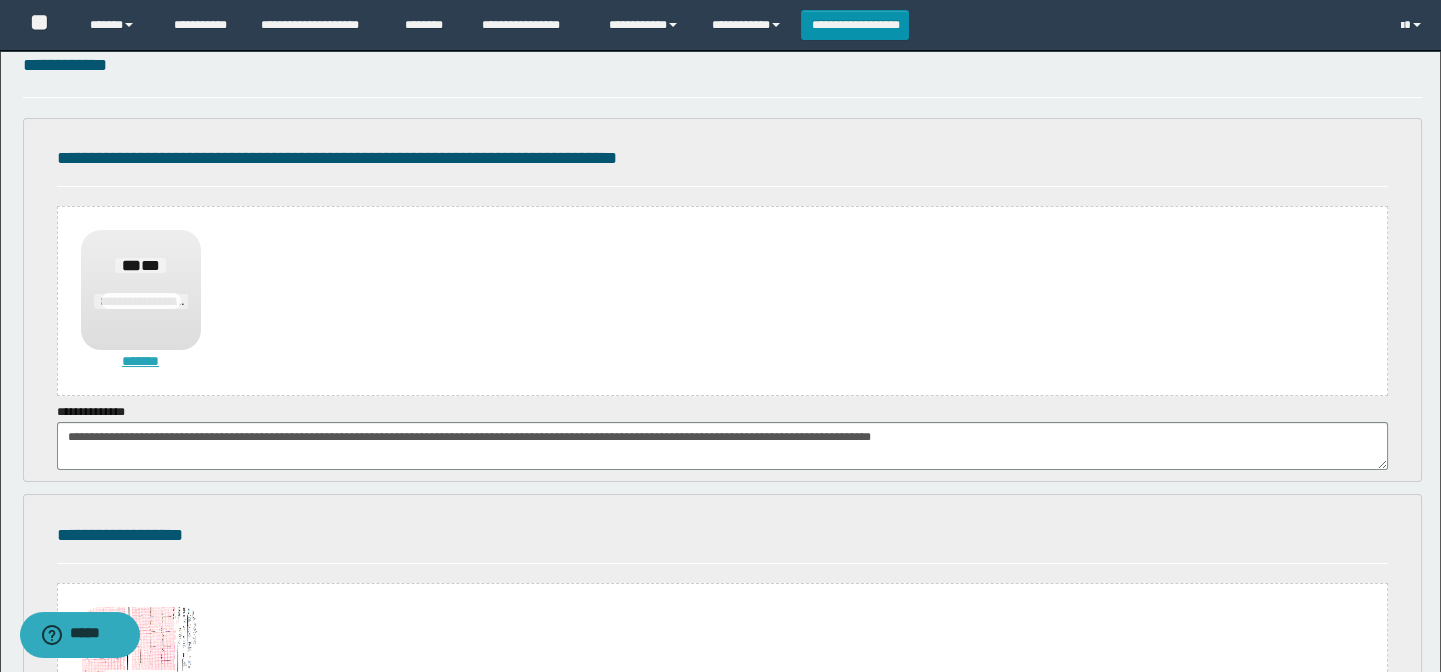 click on "*******" at bounding box center (141, 361) 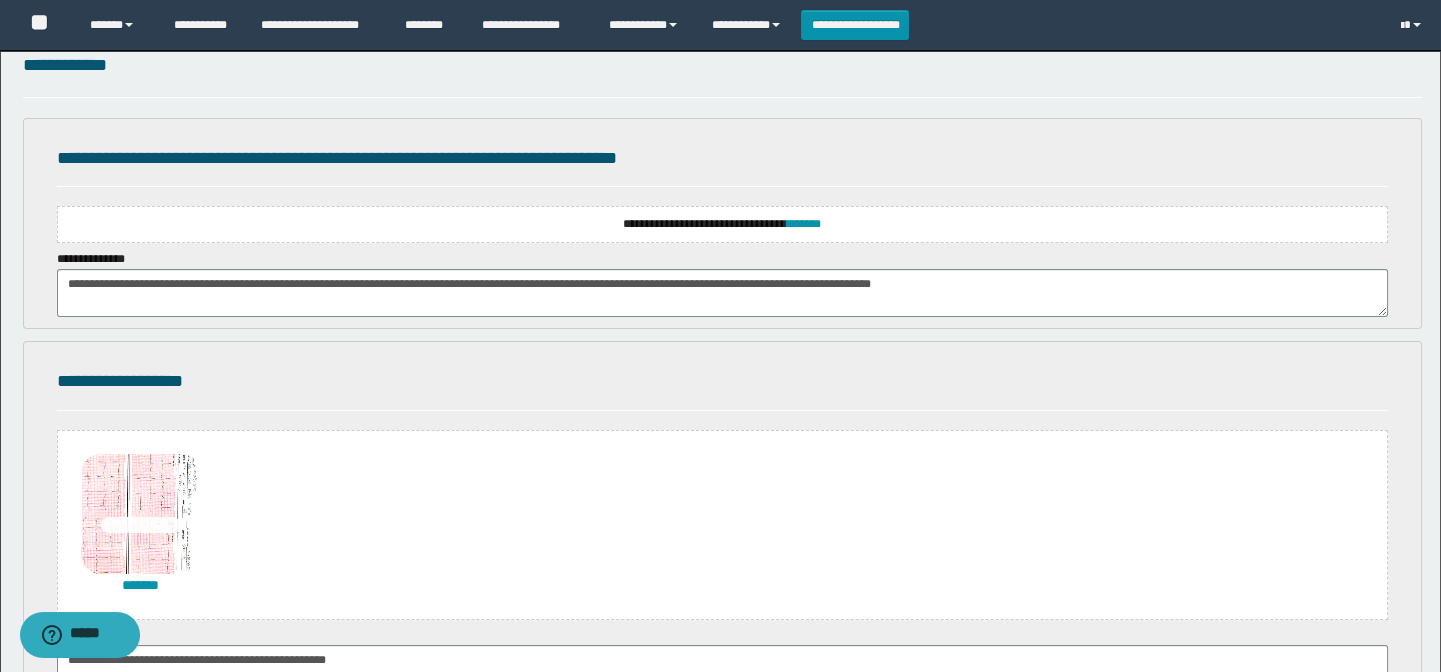 click on "**********" at bounding box center (723, 224) 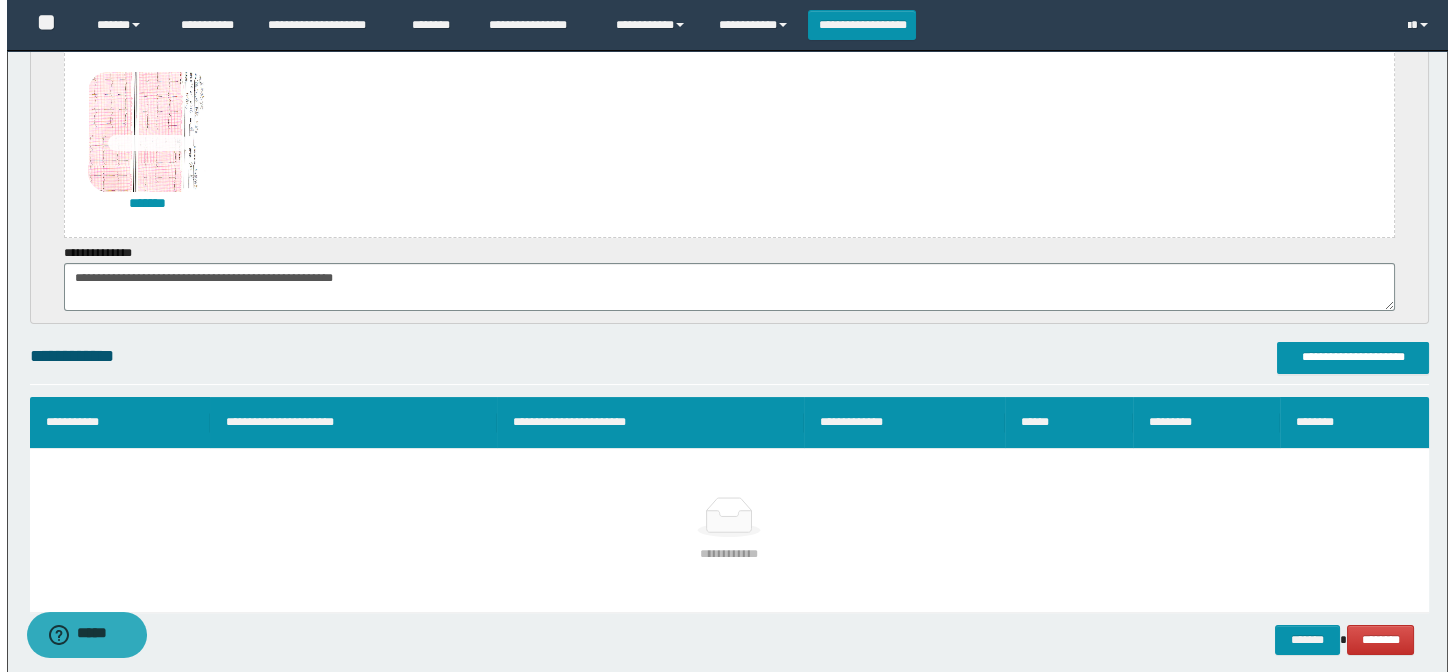 scroll, scrollTop: 898, scrollLeft: 0, axis: vertical 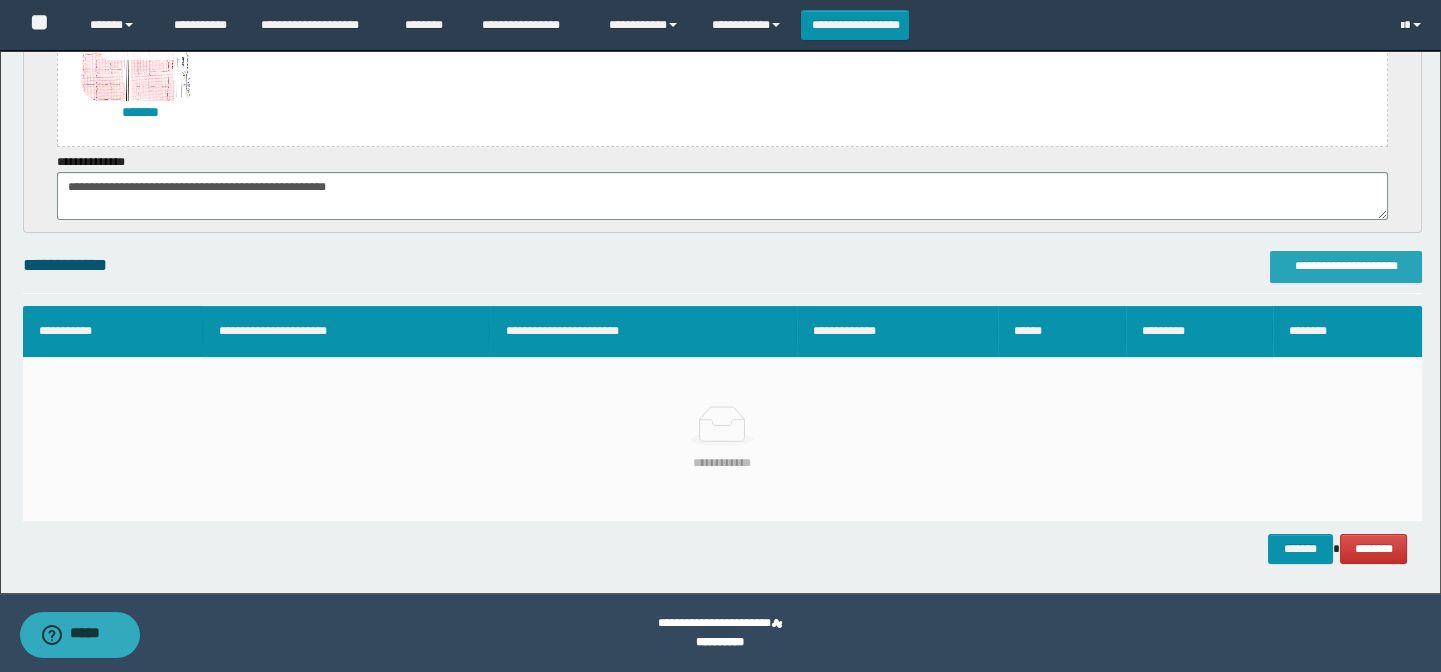 click on "**********" at bounding box center (1346, 266) 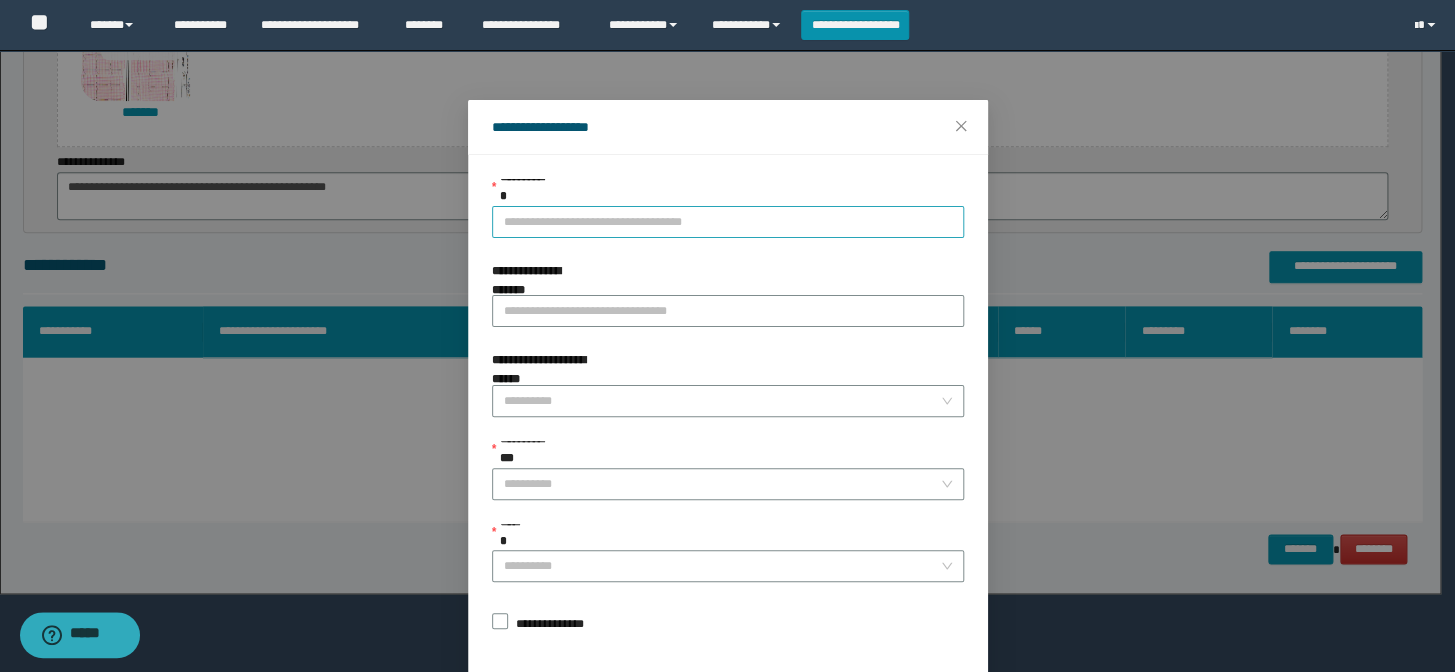 click on "**********" at bounding box center [728, 222] 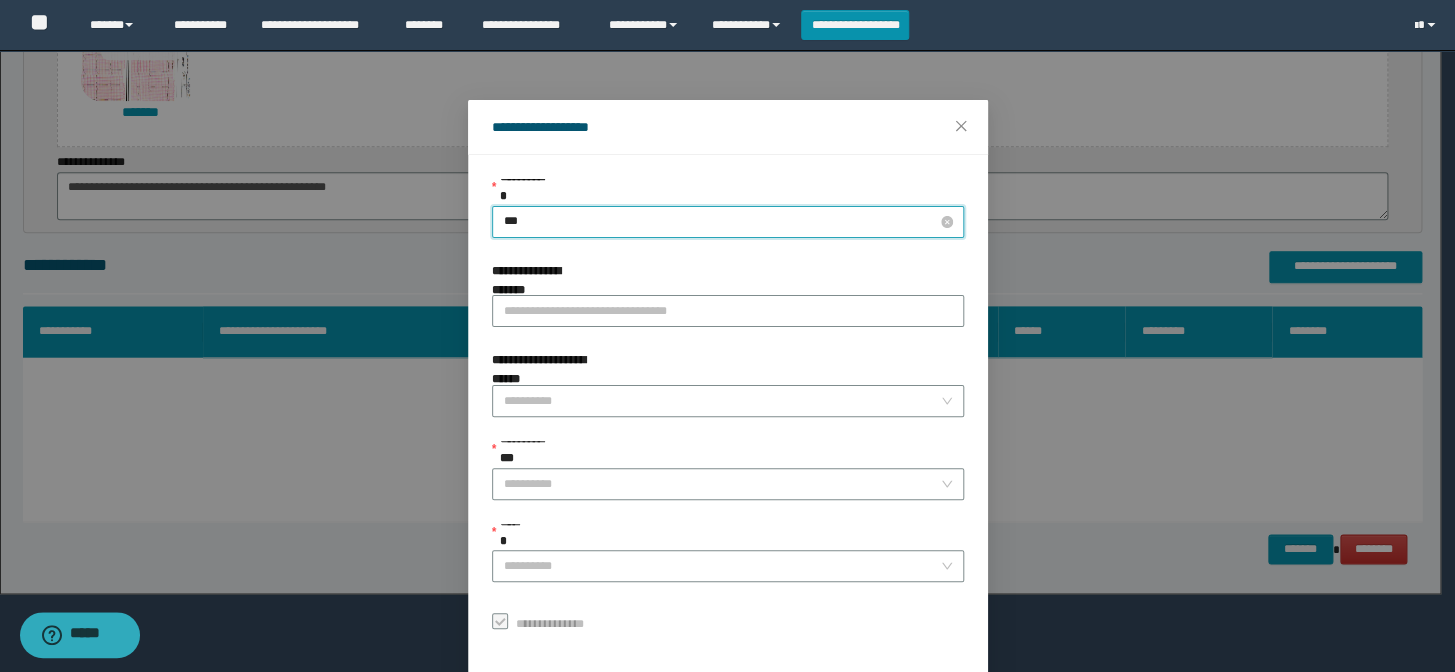 type on "****" 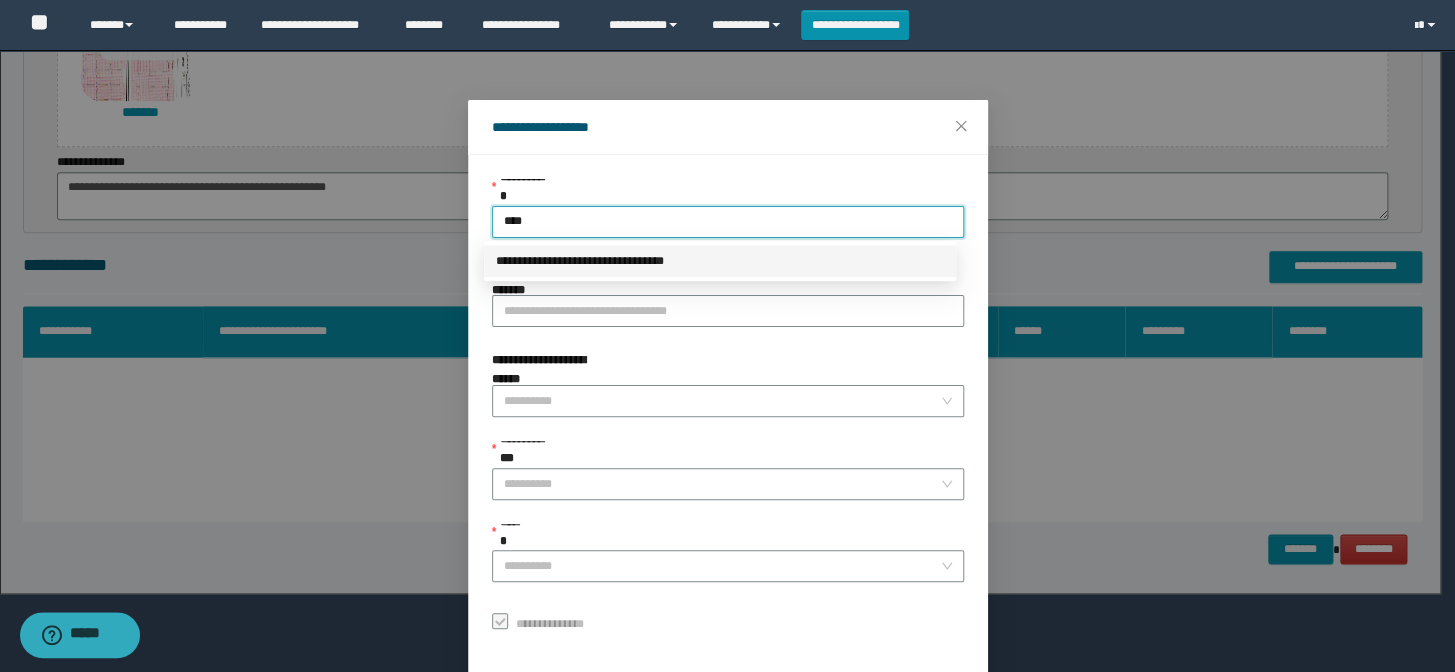 click on "**********" at bounding box center [720, 261] 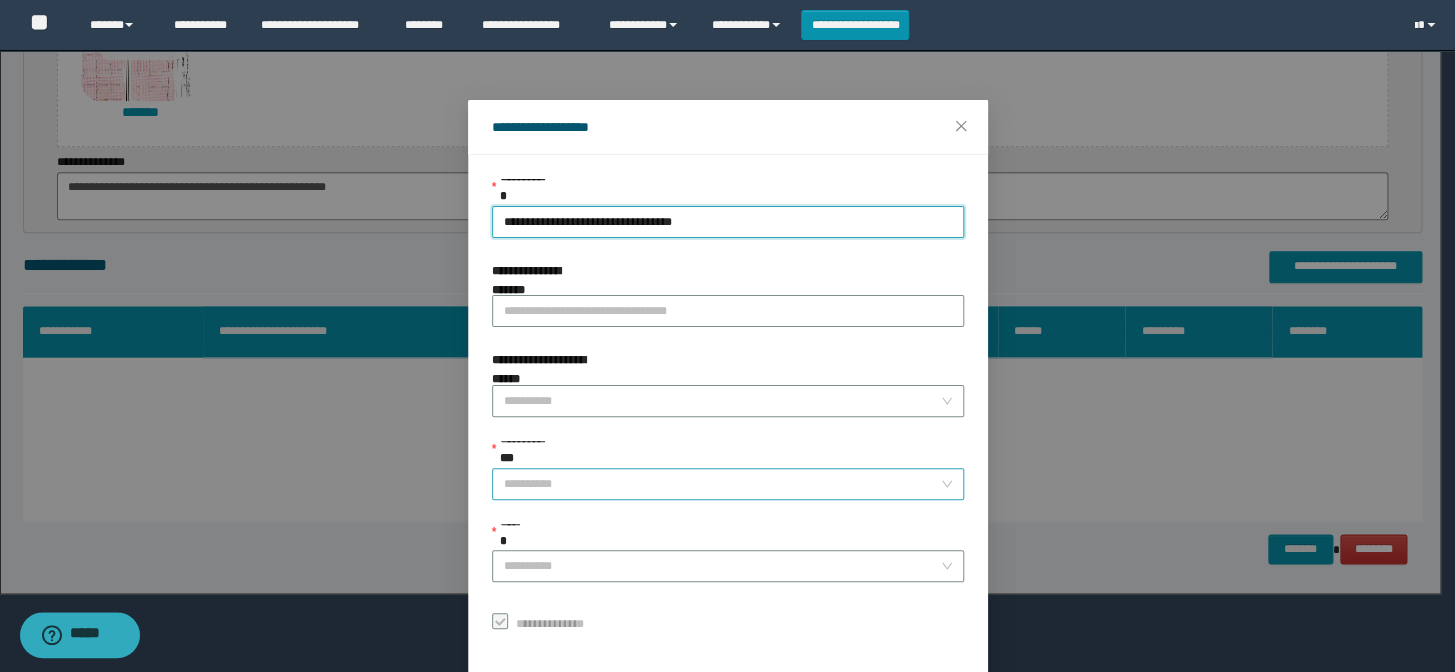 click on "**********" at bounding box center [722, 484] 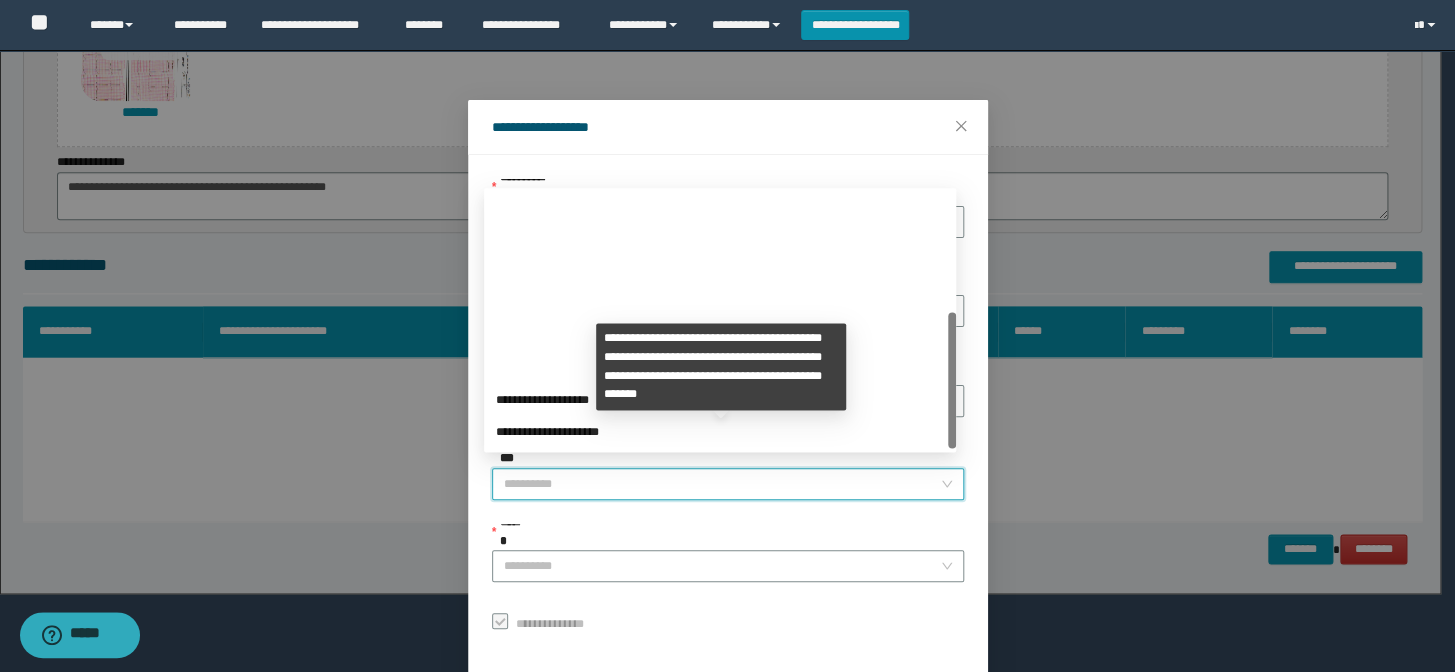scroll, scrollTop: 223, scrollLeft: 0, axis: vertical 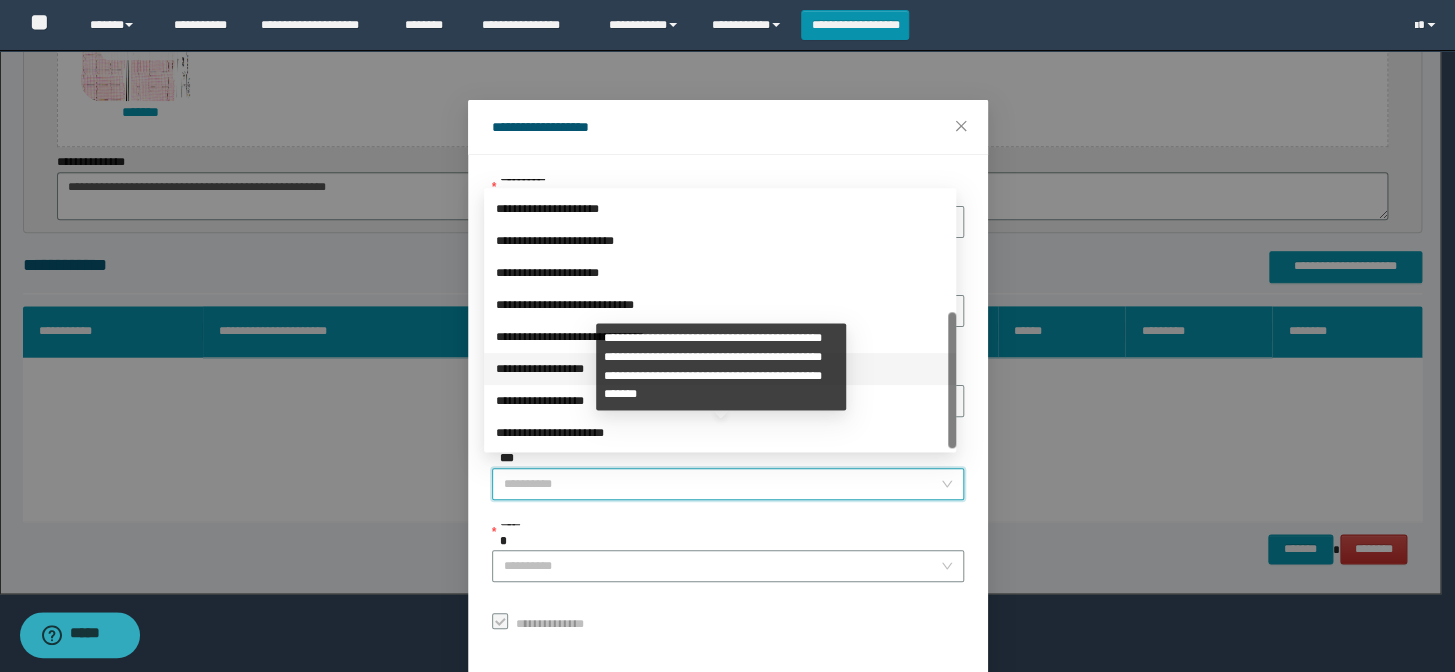 click on "**********" at bounding box center (720, 369) 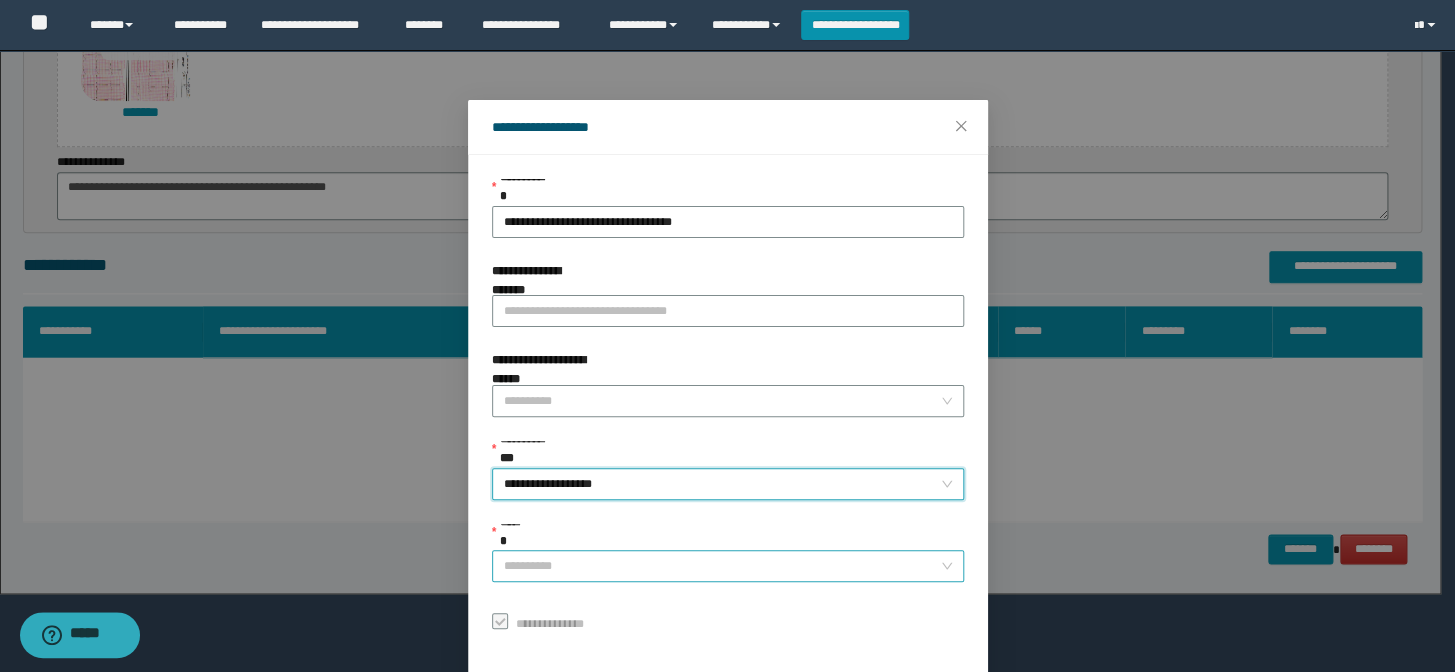 click on "******" at bounding box center [722, 566] 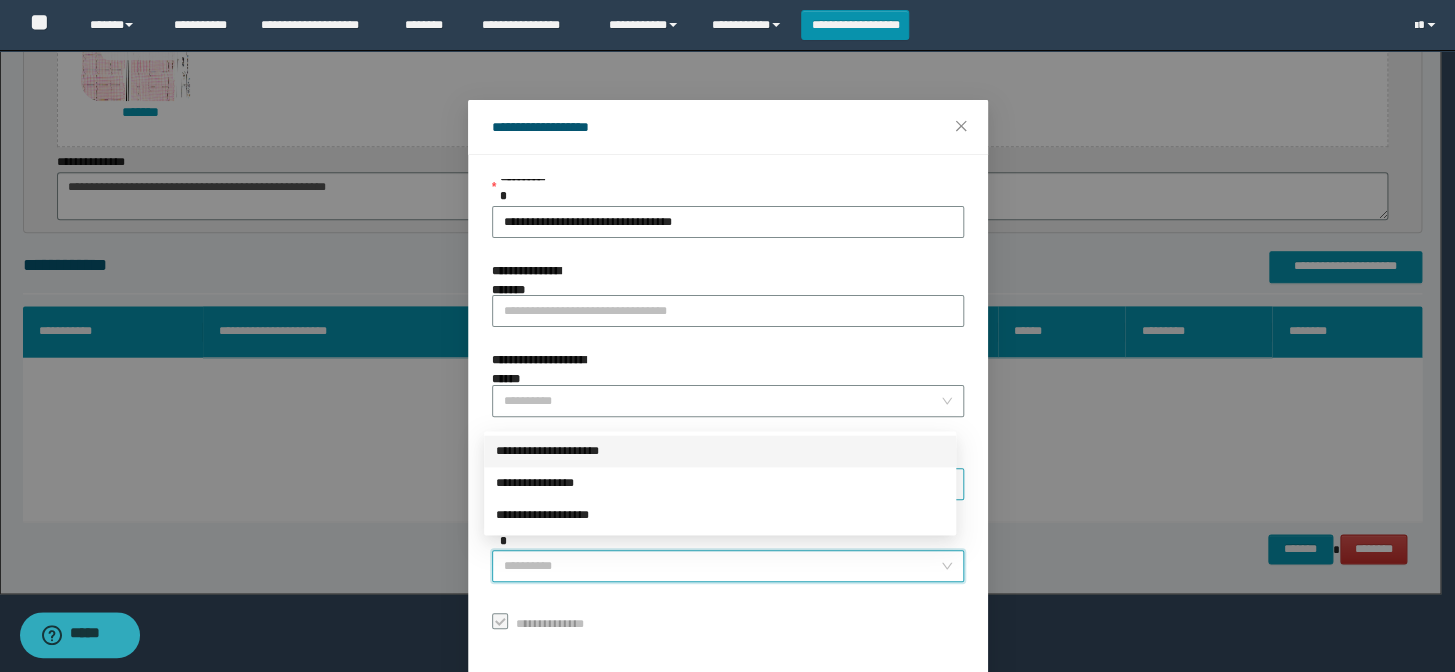 drag, startPoint x: 574, startPoint y: 452, endPoint x: 594, endPoint y: 465, distance: 23.853722 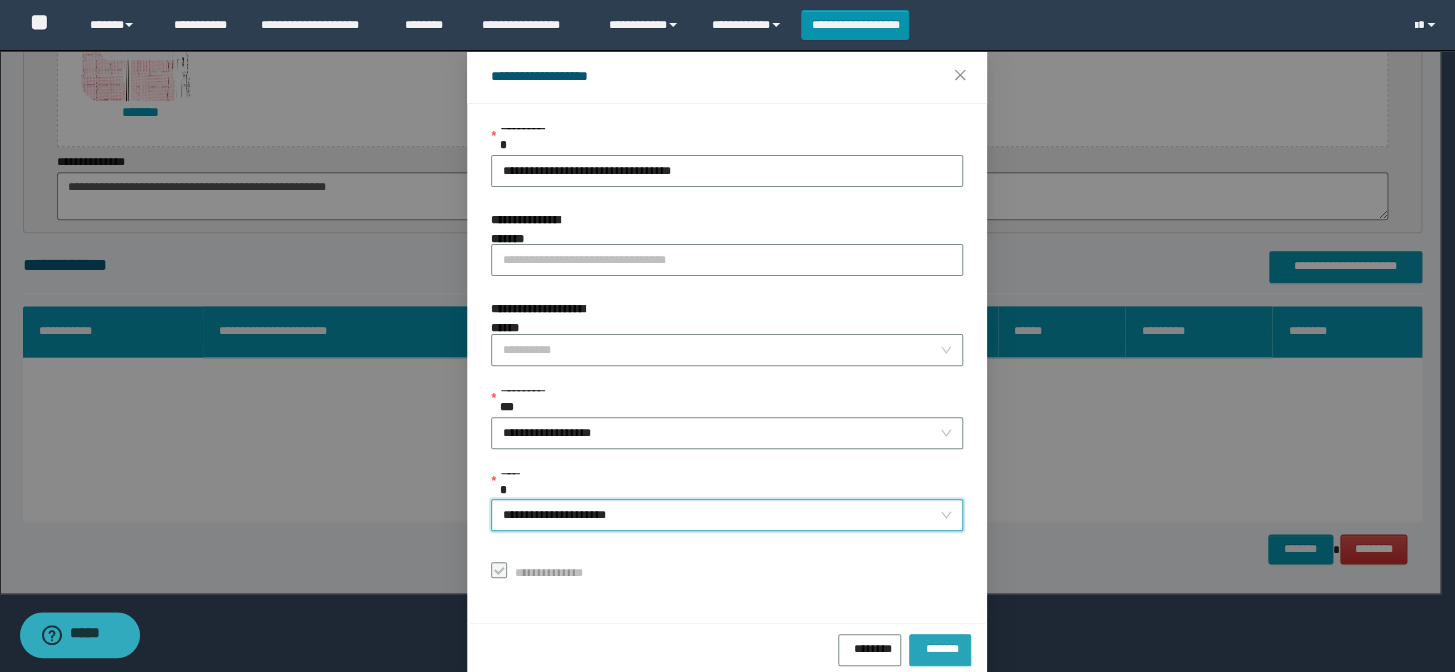scroll, scrollTop: 79, scrollLeft: 0, axis: vertical 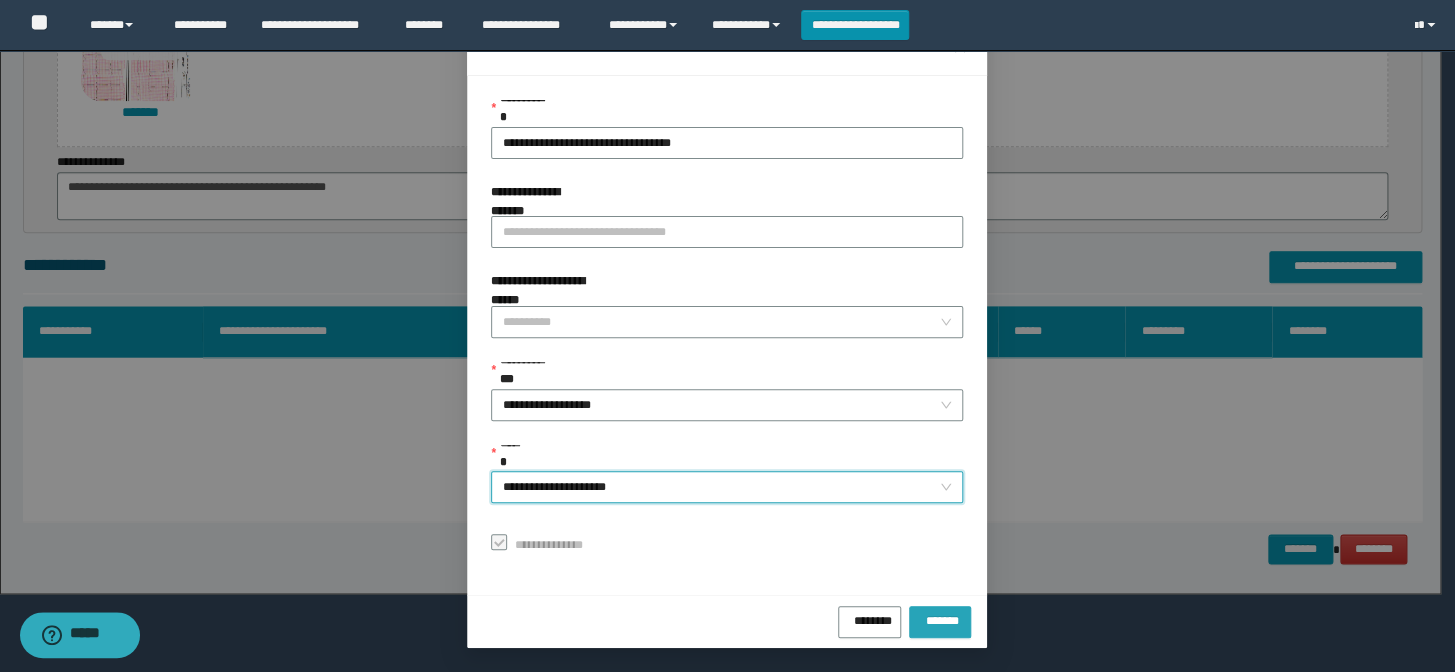 click on "*******" at bounding box center (940, 618) 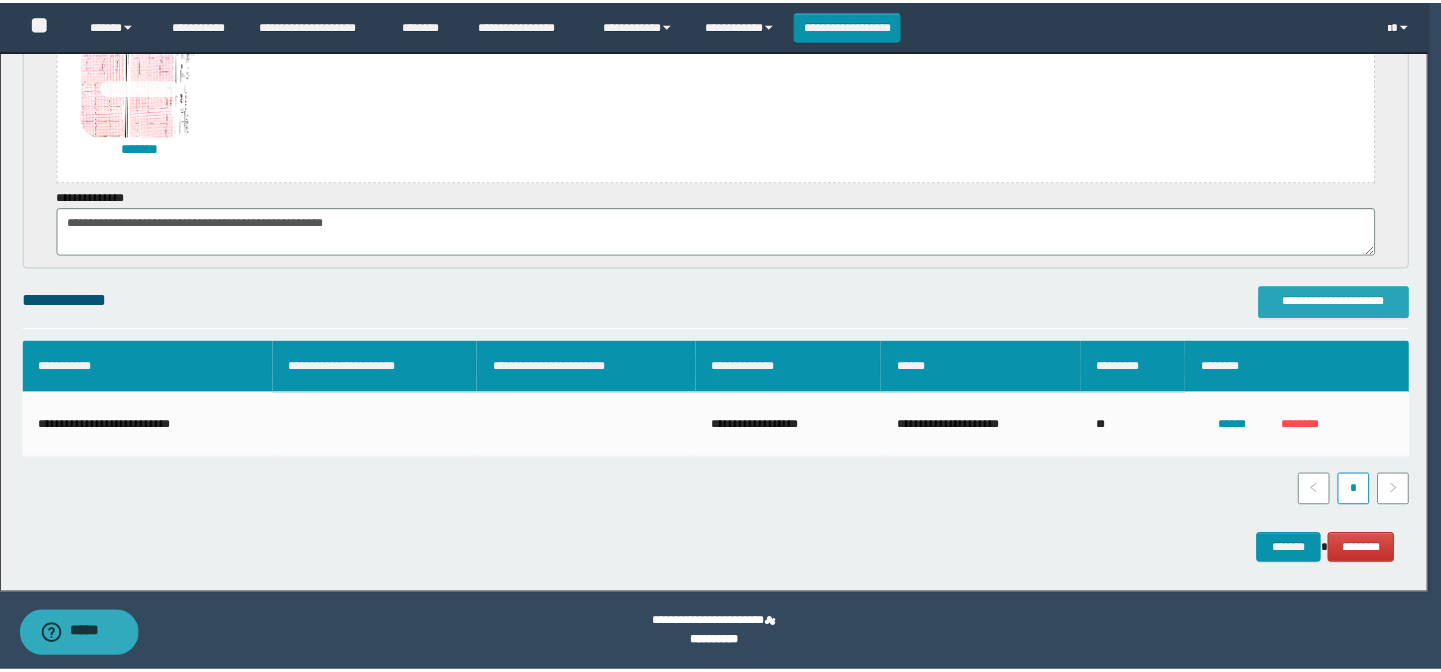 scroll, scrollTop: 862, scrollLeft: 0, axis: vertical 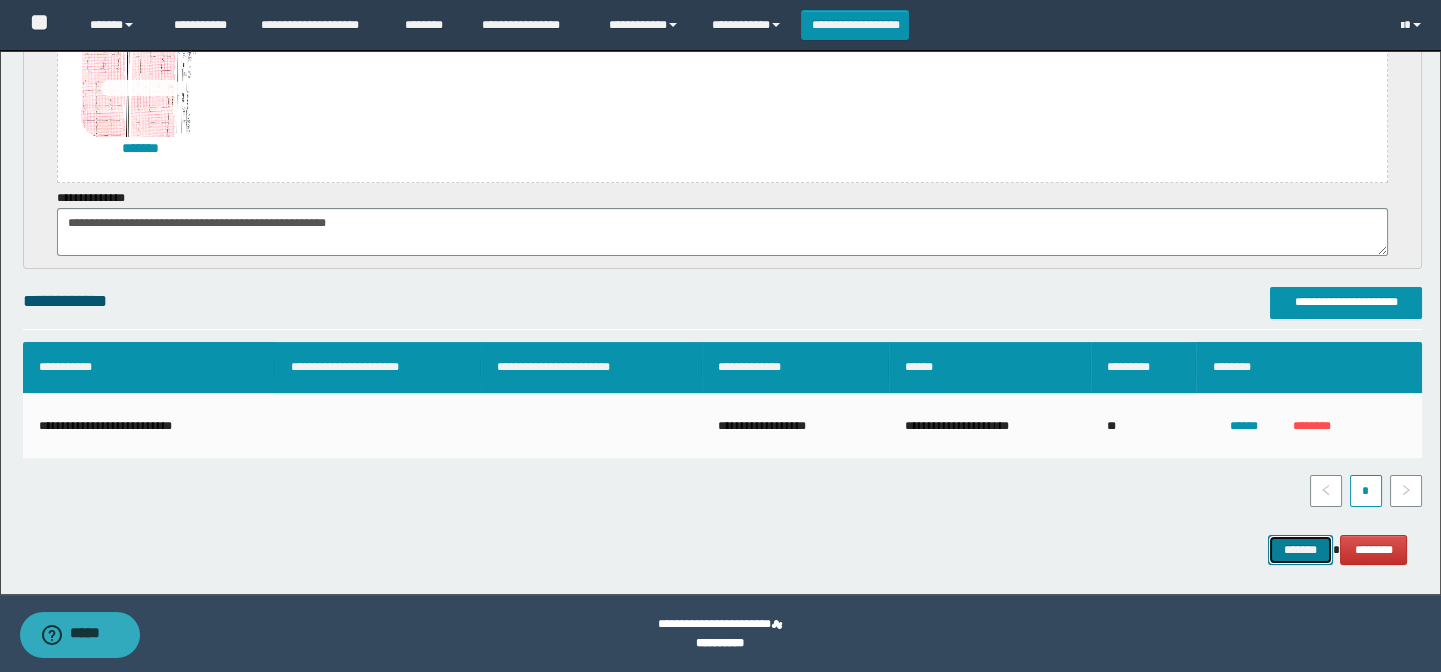 click on "*******" at bounding box center [1300, 550] 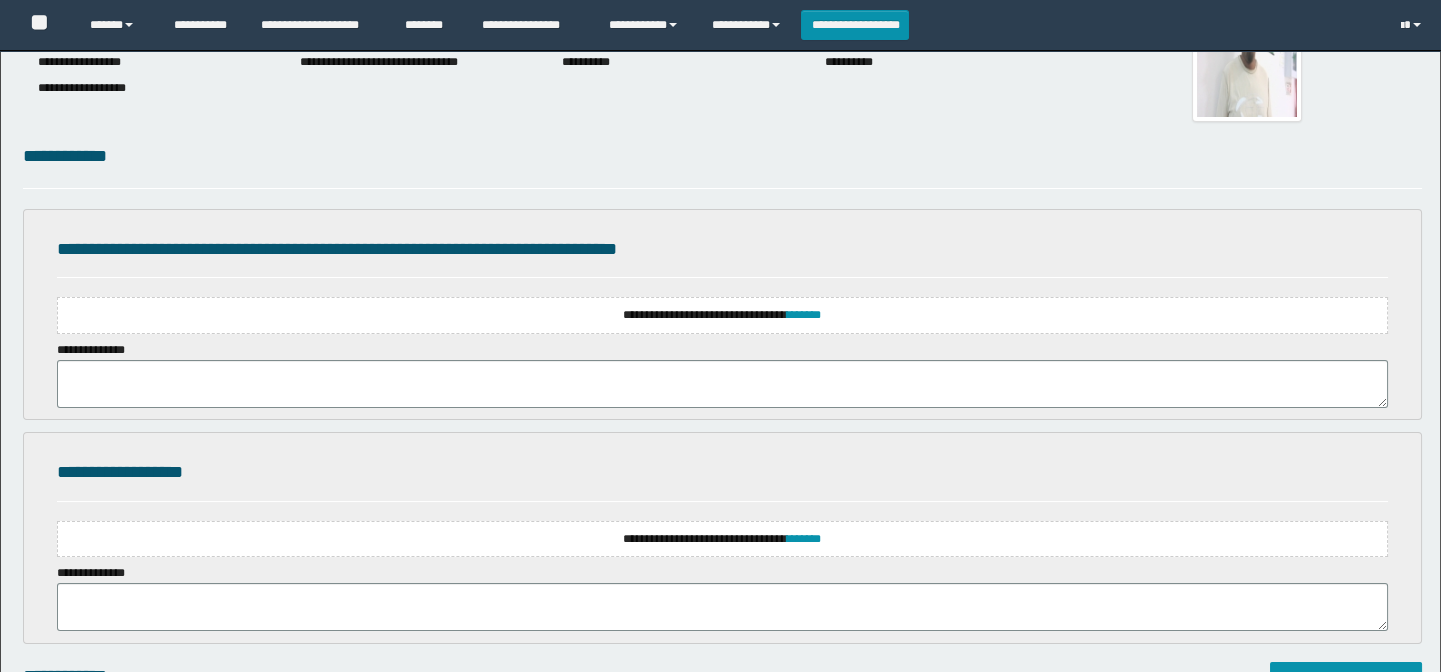 scroll, scrollTop: 181, scrollLeft: 0, axis: vertical 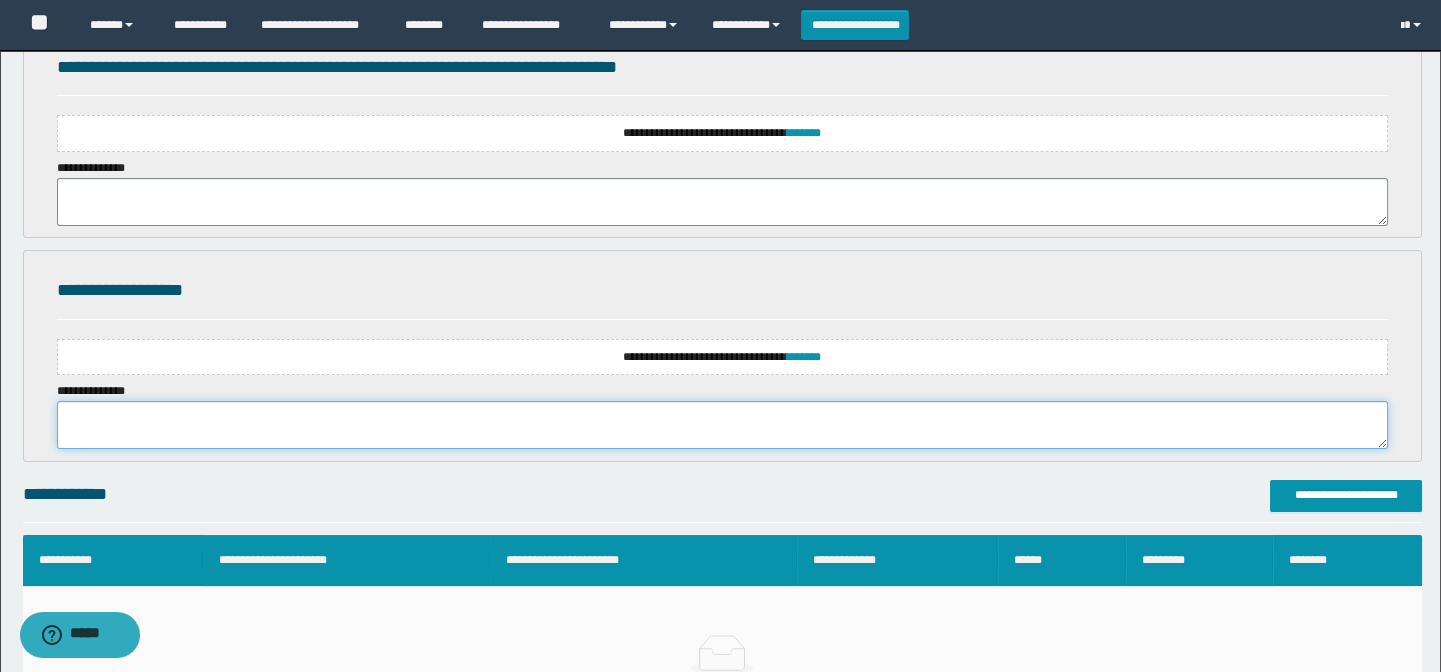click at bounding box center (723, 425) 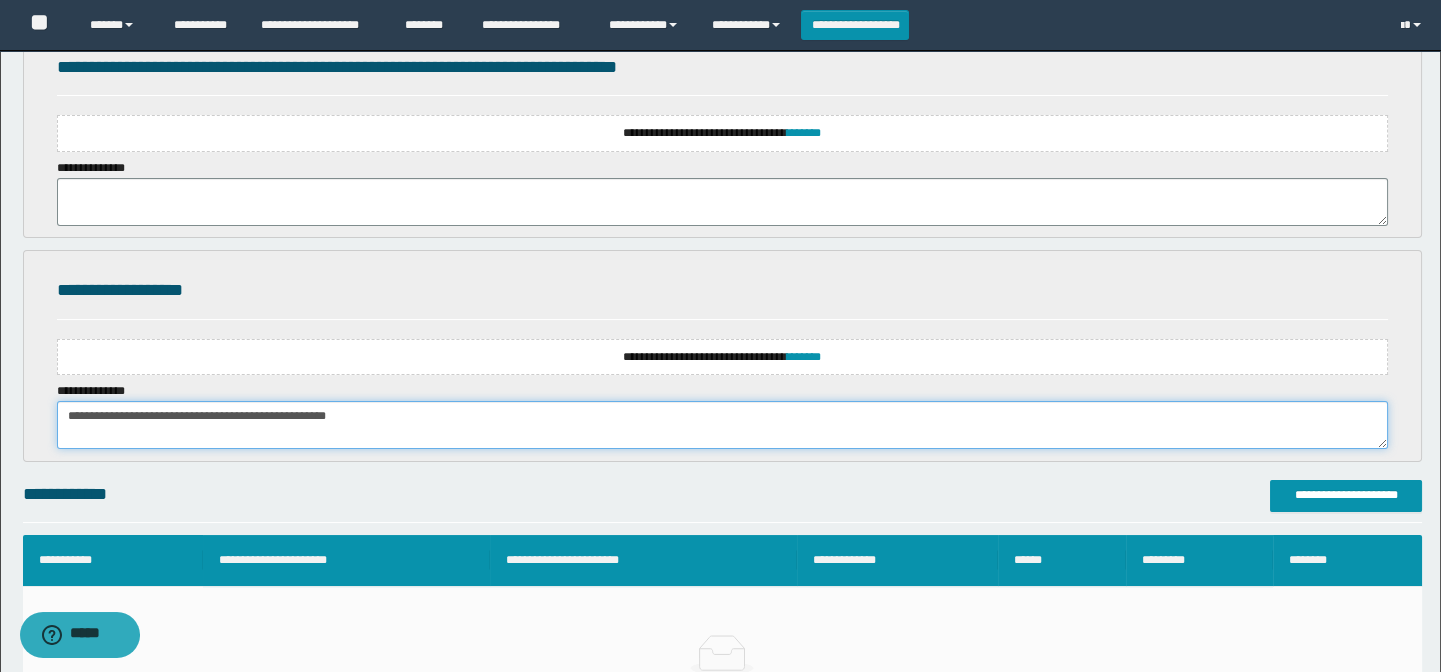 type on "**********" 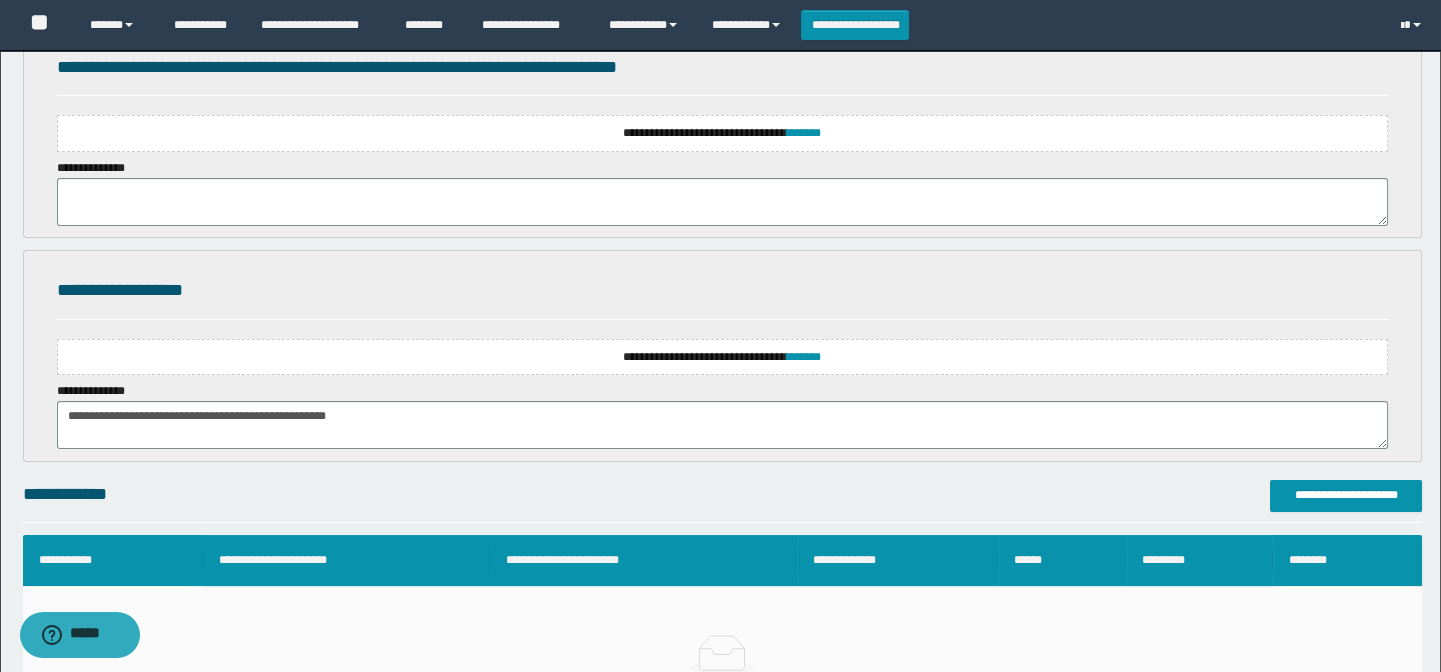 click on "**********" at bounding box center [723, 357] 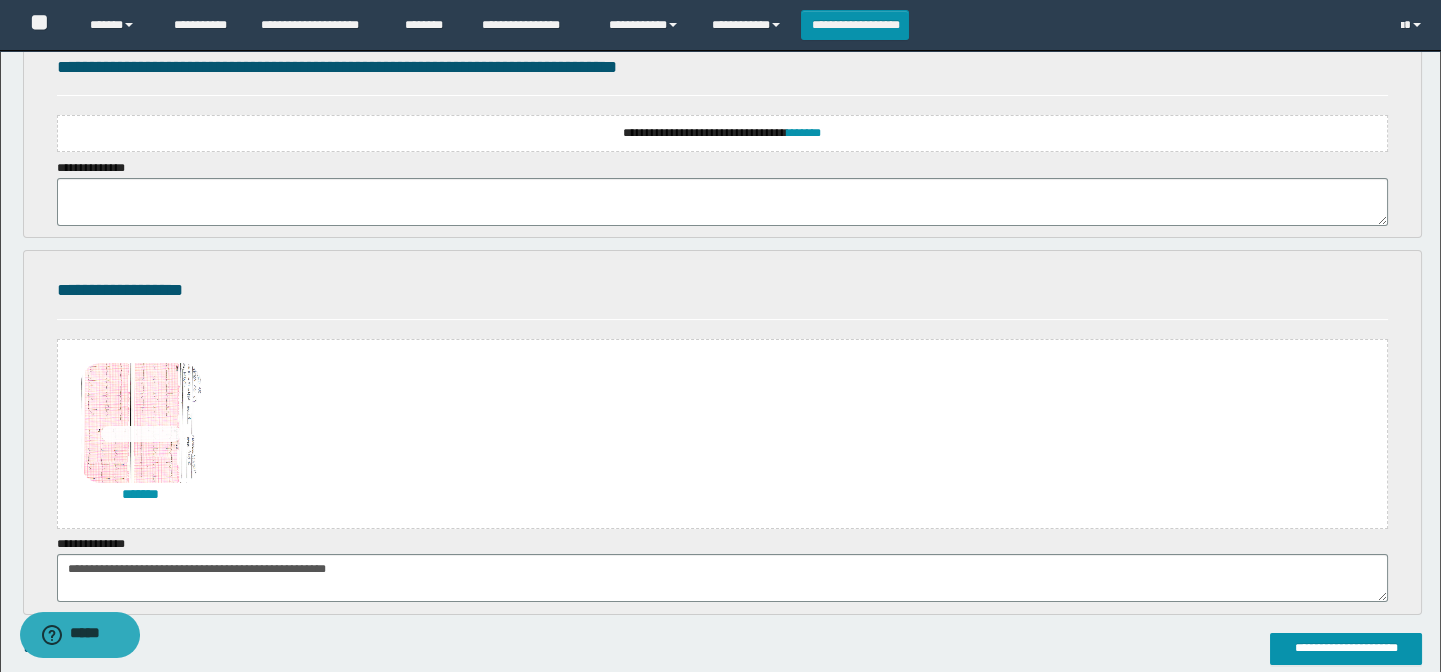scroll, scrollTop: 272, scrollLeft: 0, axis: vertical 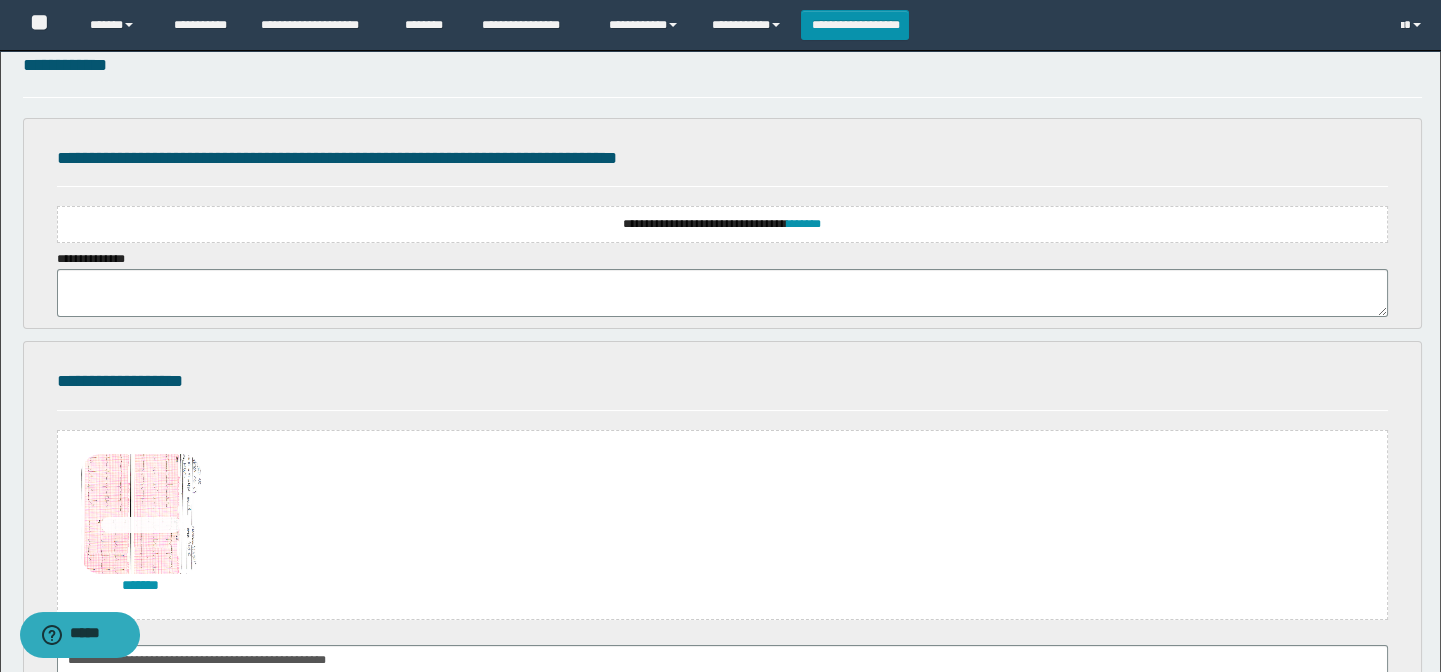 click on "**********" at bounding box center [723, 224] 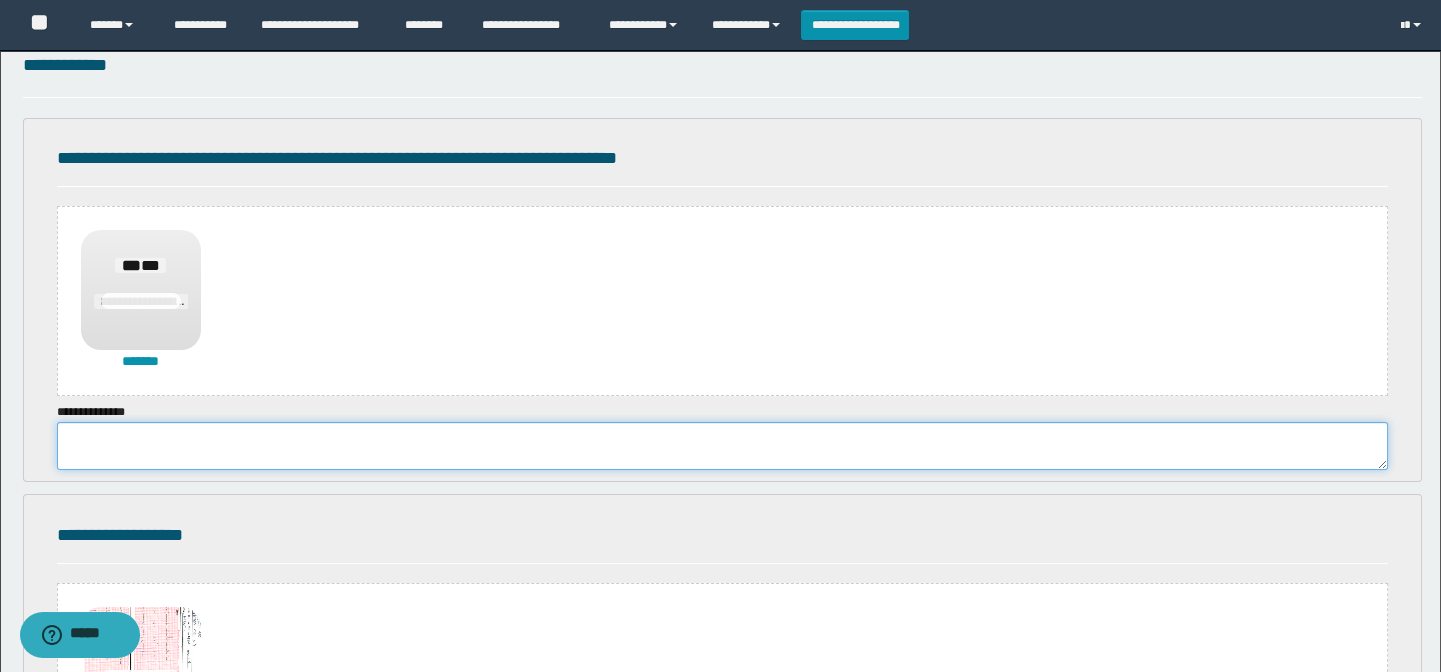 click at bounding box center (723, 446) 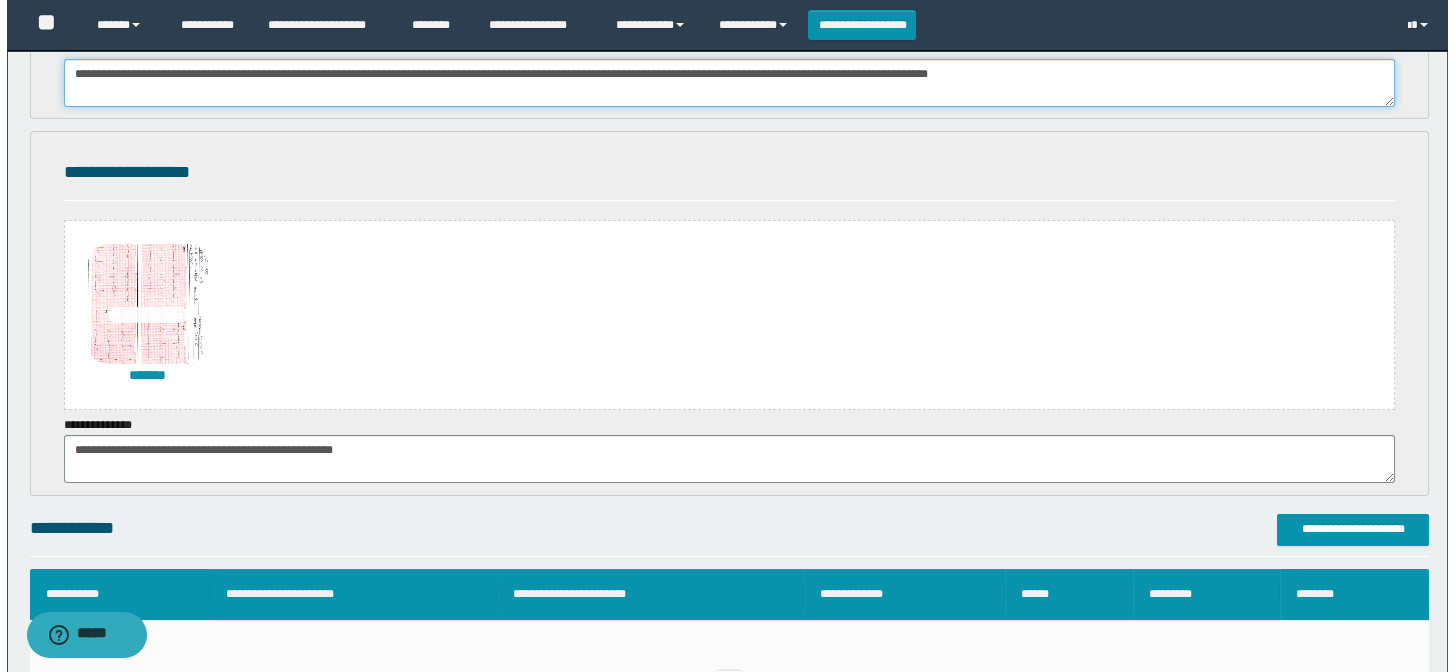 scroll, scrollTop: 636, scrollLeft: 0, axis: vertical 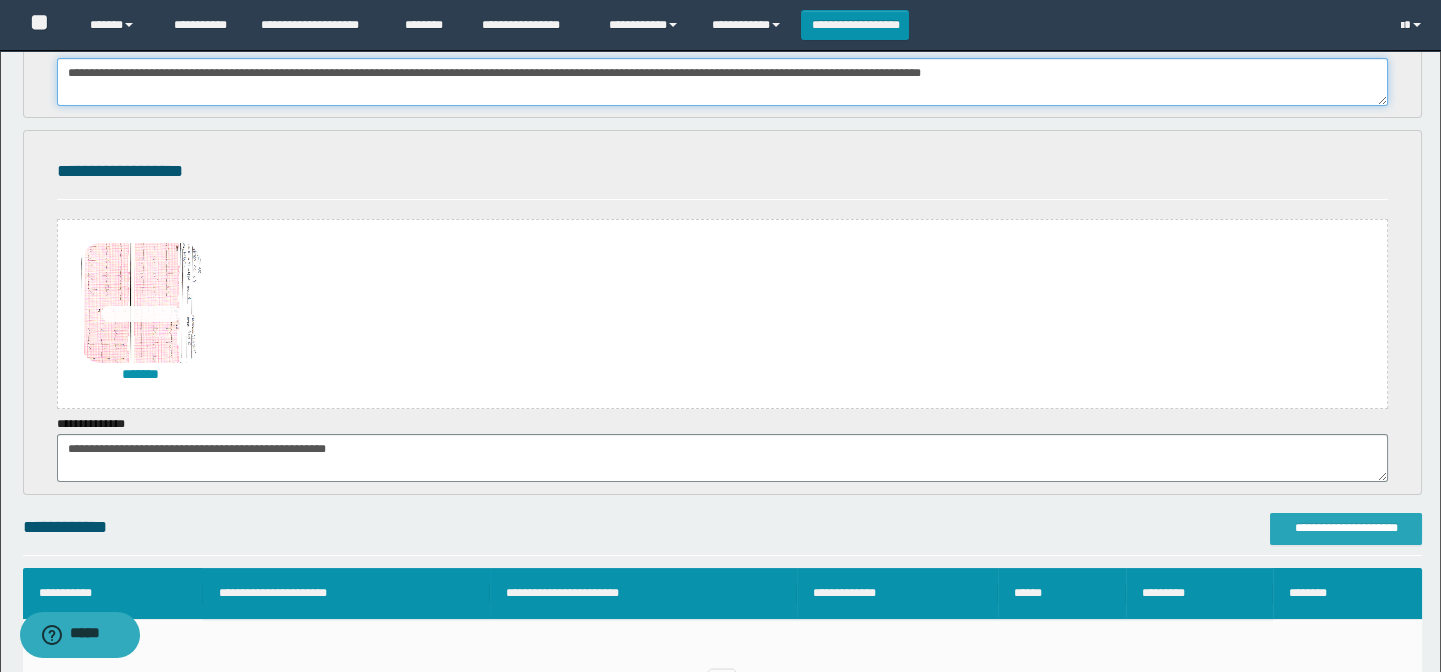 type on "**********" 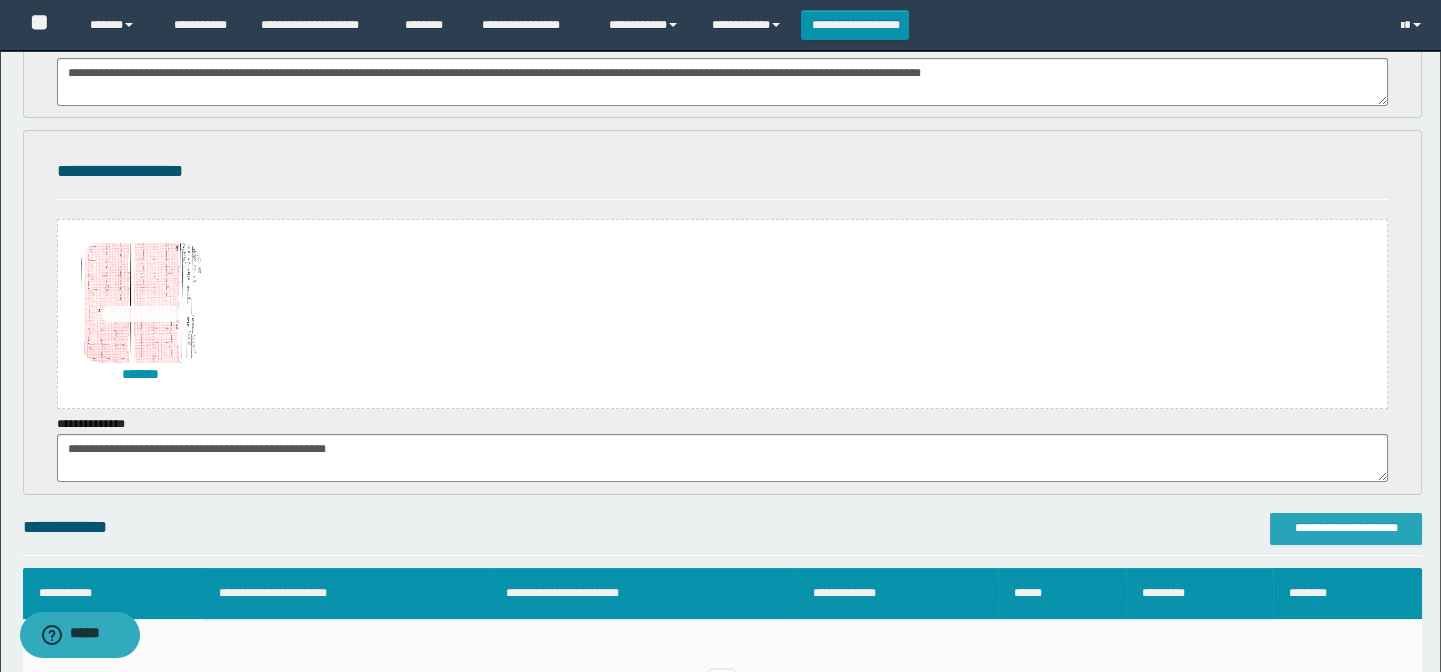 click on "**********" at bounding box center [1346, 528] 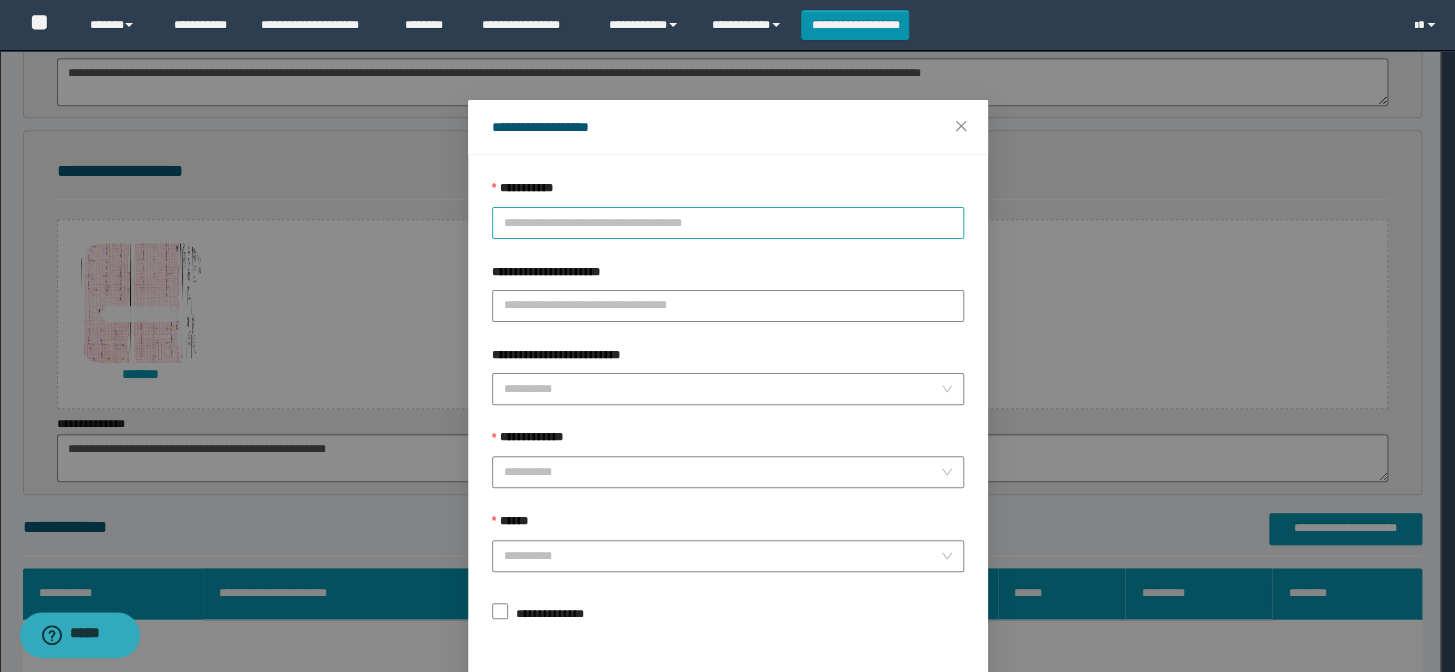 click on "**********" at bounding box center [728, 223] 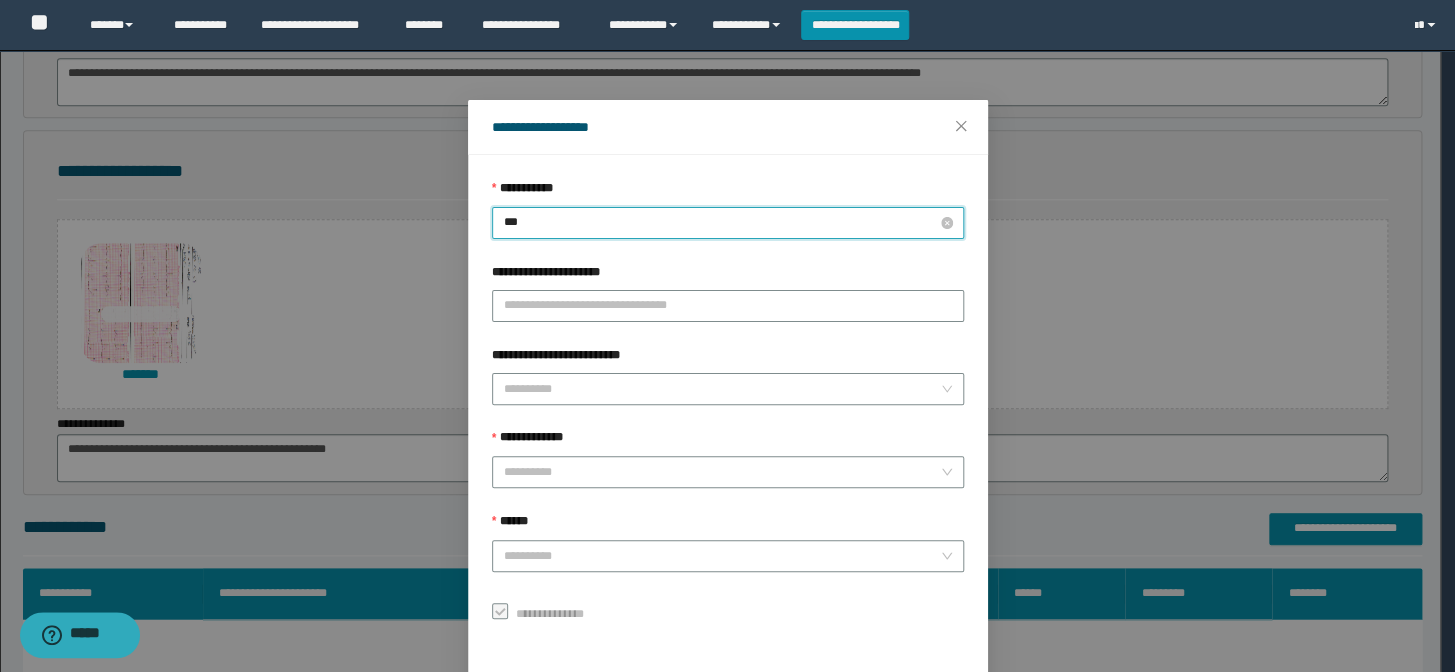 type on "****" 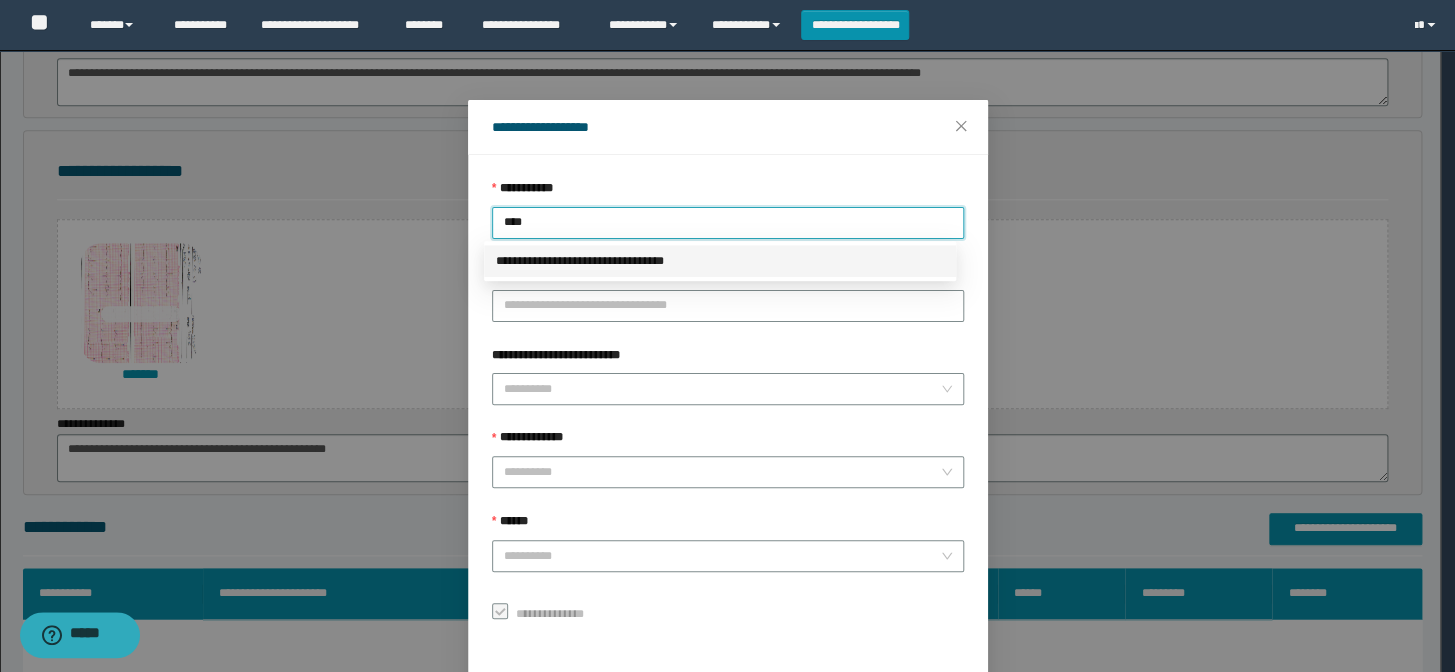 click on "**********" at bounding box center [720, 261] 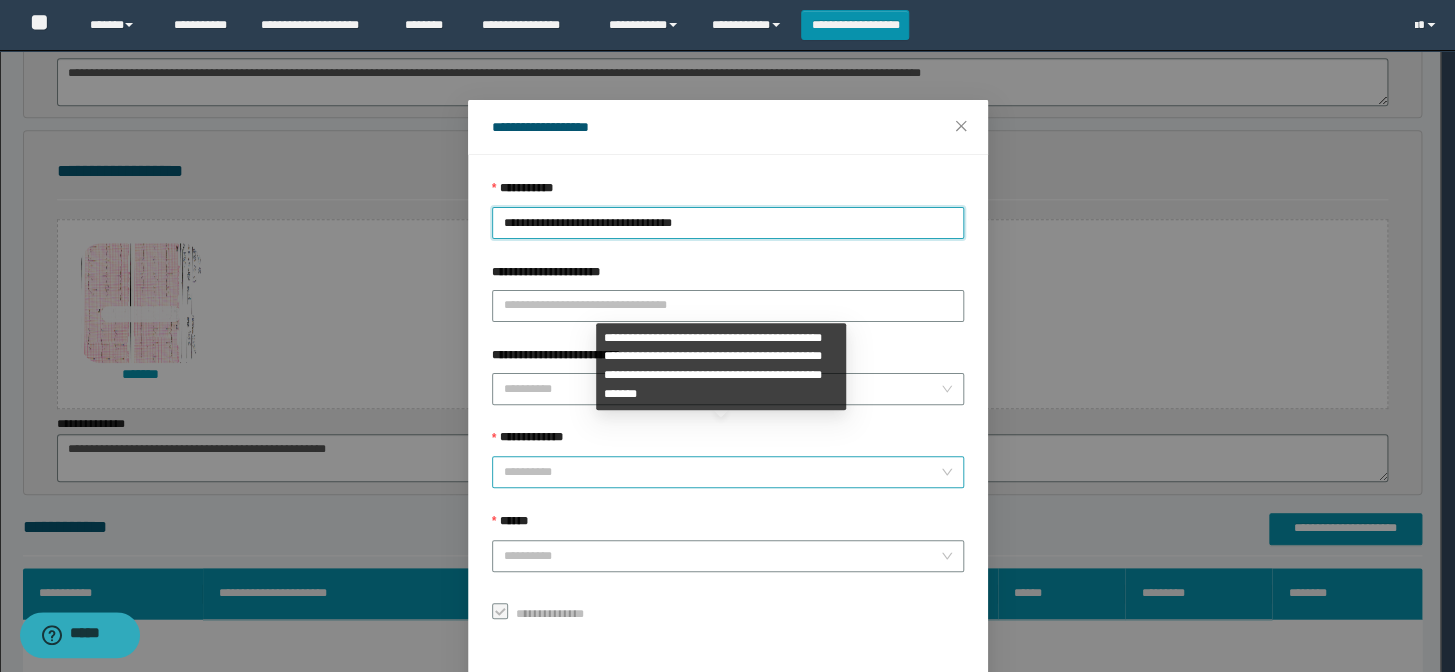 click on "**********" at bounding box center [722, 472] 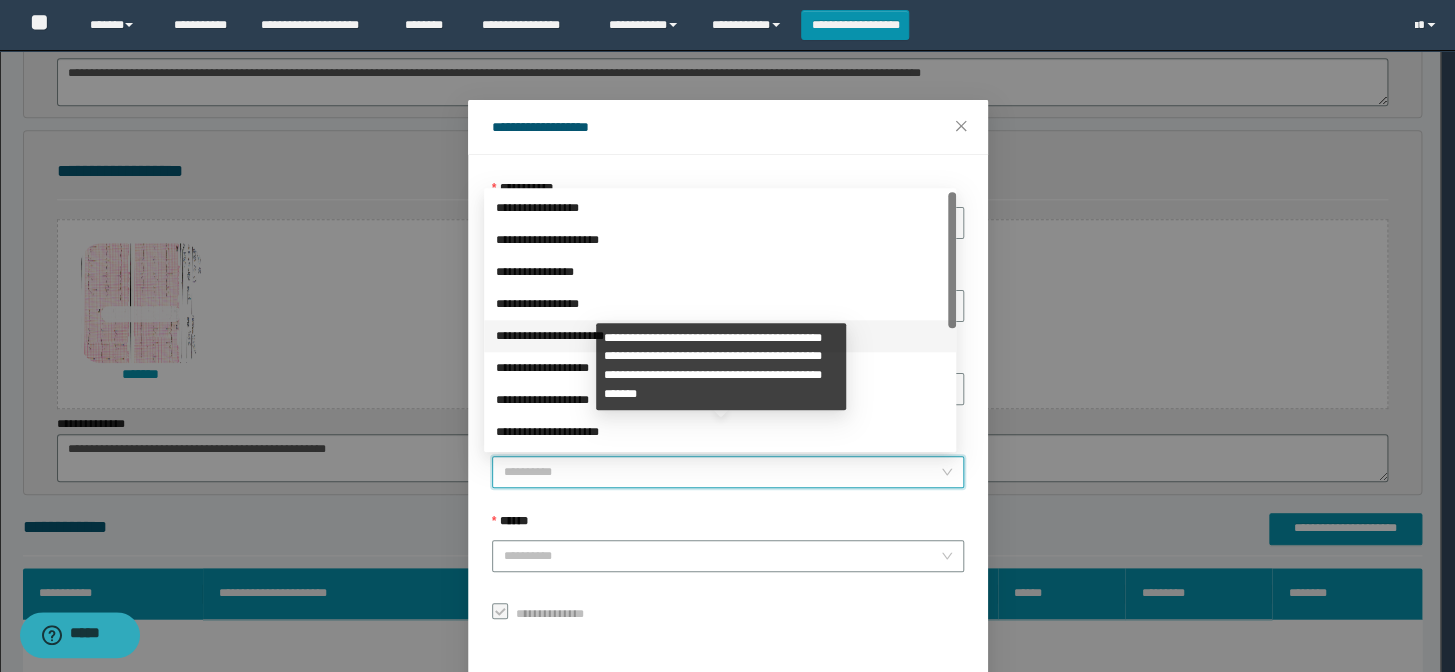 scroll, scrollTop: 223, scrollLeft: 0, axis: vertical 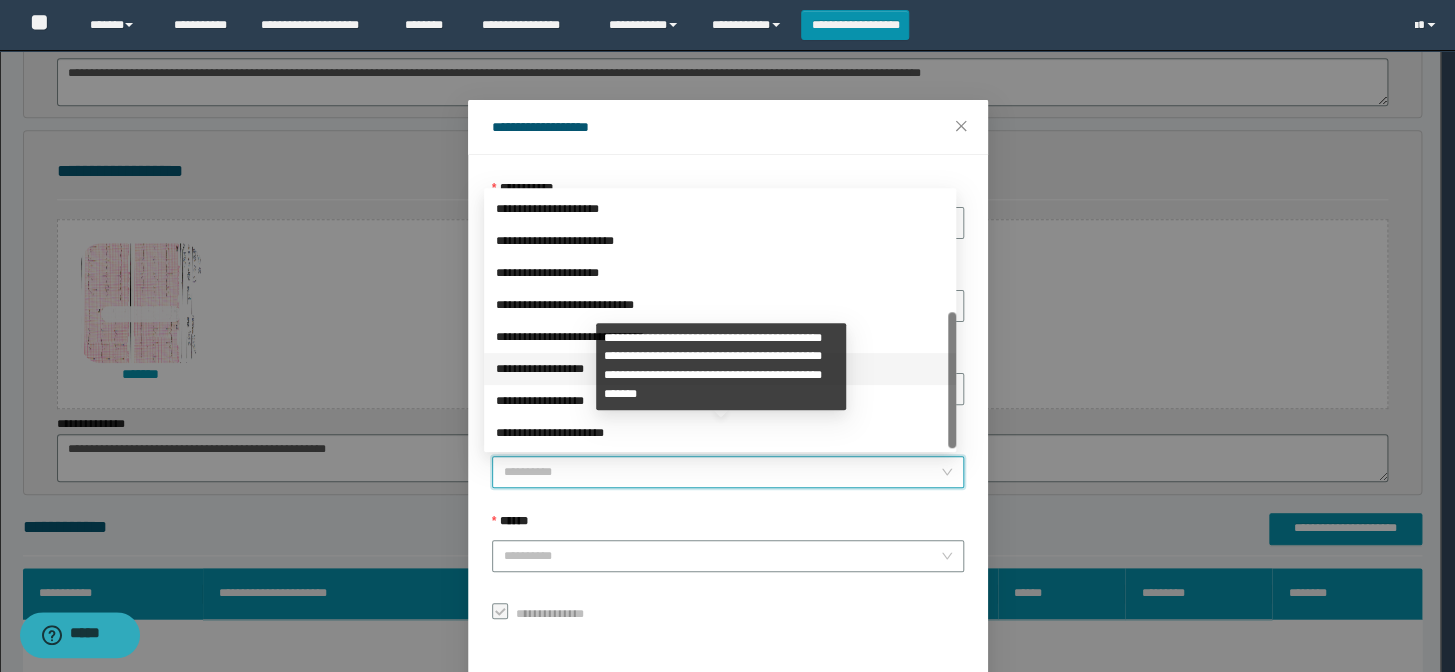 click on "**********" at bounding box center (720, 369) 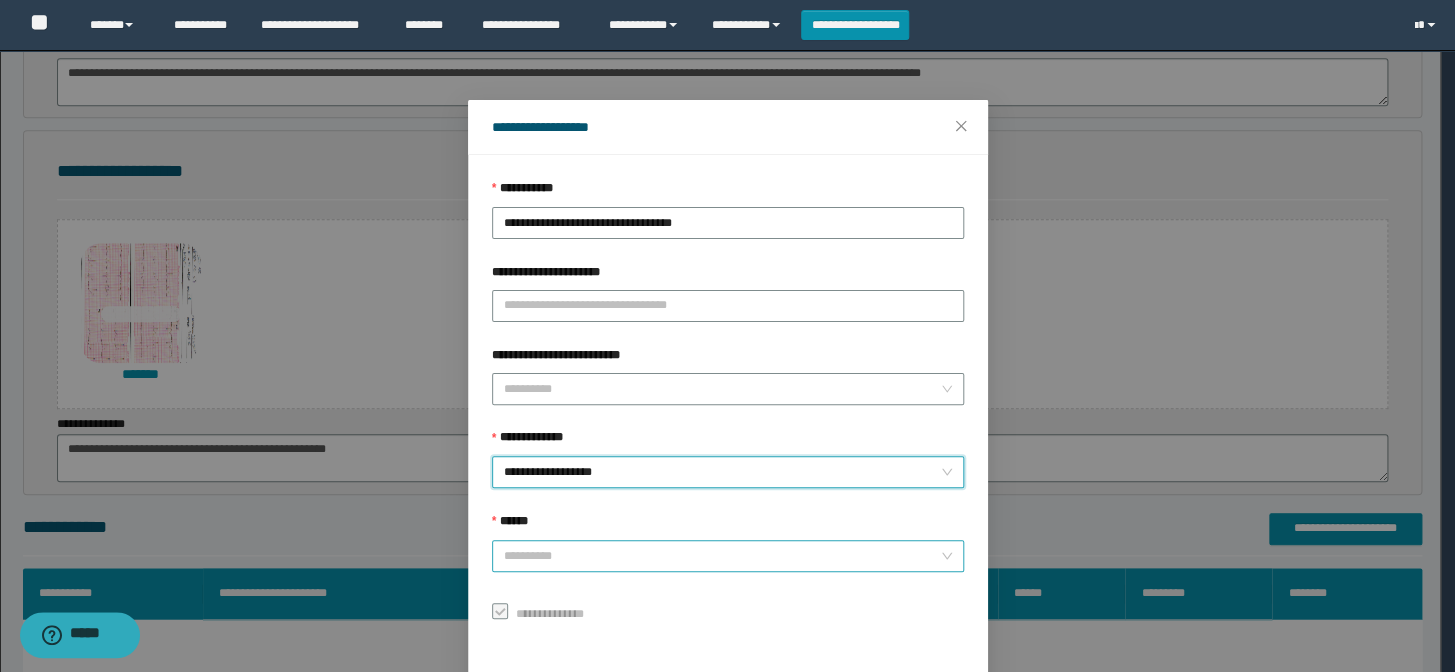 click on "******" at bounding box center [722, 556] 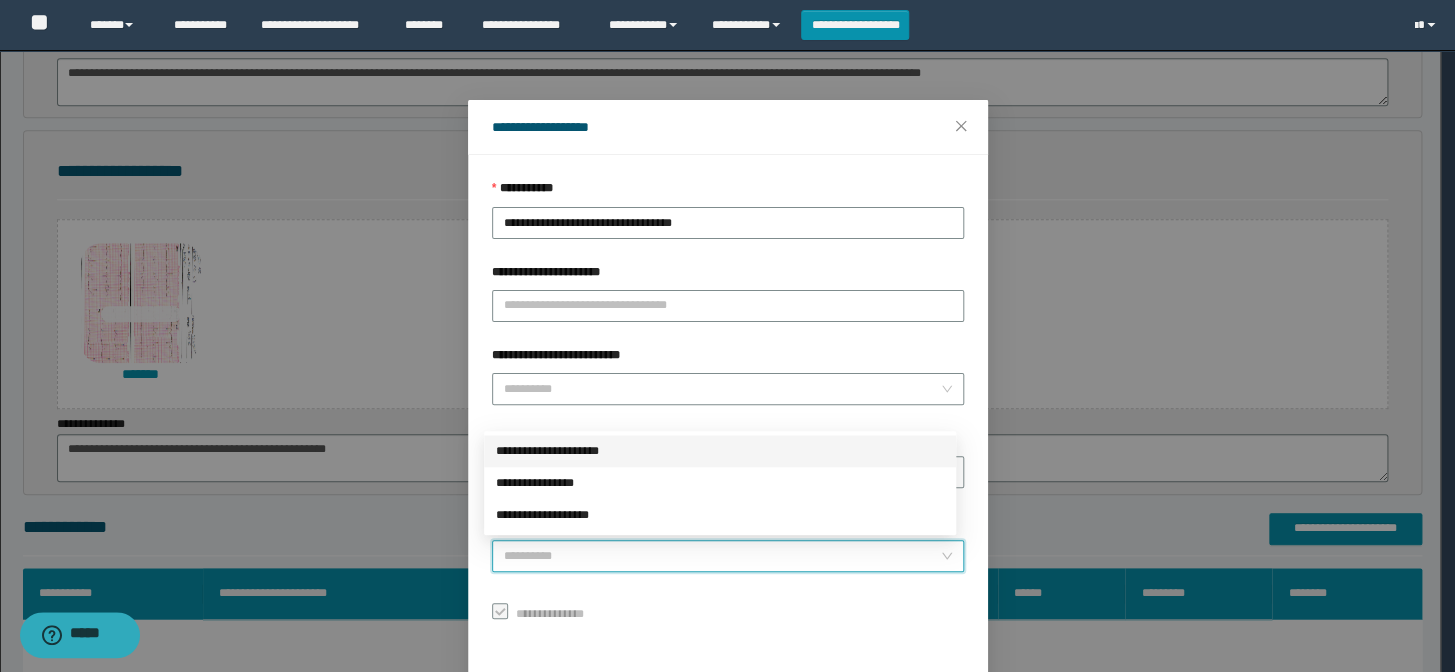click on "**********" at bounding box center [720, 451] 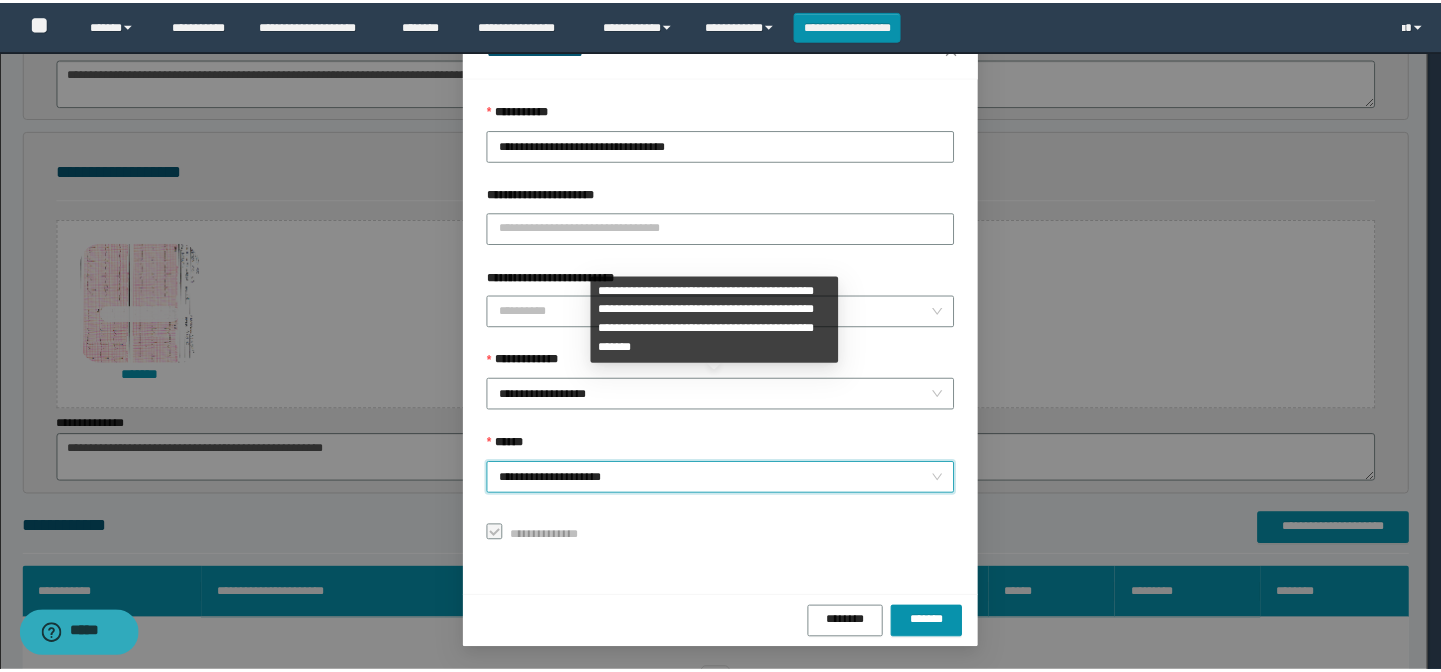 scroll, scrollTop: 79, scrollLeft: 0, axis: vertical 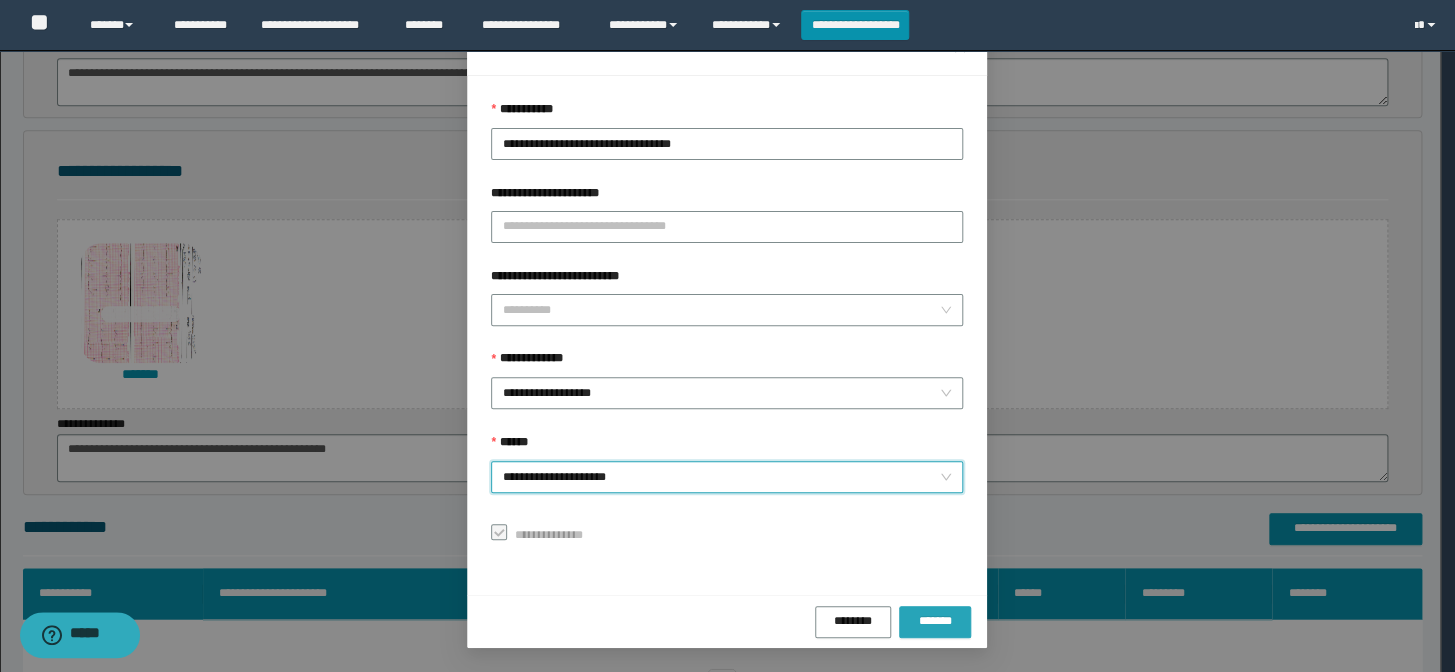 click on "*******" at bounding box center (935, 621) 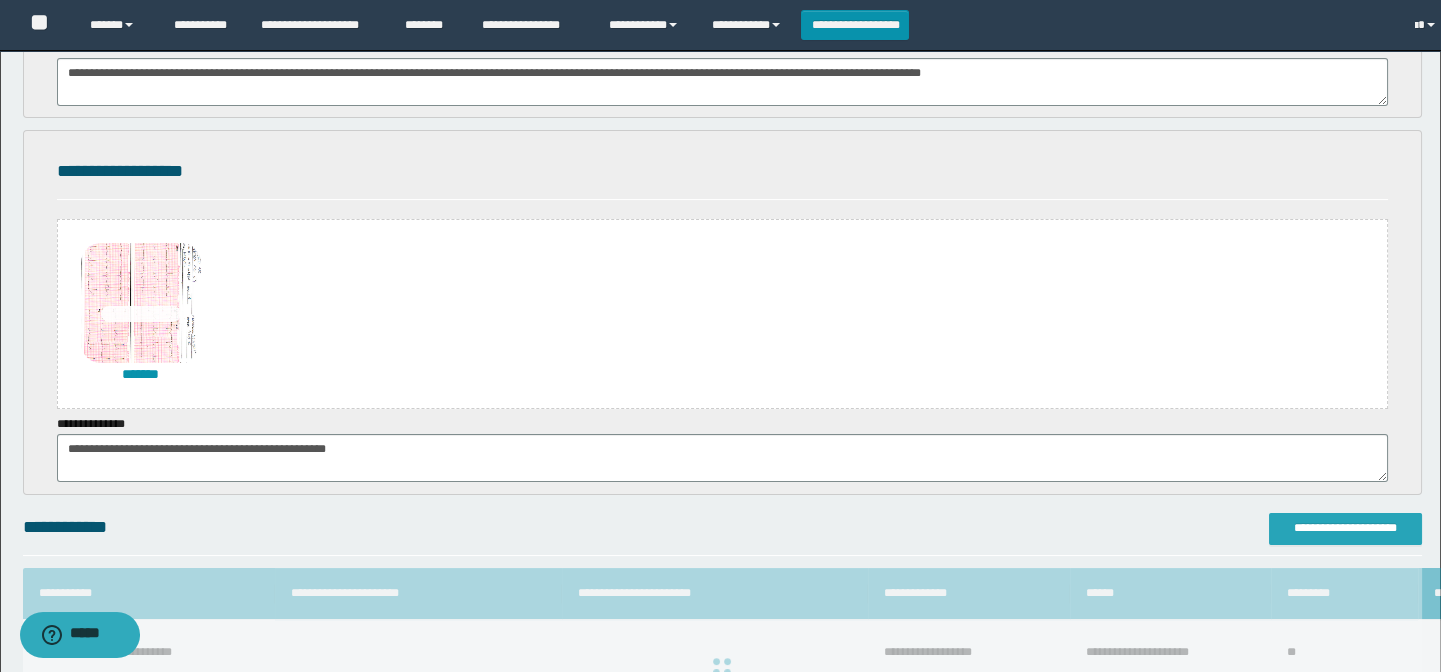 scroll, scrollTop: 0, scrollLeft: 0, axis: both 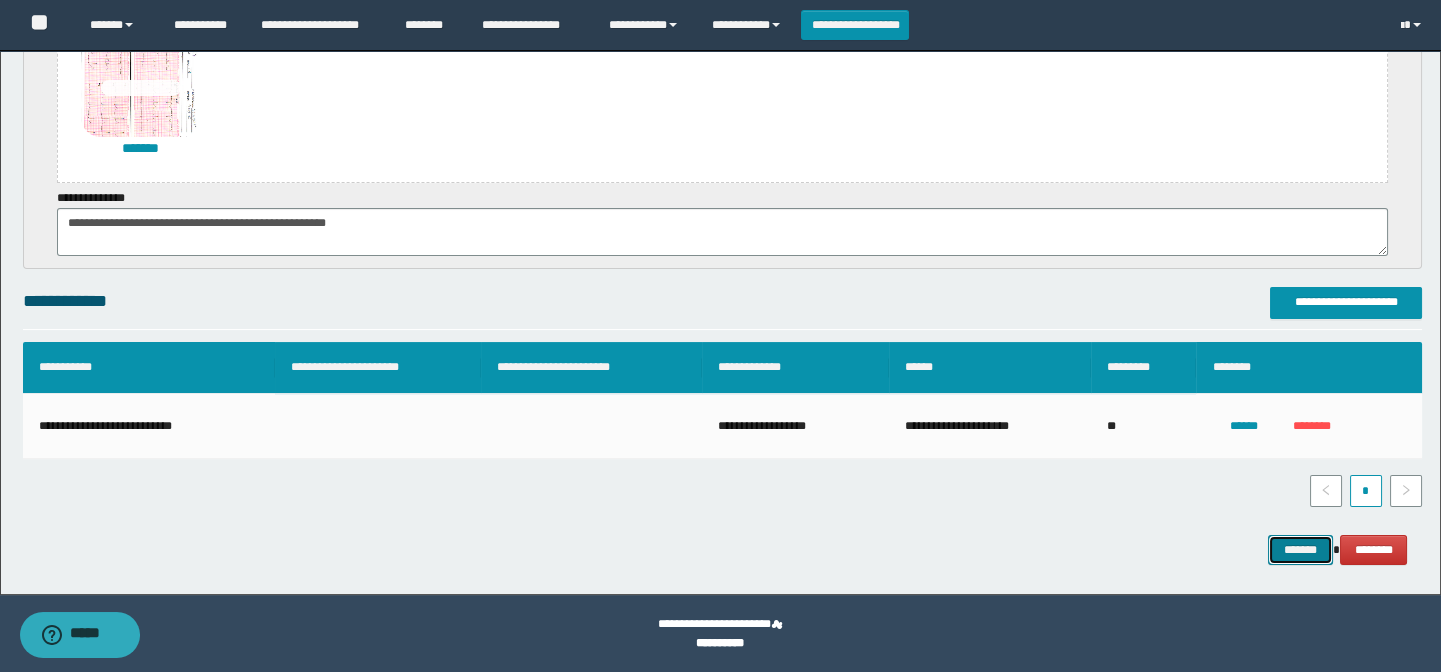 click on "*******" at bounding box center [1300, 550] 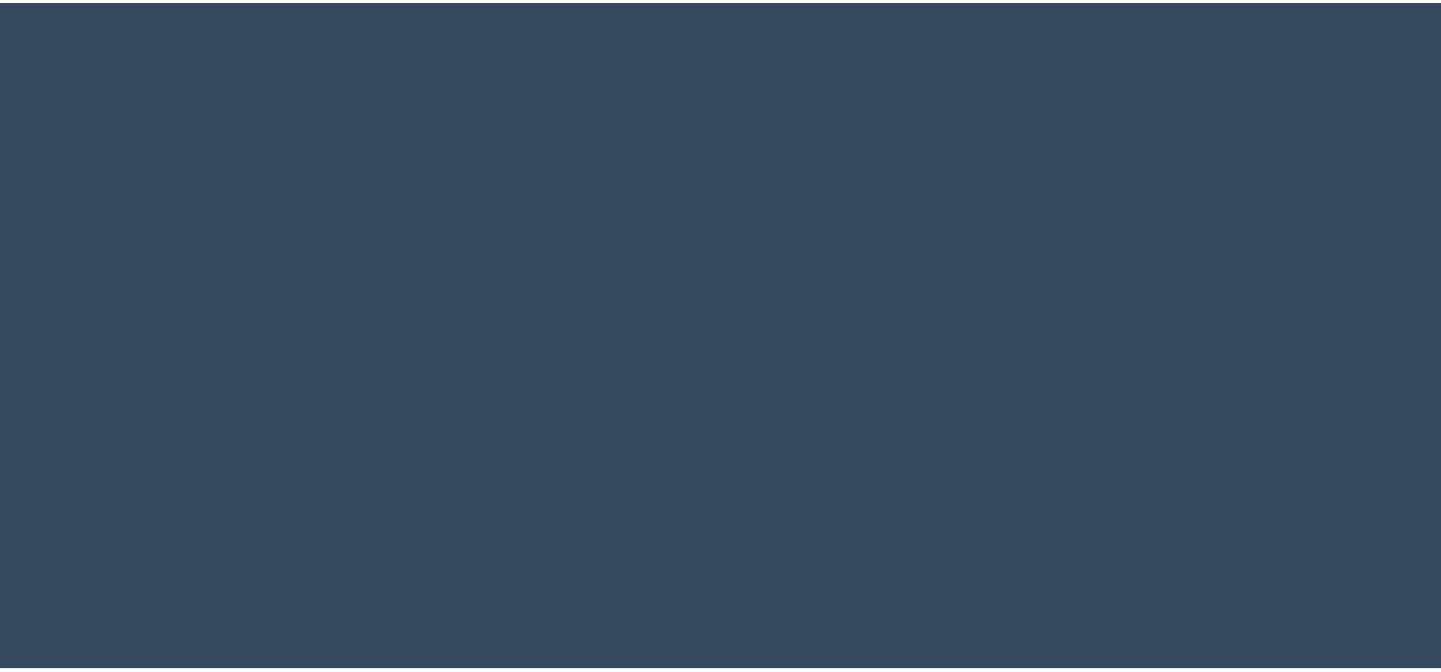 scroll, scrollTop: 0, scrollLeft: 0, axis: both 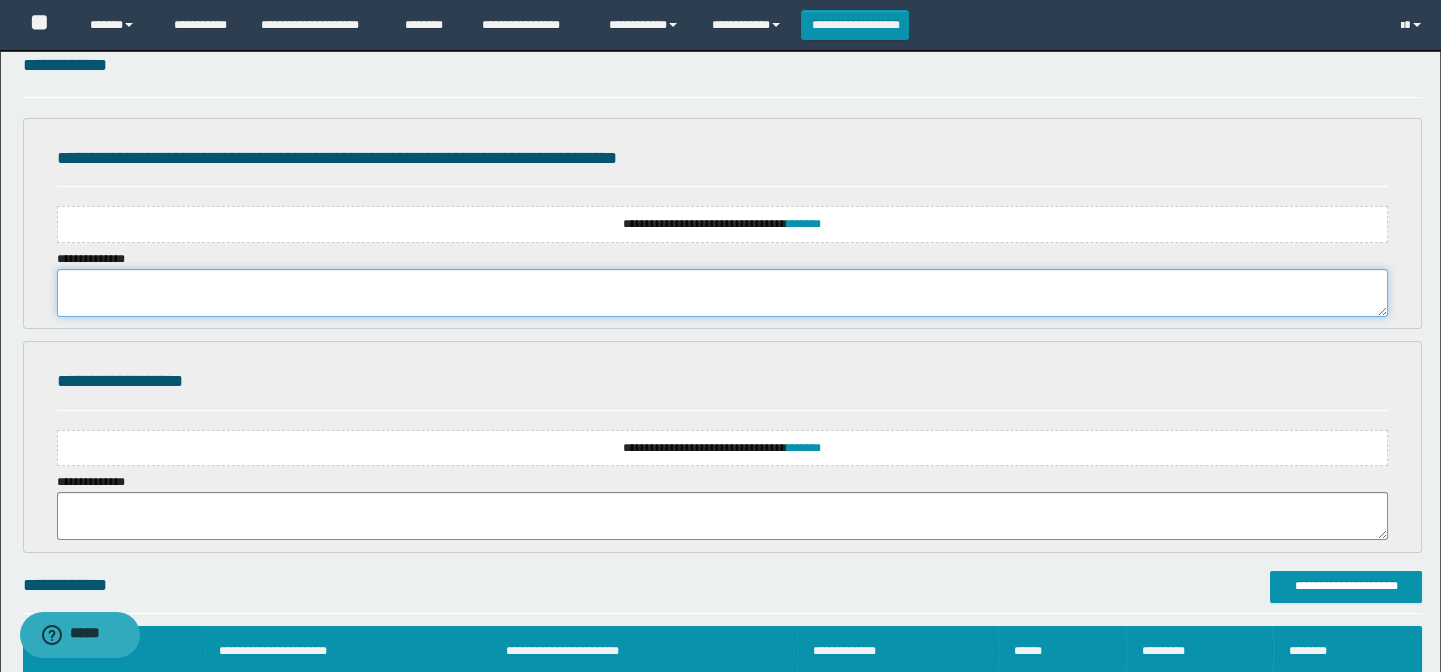 click at bounding box center (723, 293) 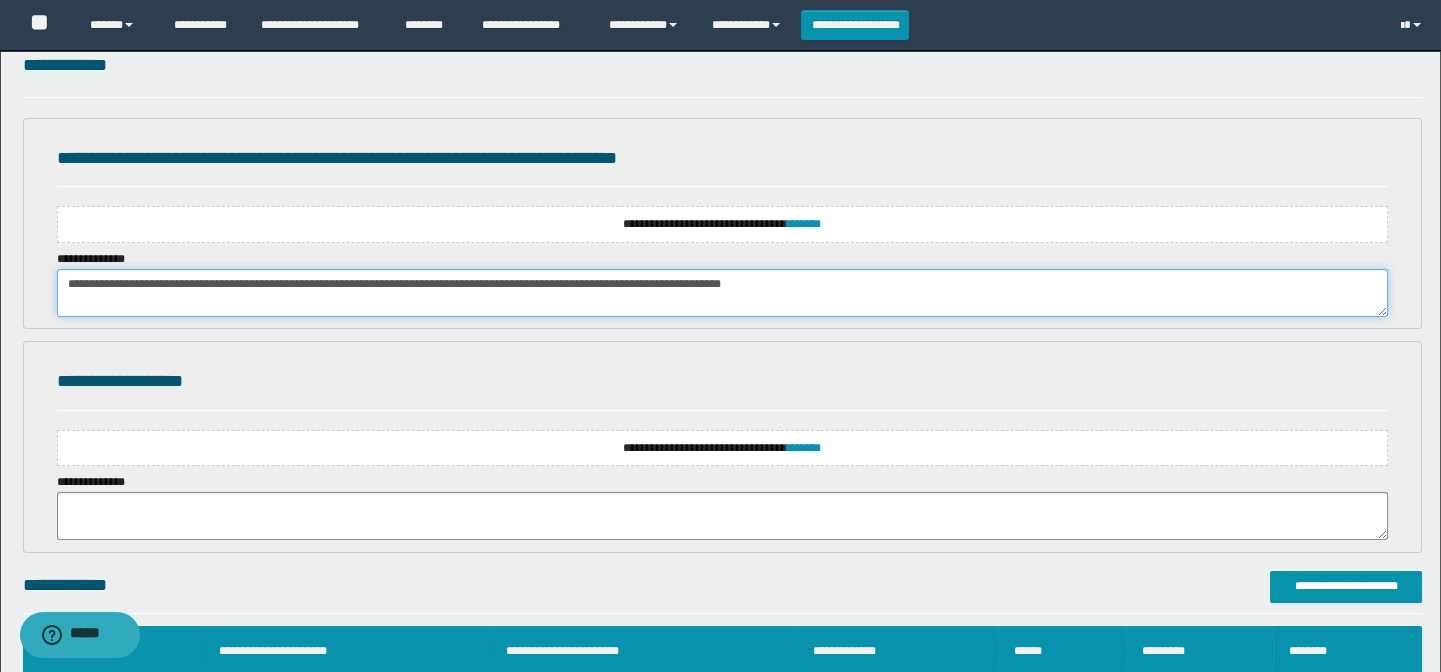 type on "**********" 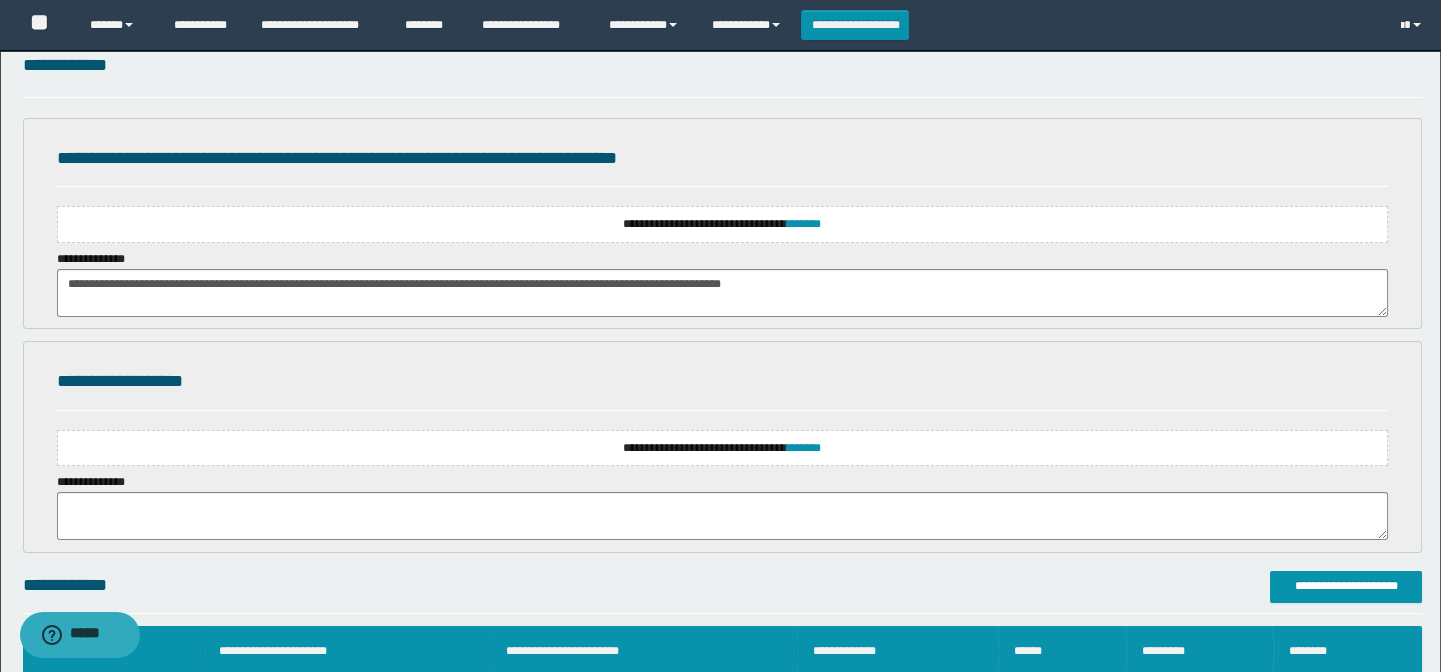 click on "**********" at bounding box center [723, 224] 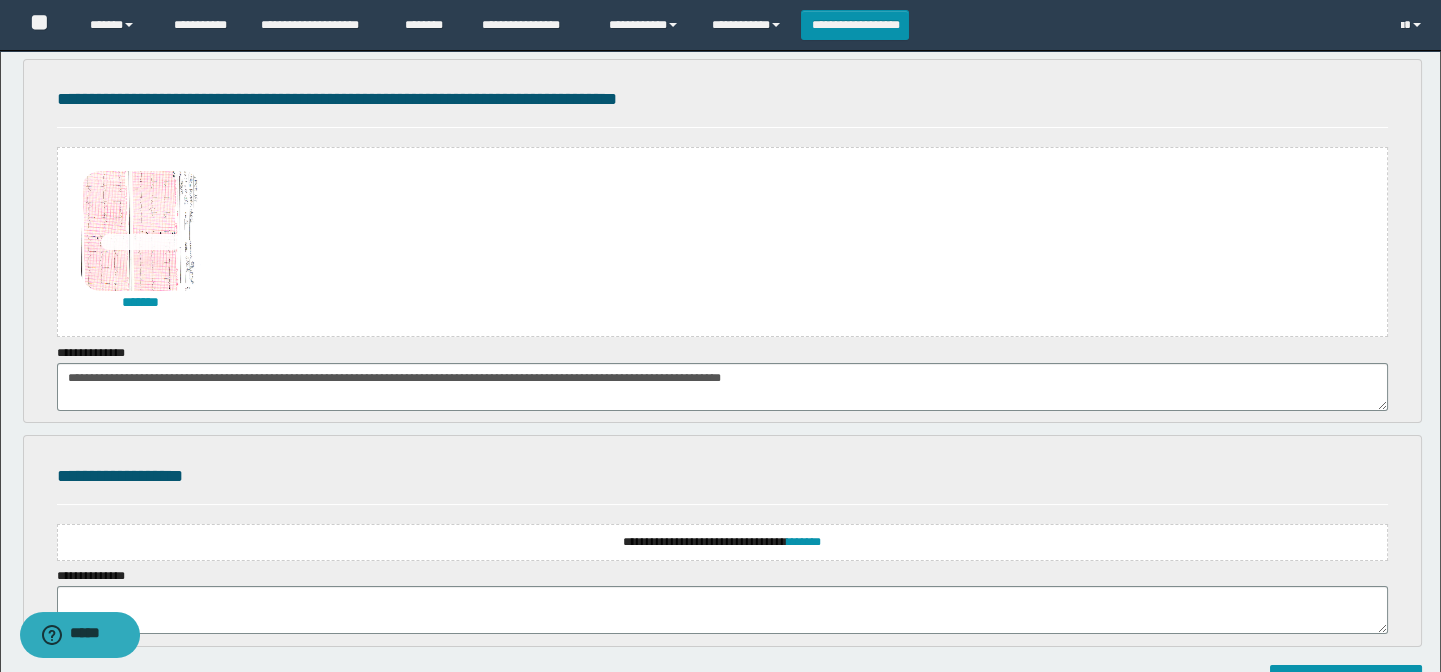 scroll, scrollTop: 363, scrollLeft: 0, axis: vertical 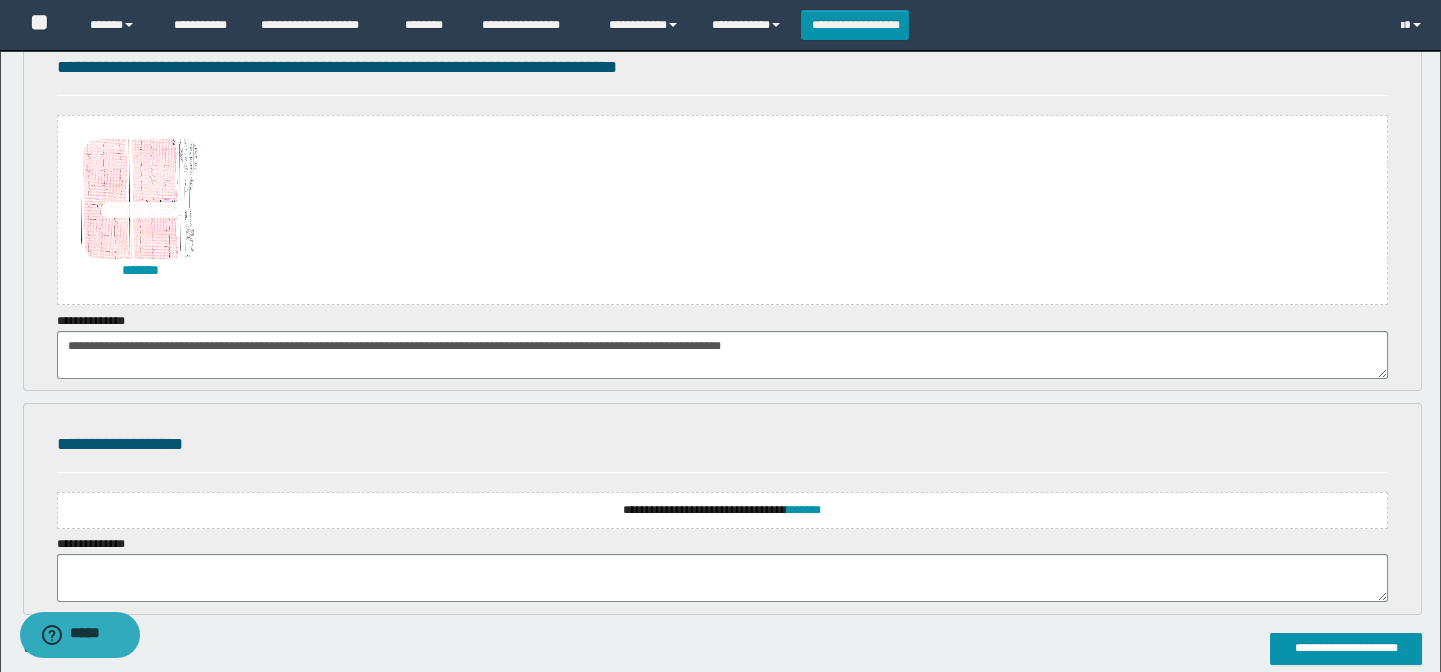 click on "**********" at bounding box center (723, 510) 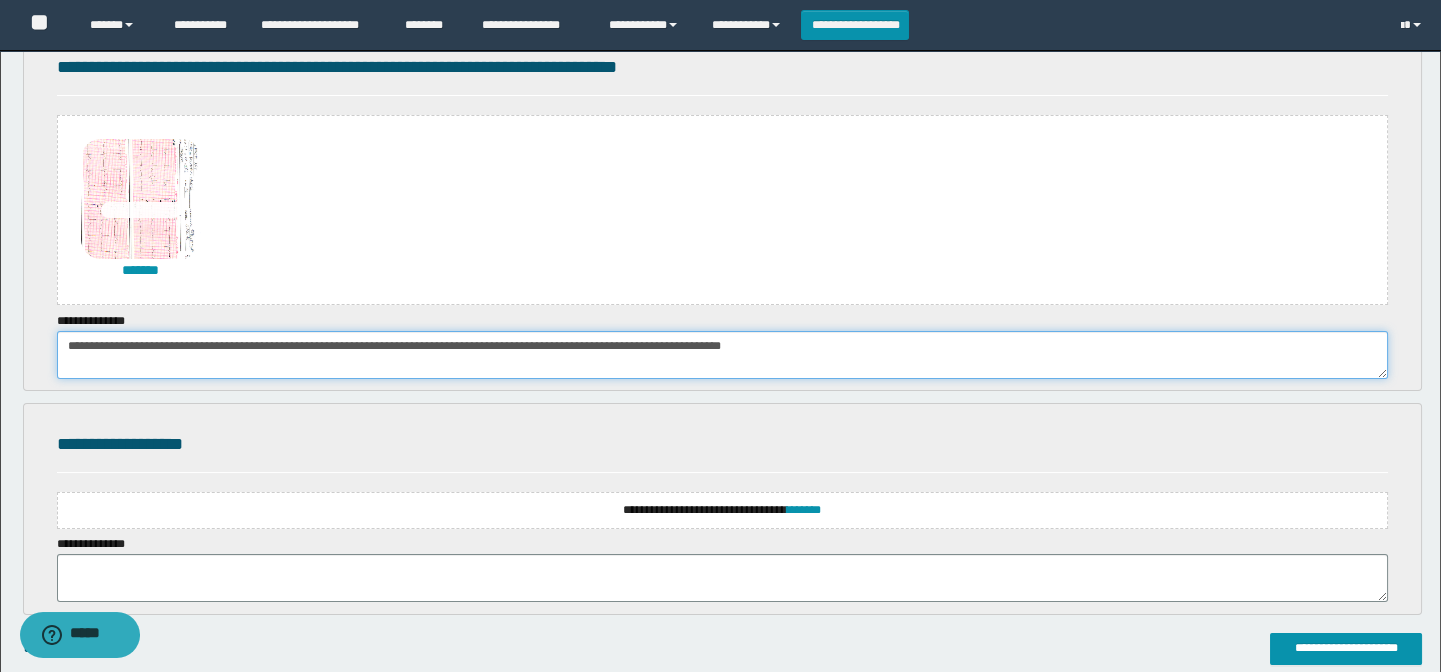 drag, startPoint x: 672, startPoint y: 332, endPoint x: 0, endPoint y: 395, distance: 674.94666 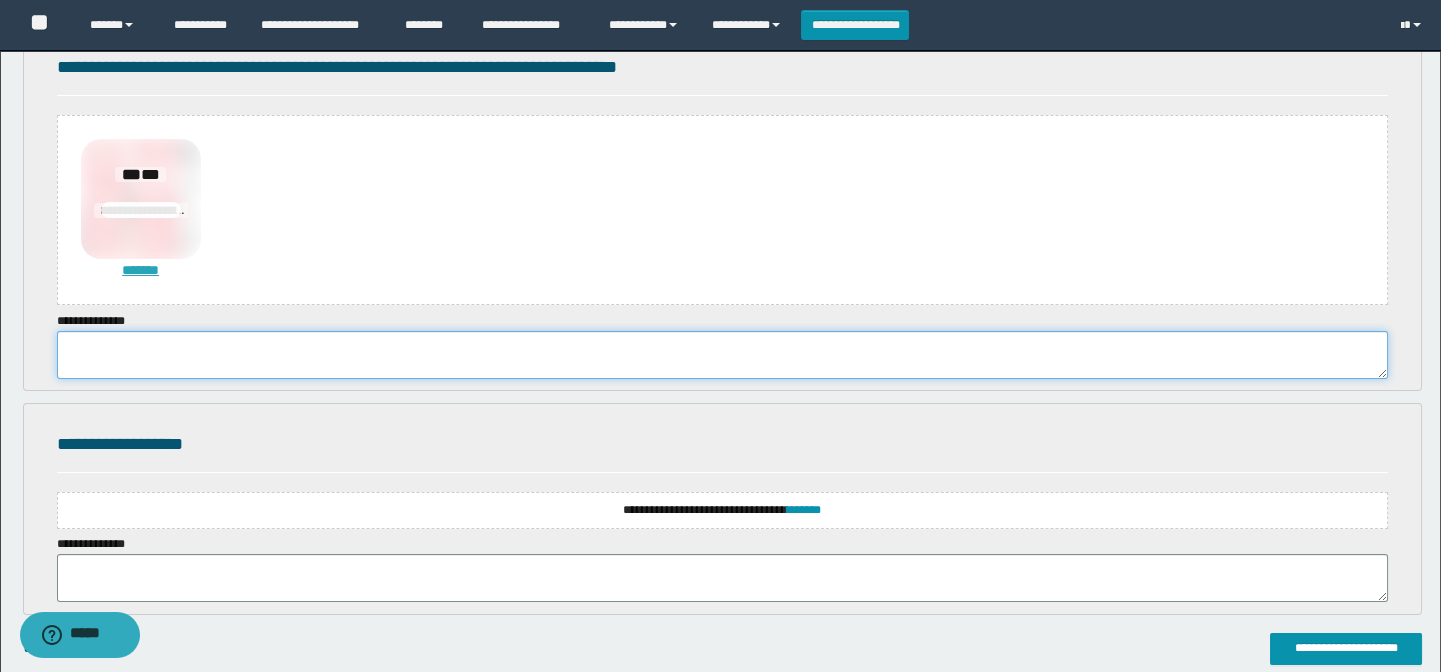 type 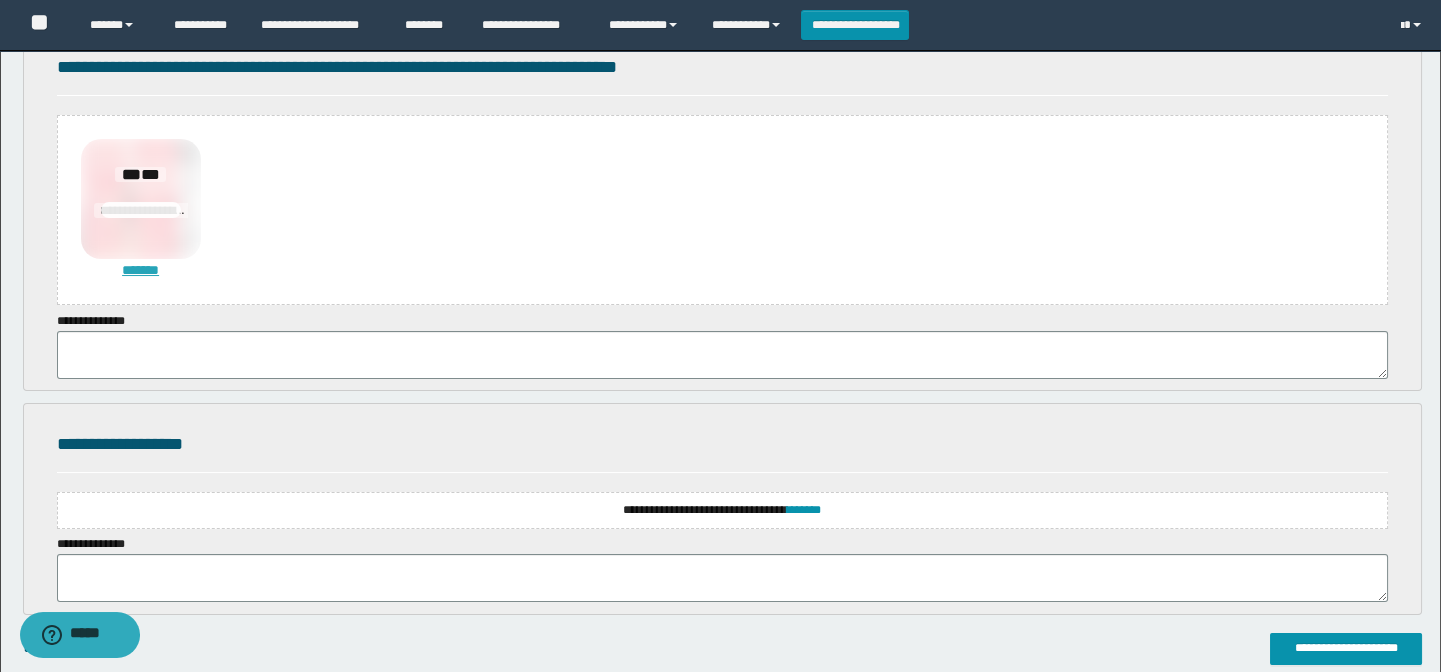 click on "*******" at bounding box center (141, 270) 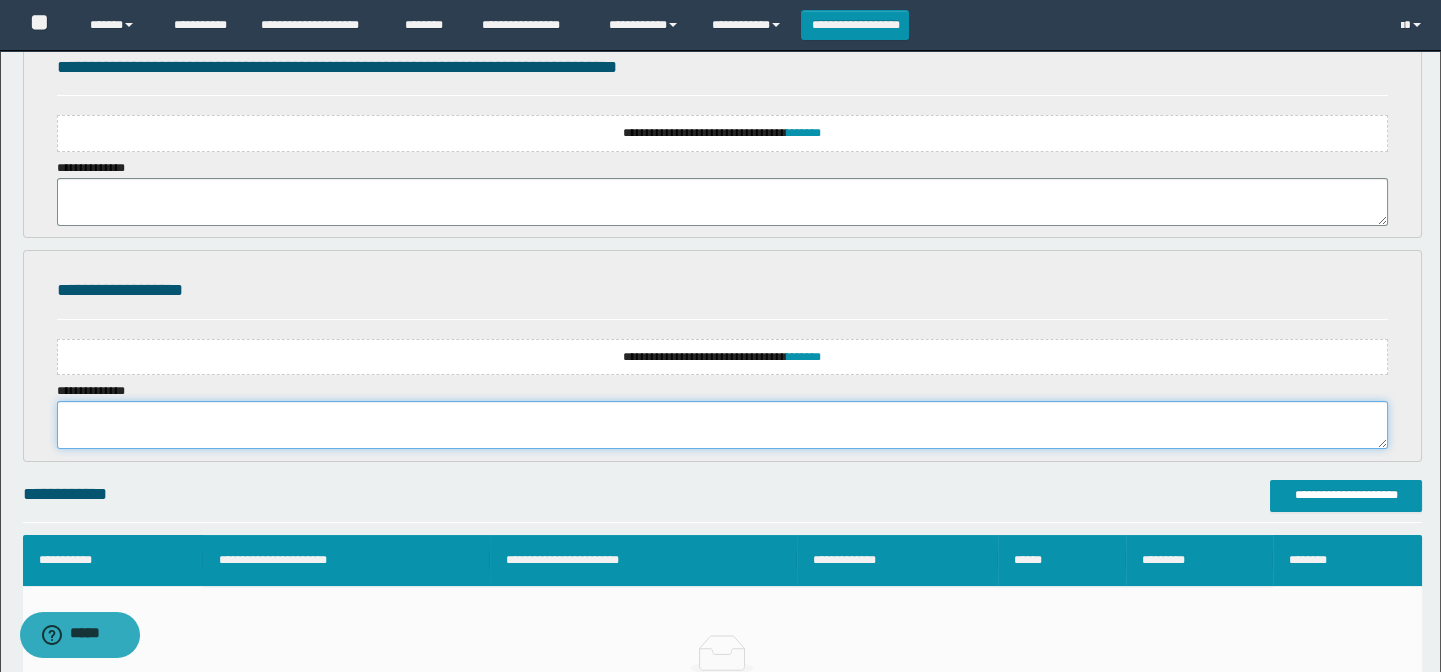 click at bounding box center (723, 425) 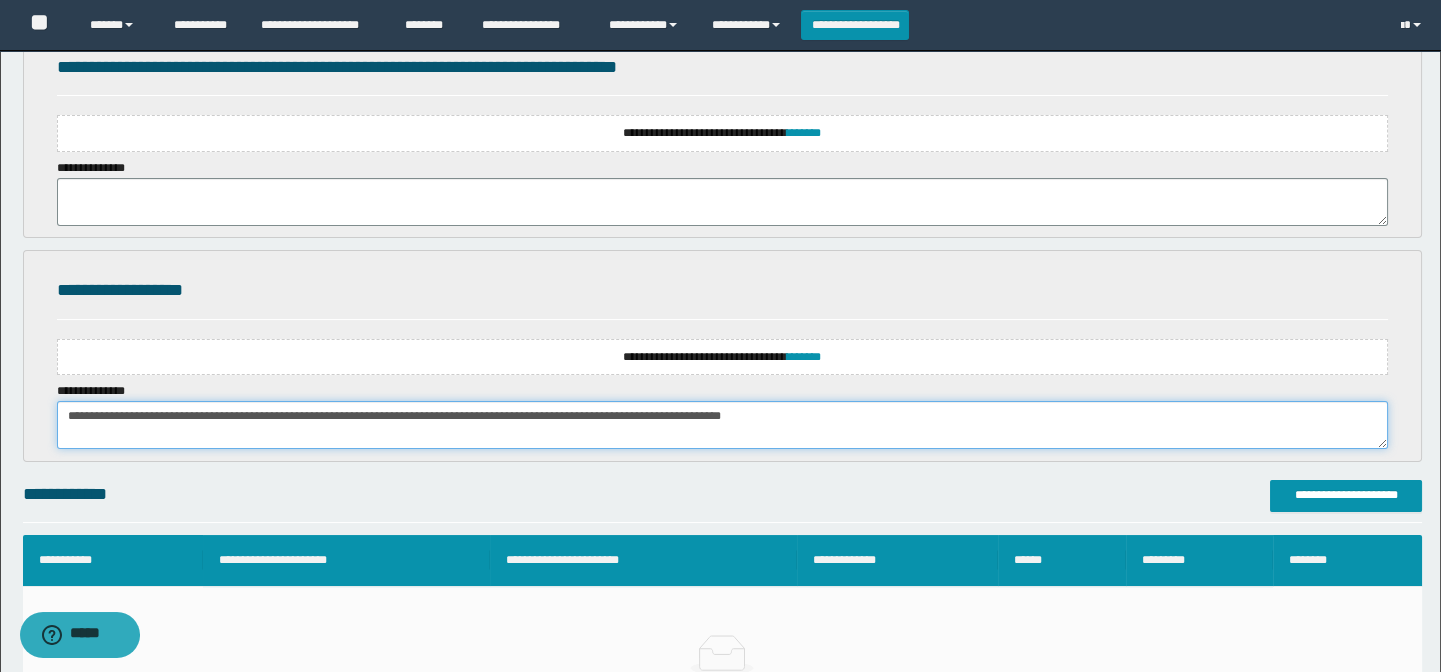 type on "**********" 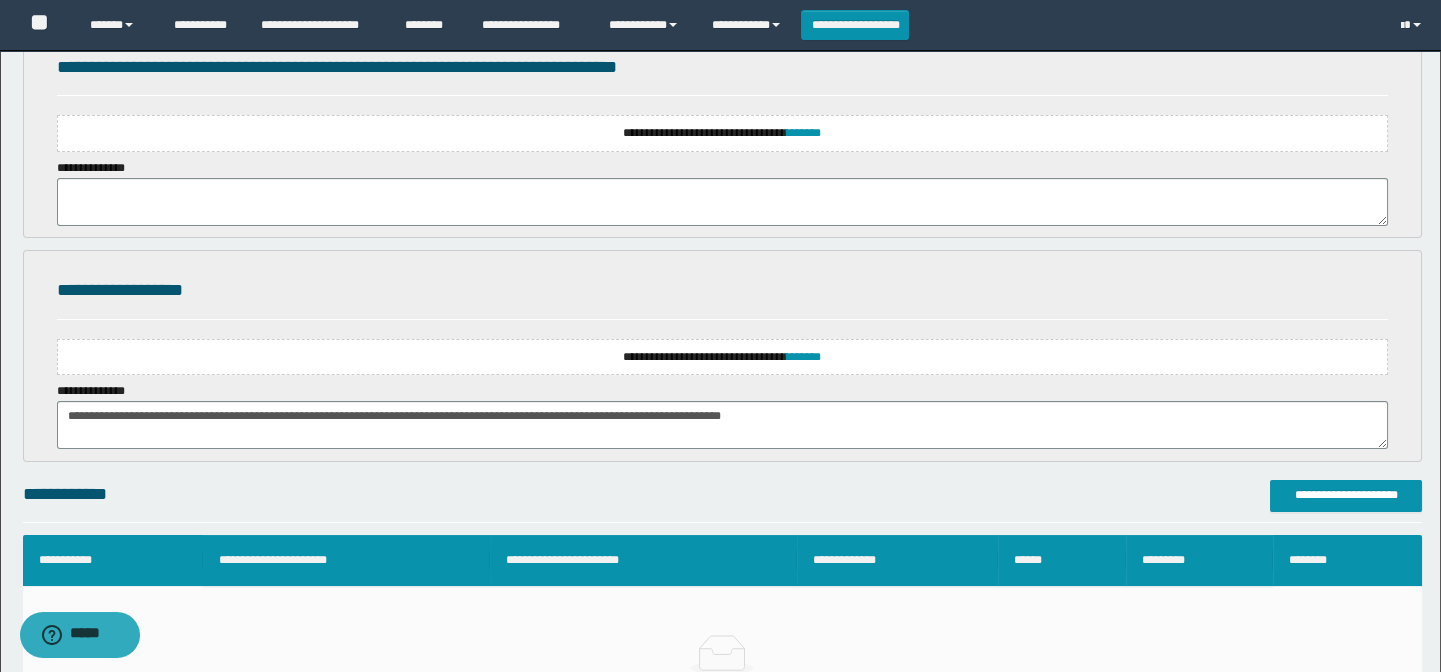 click on "**********" at bounding box center (723, 357) 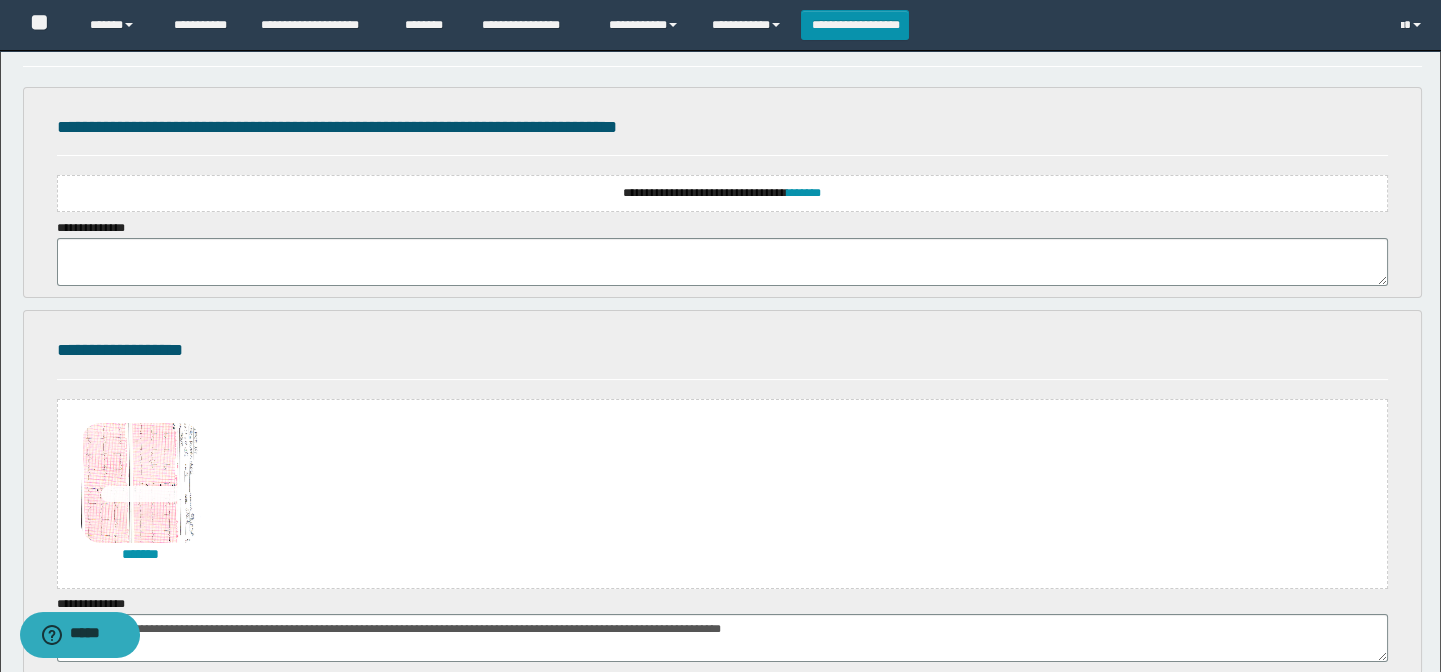 scroll, scrollTop: 272, scrollLeft: 0, axis: vertical 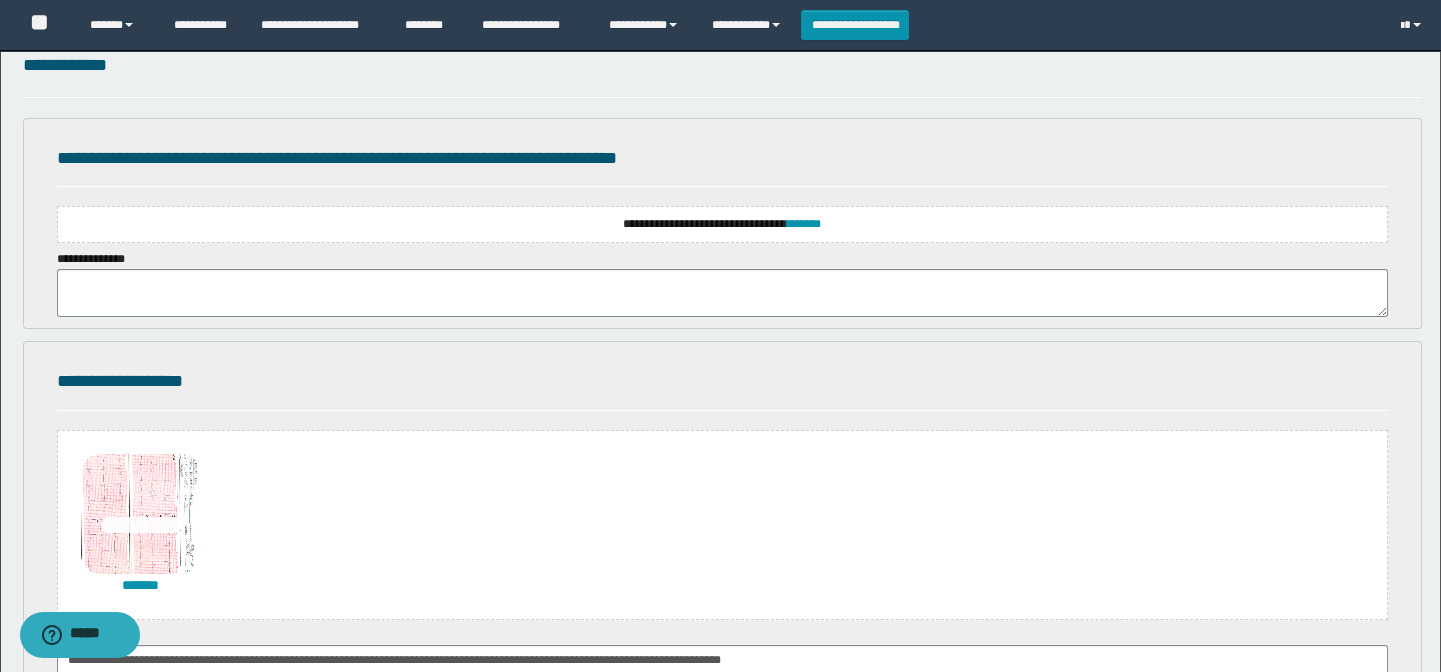 click on "**********" at bounding box center (723, 224) 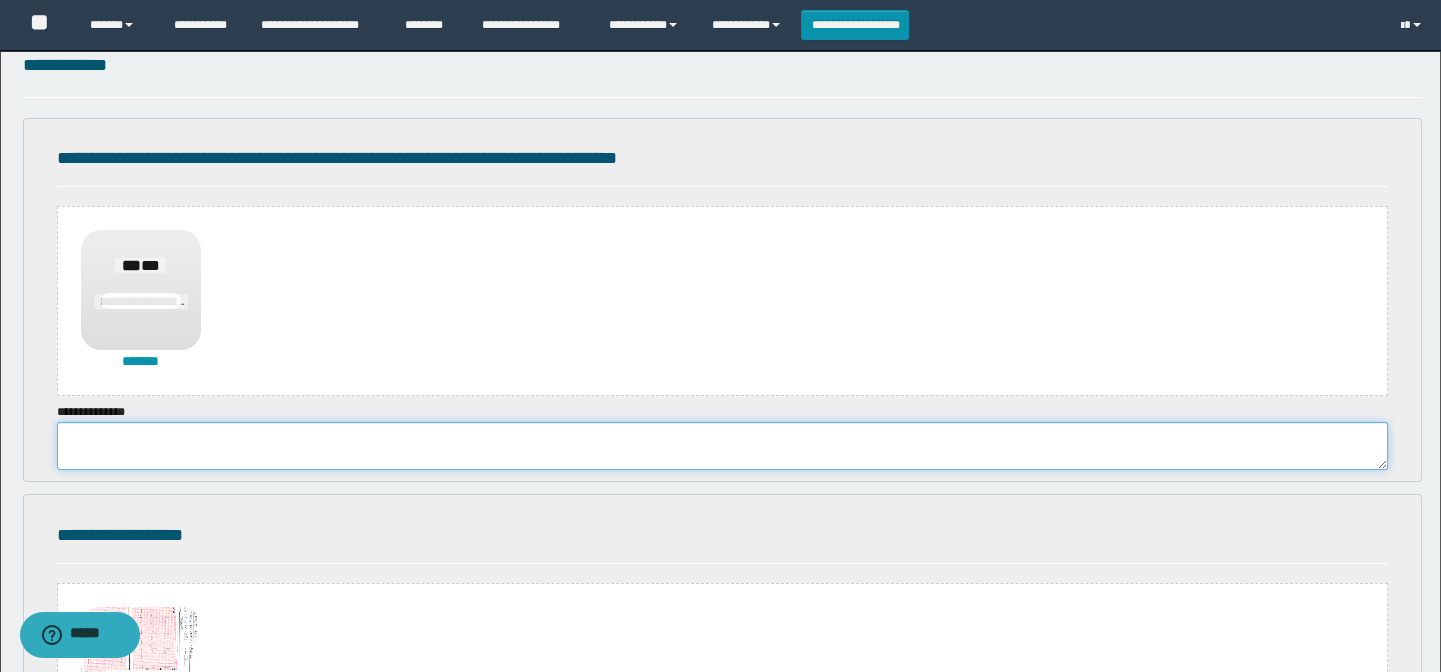 click at bounding box center [723, 446] 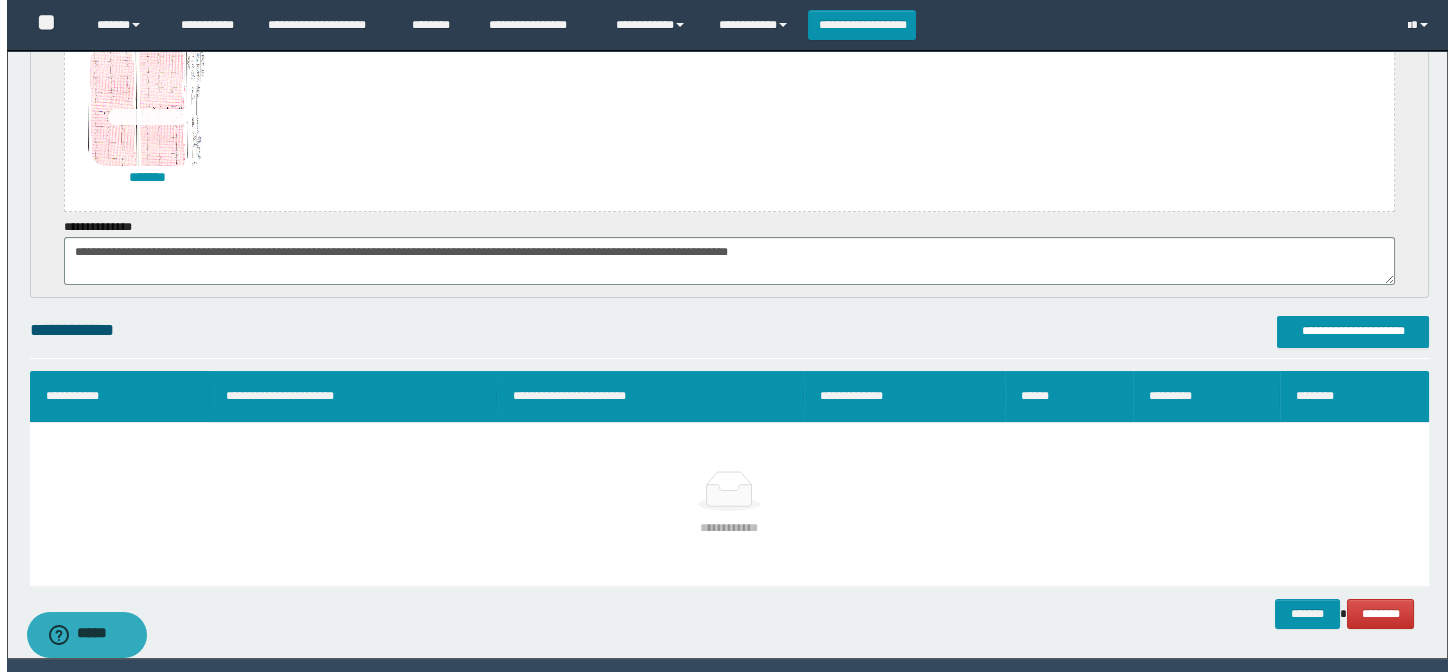 scroll, scrollTop: 898, scrollLeft: 0, axis: vertical 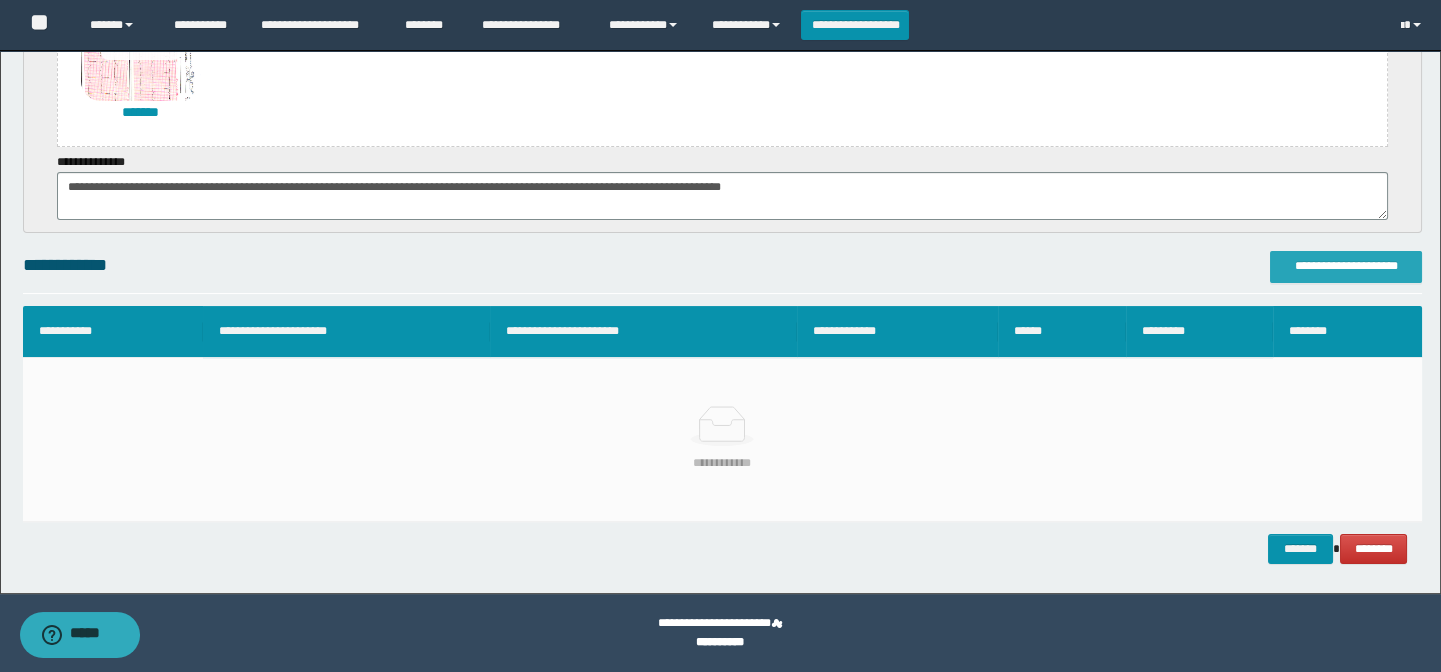 type on "**********" 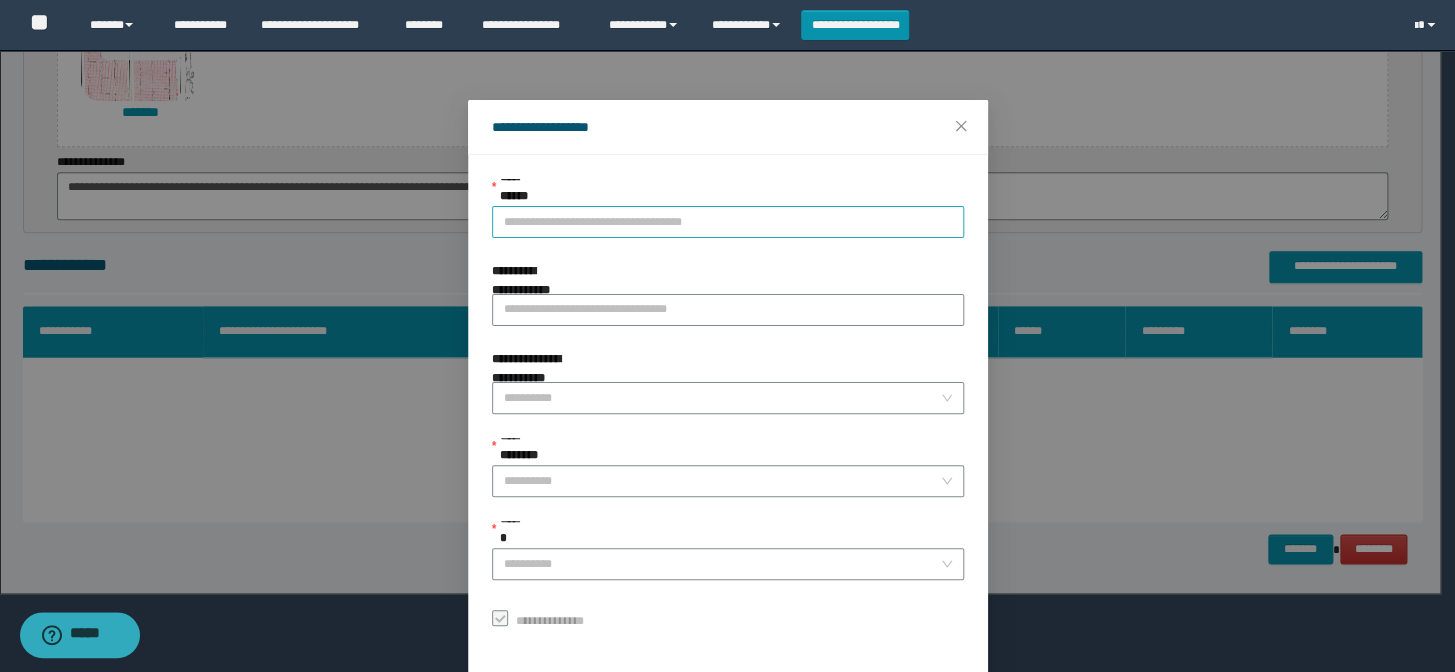 click on "**********" at bounding box center (728, 222) 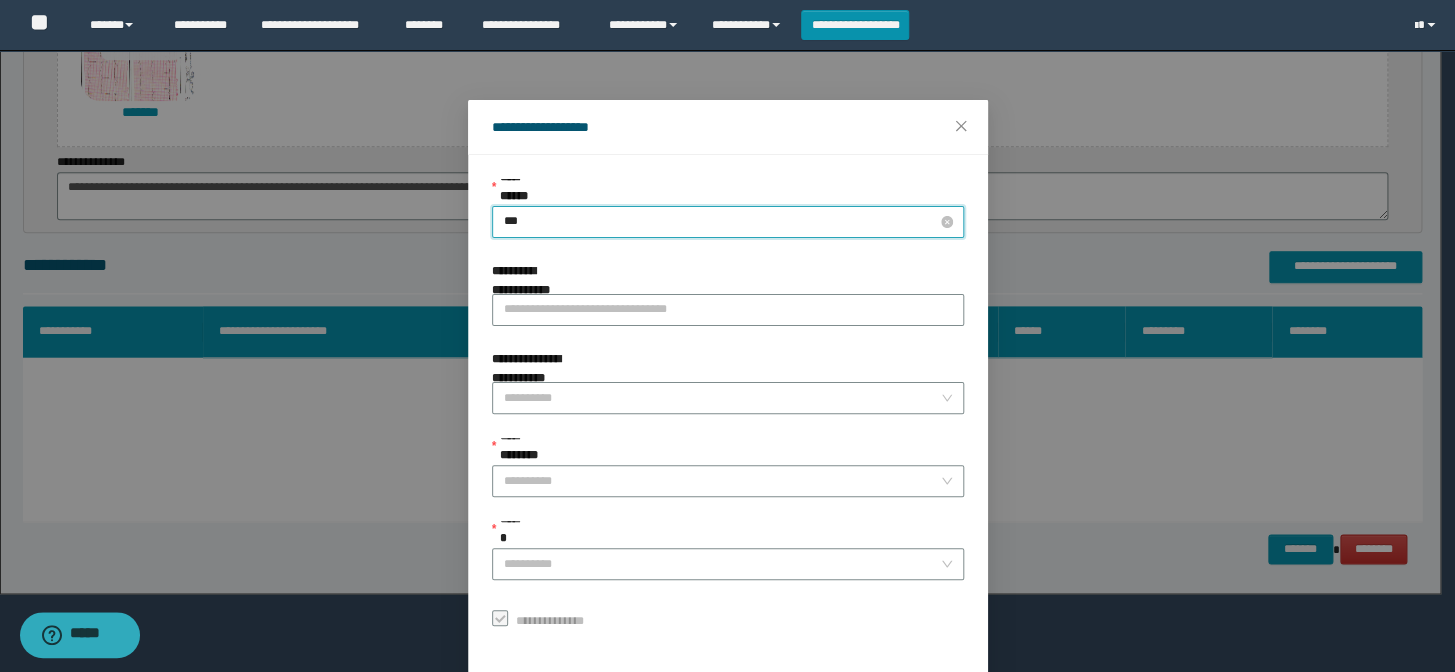 type on "****" 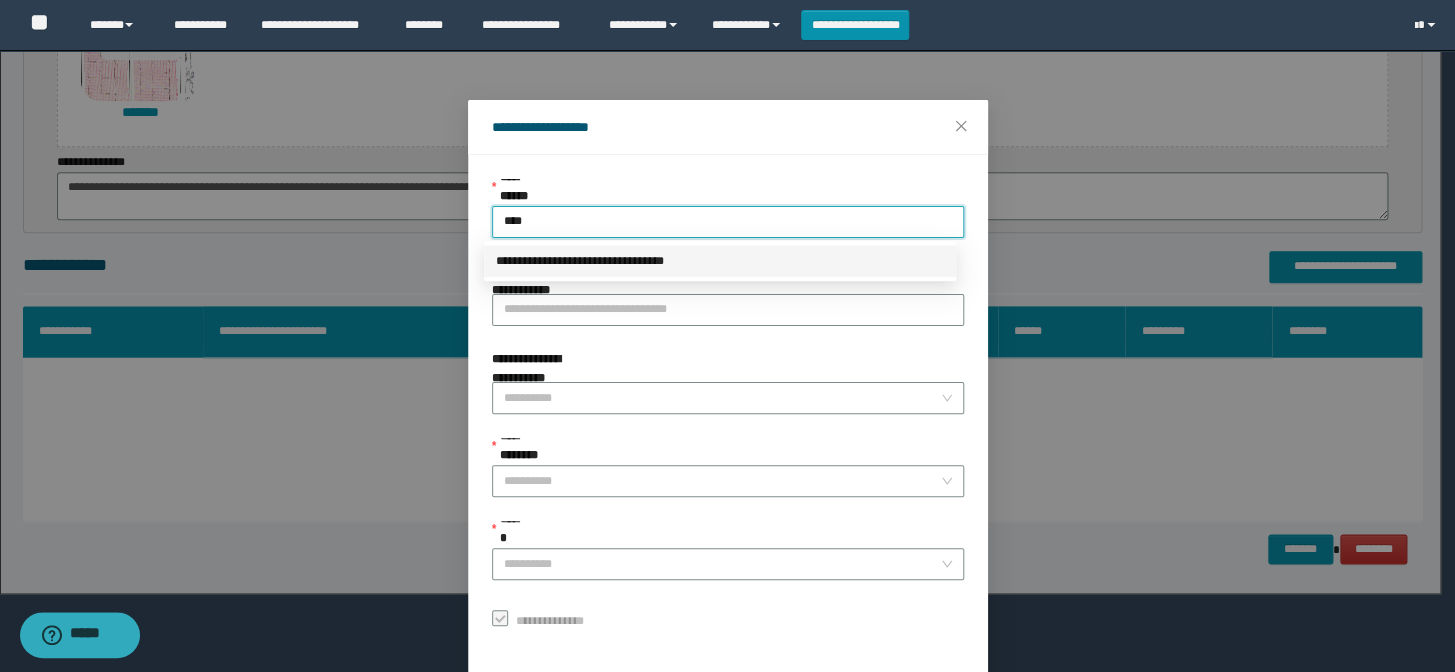 click on "**********" at bounding box center (720, 261) 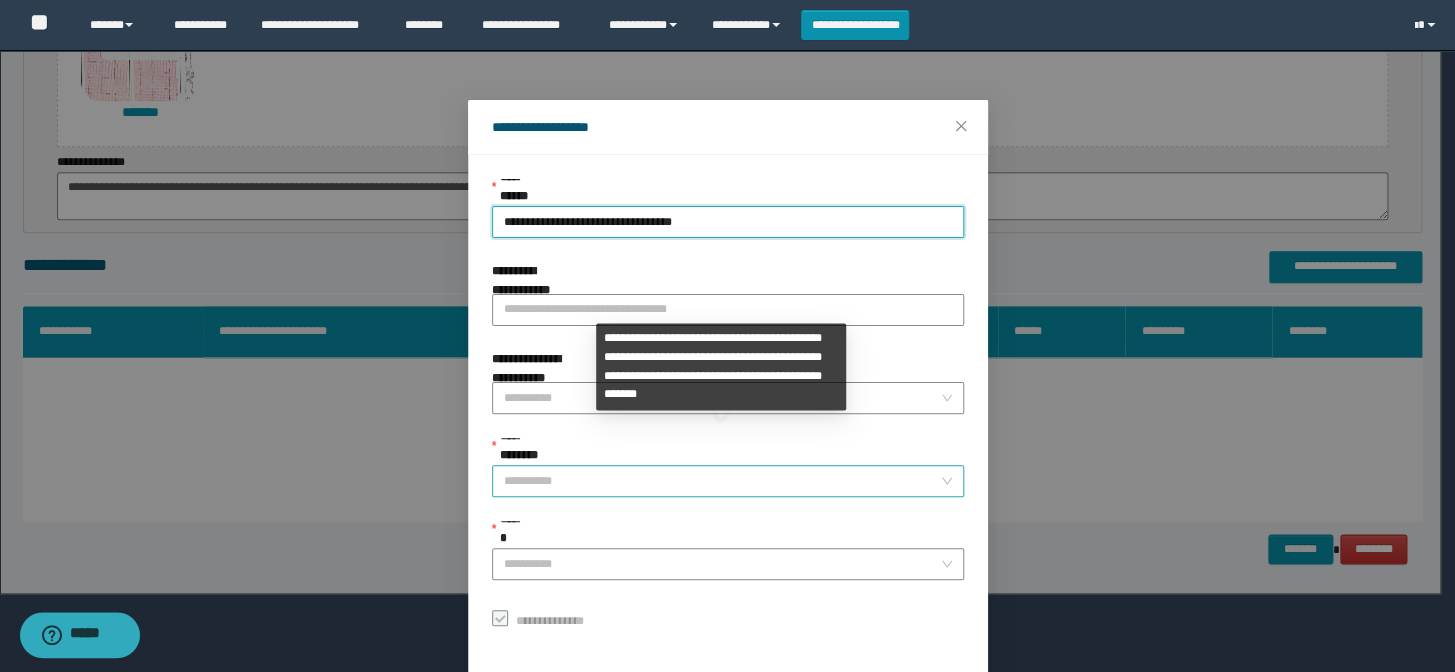 click on "**********" at bounding box center [722, 481] 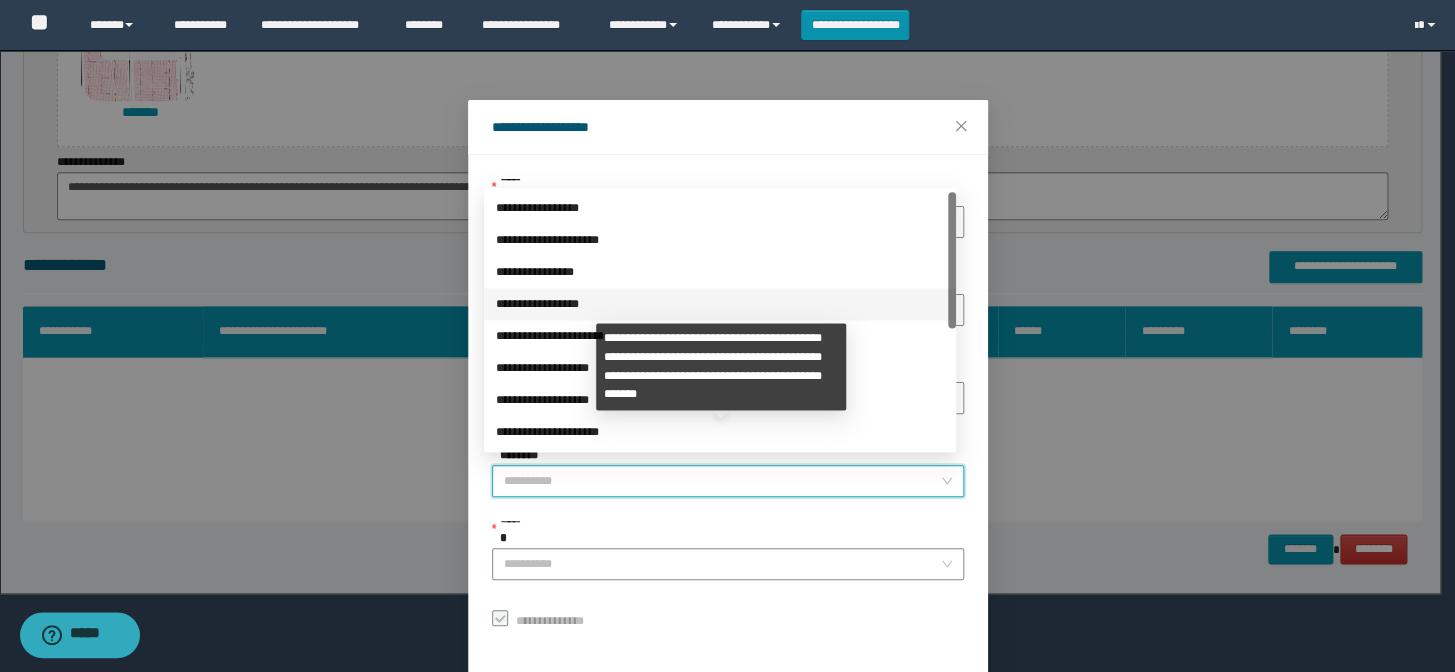 scroll, scrollTop: 223, scrollLeft: 0, axis: vertical 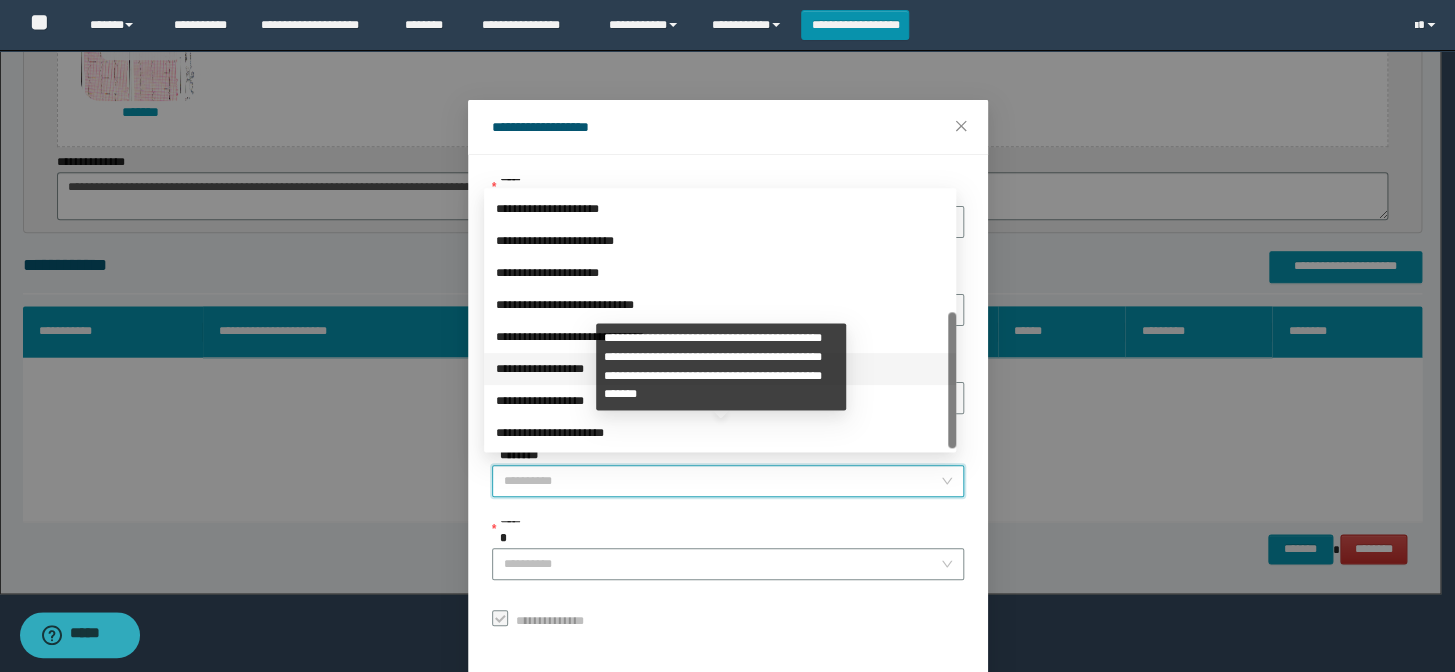 click on "**********" at bounding box center (720, 369) 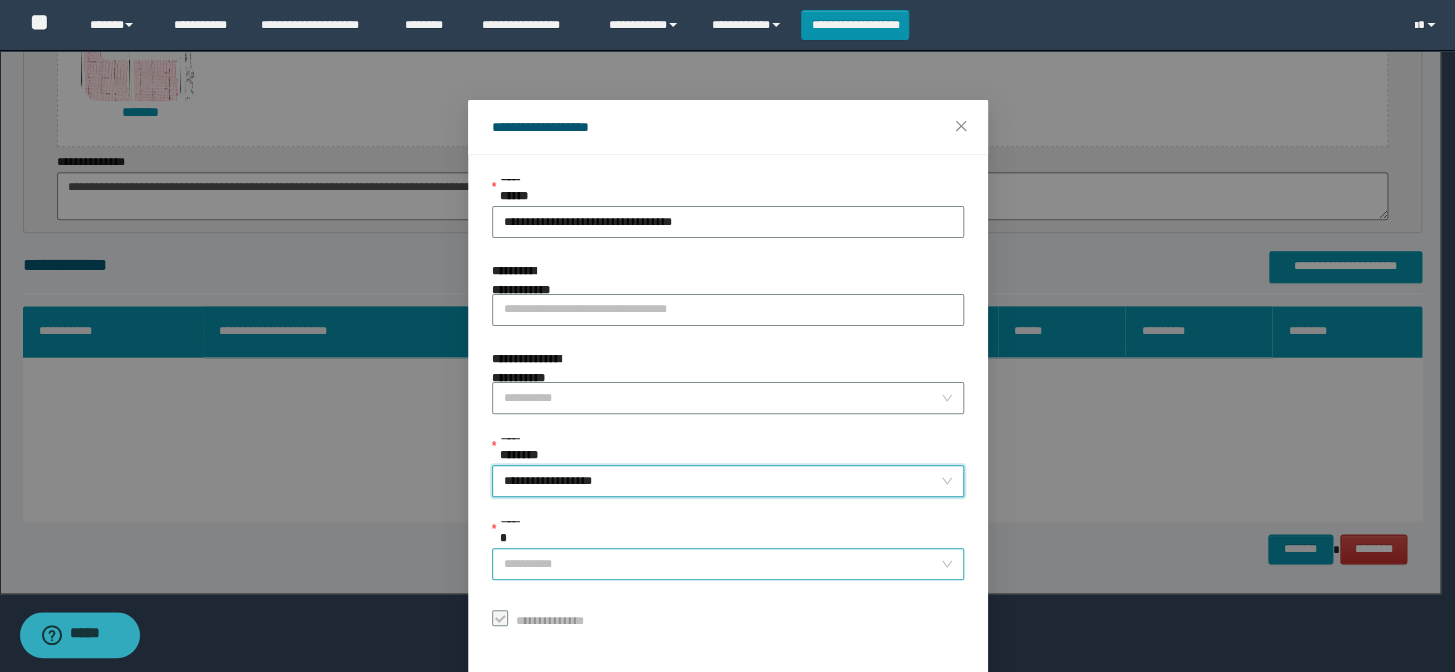 click on "******" at bounding box center [722, 564] 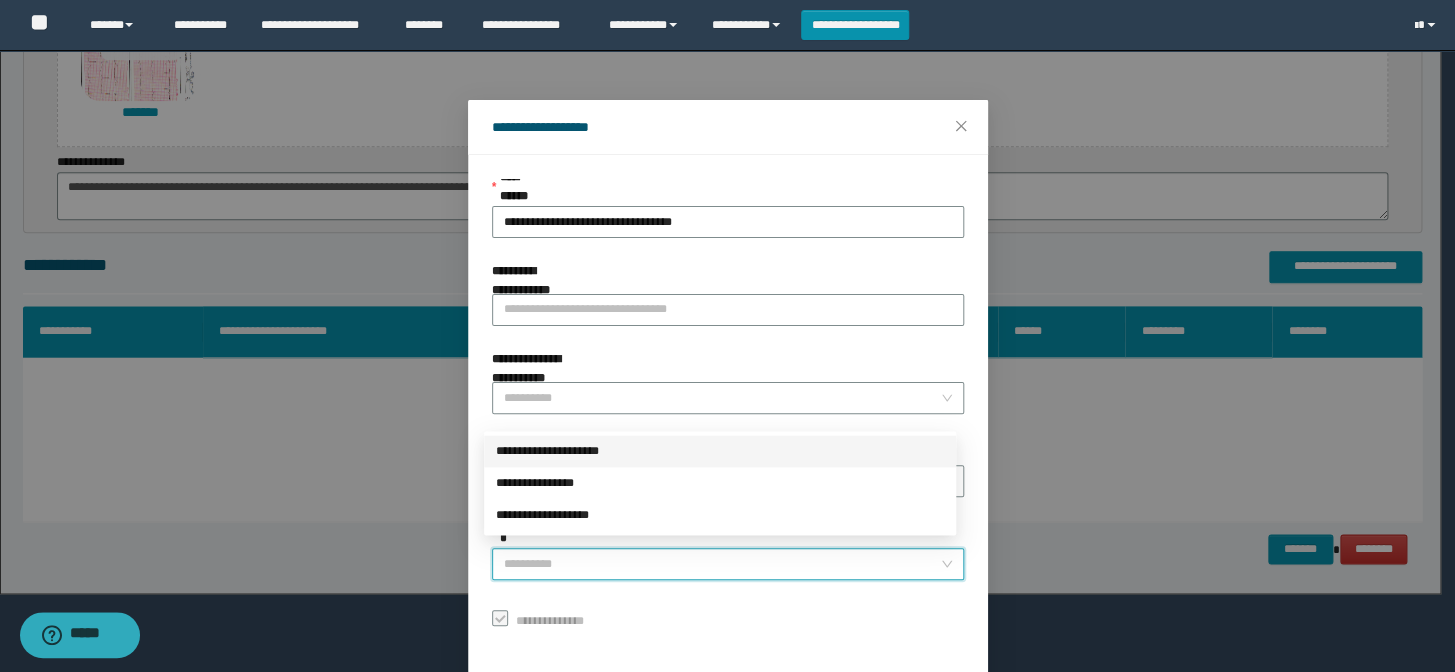 drag, startPoint x: 658, startPoint y: 451, endPoint x: 688, endPoint y: 453, distance: 30.066593 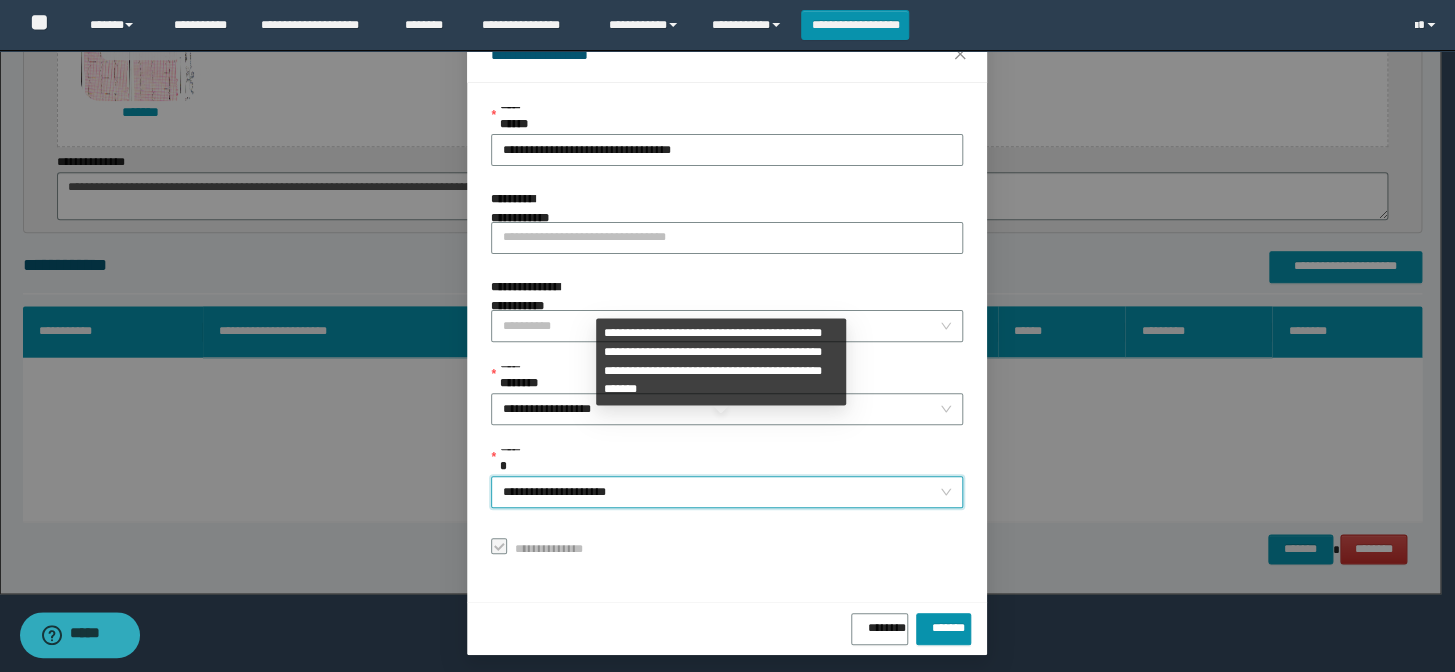 scroll, scrollTop: 79, scrollLeft: 0, axis: vertical 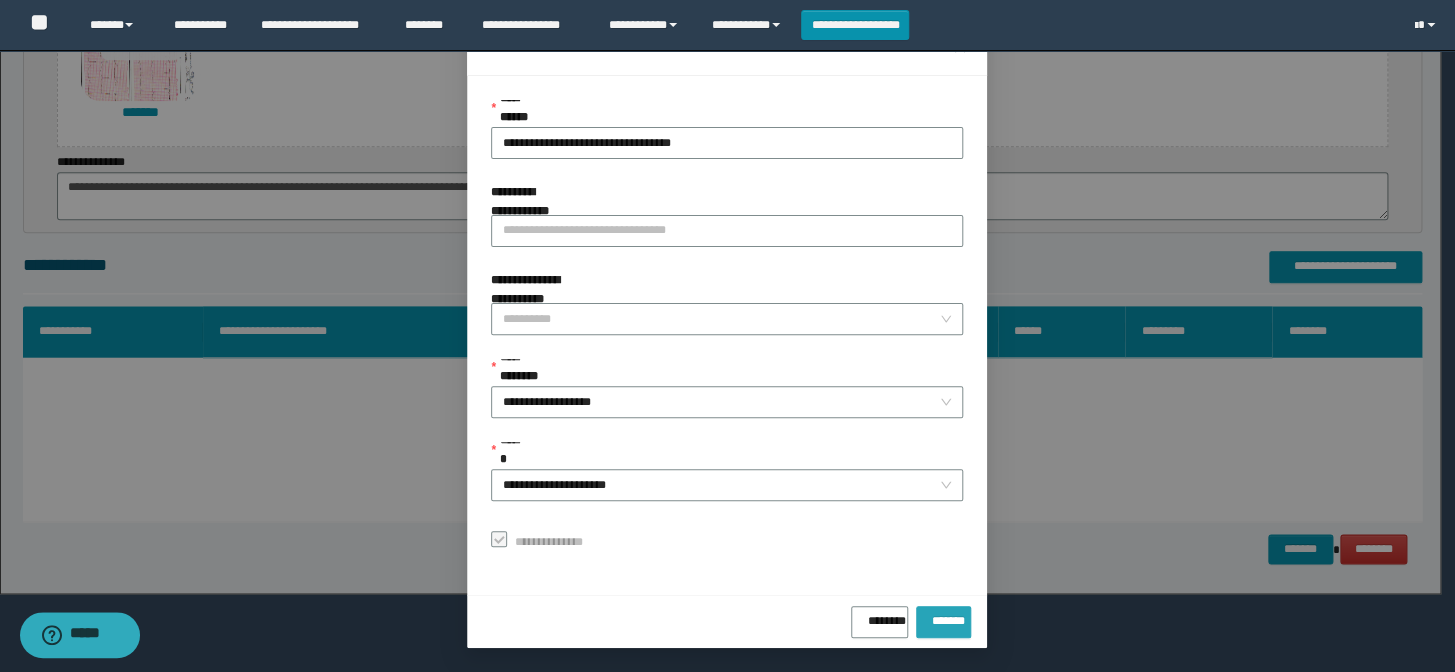 drag, startPoint x: 940, startPoint y: 619, endPoint x: 1011, endPoint y: 580, distance: 81.00617 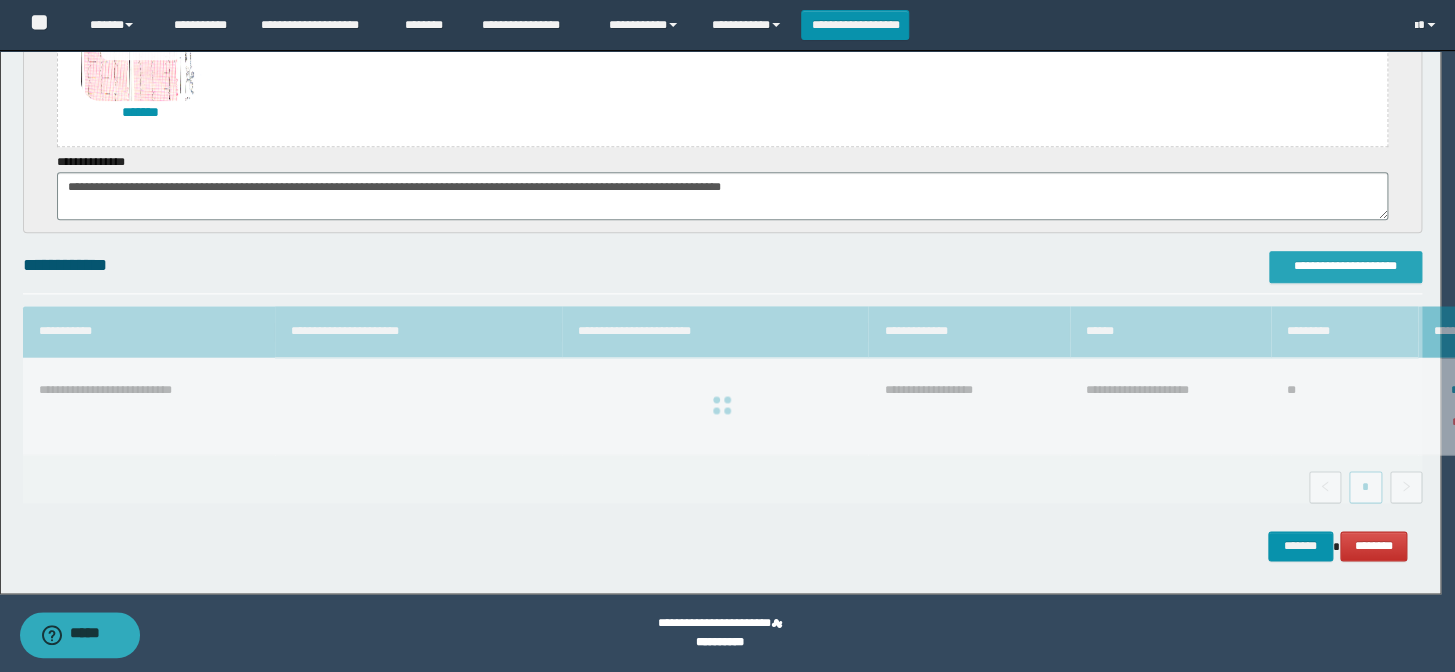 scroll, scrollTop: 0, scrollLeft: 0, axis: both 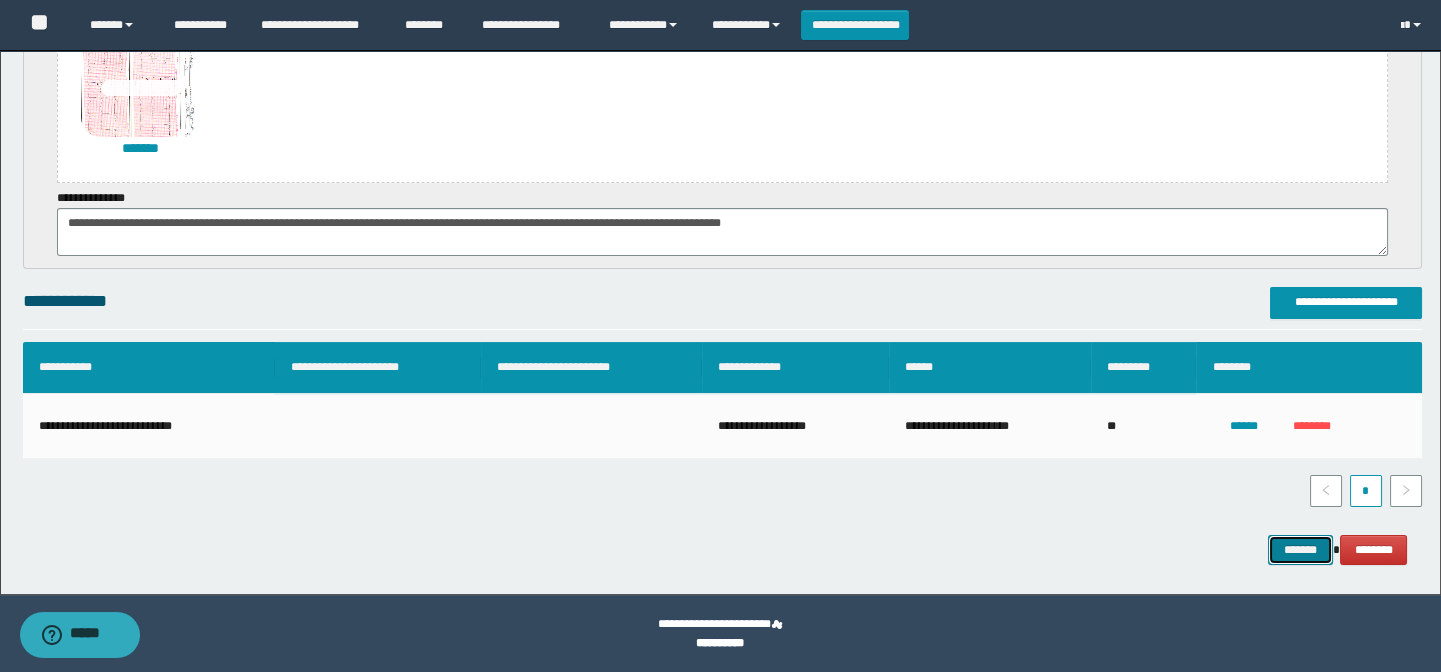 drag, startPoint x: 1307, startPoint y: 550, endPoint x: 751, endPoint y: 553, distance: 556.0081 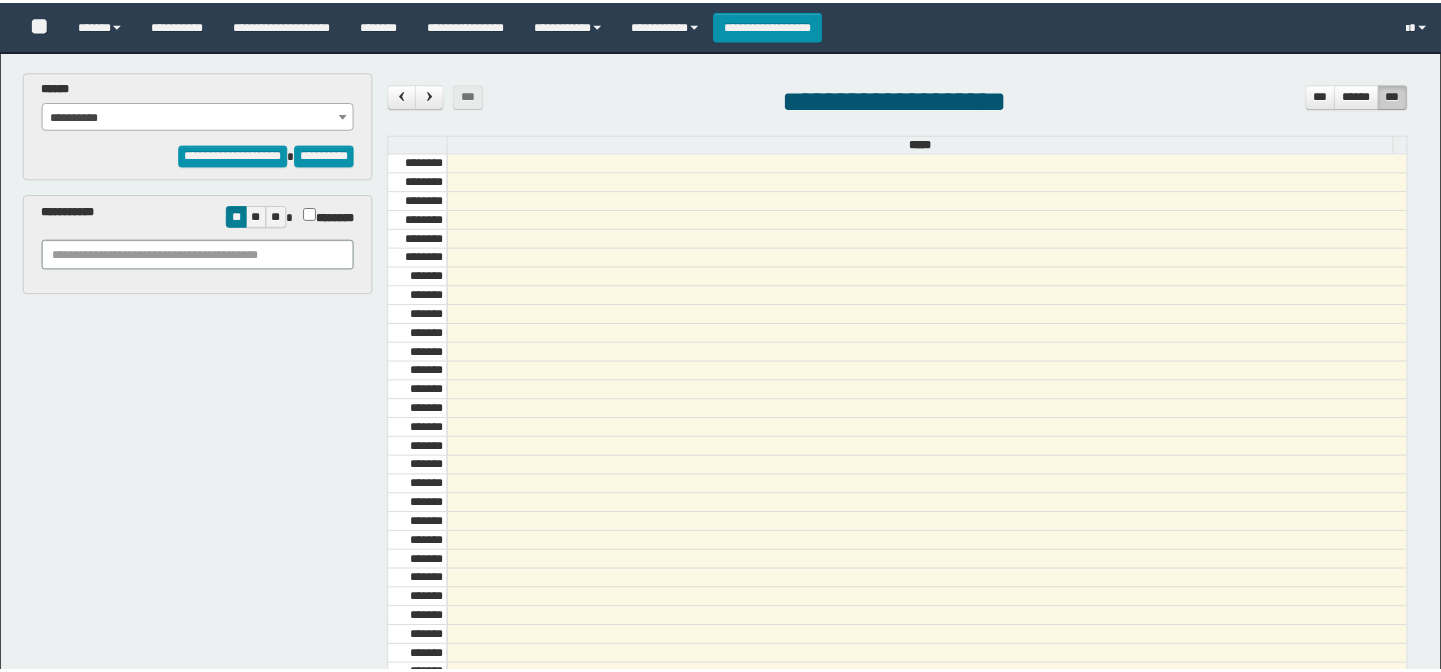 scroll, scrollTop: 0, scrollLeft: 0, axis: both 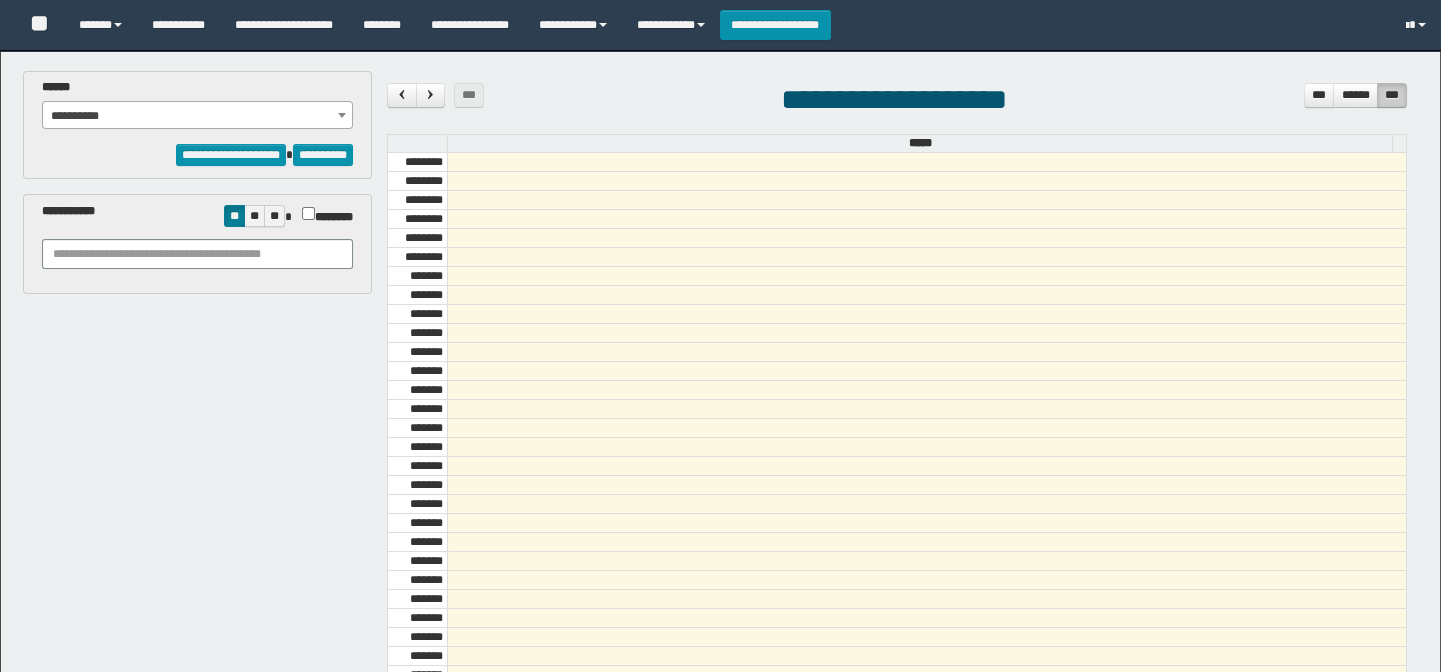 click on "**********" at bounding box center (198, 116) 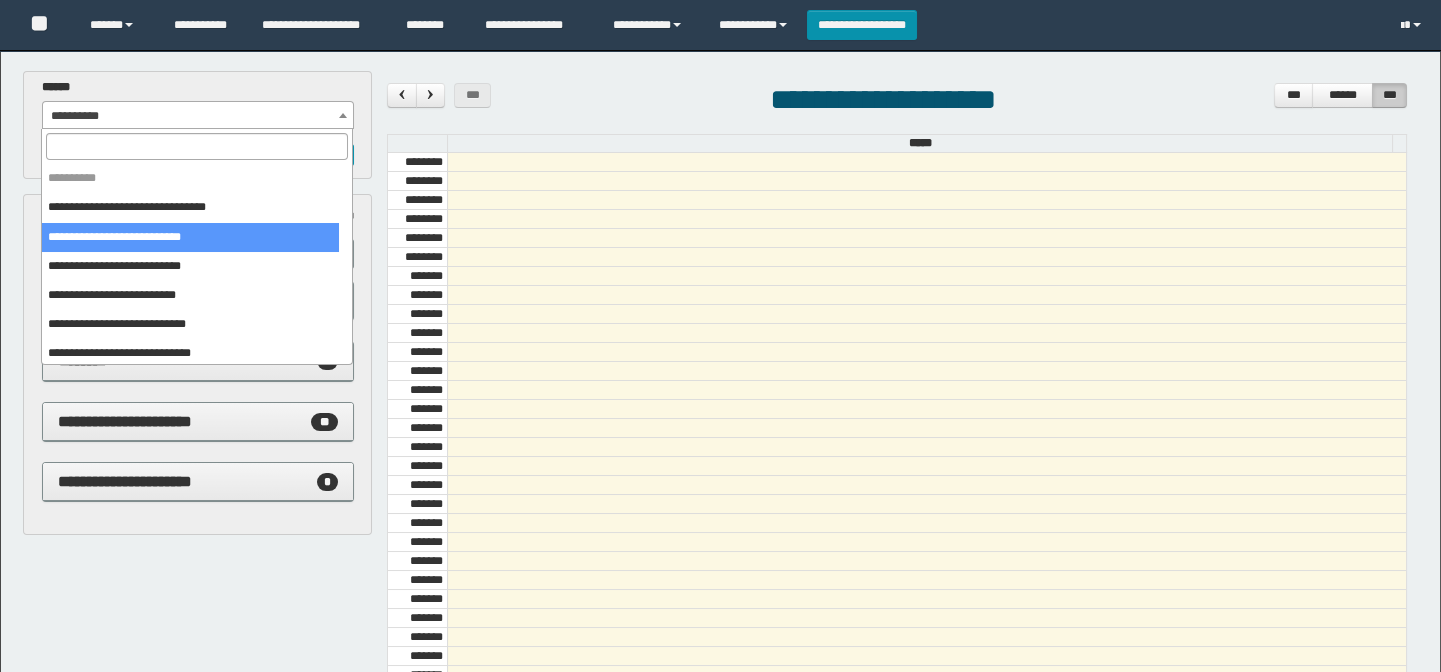 scroll, scrollTop: 681, scrollLeft: 0, axis: vertical 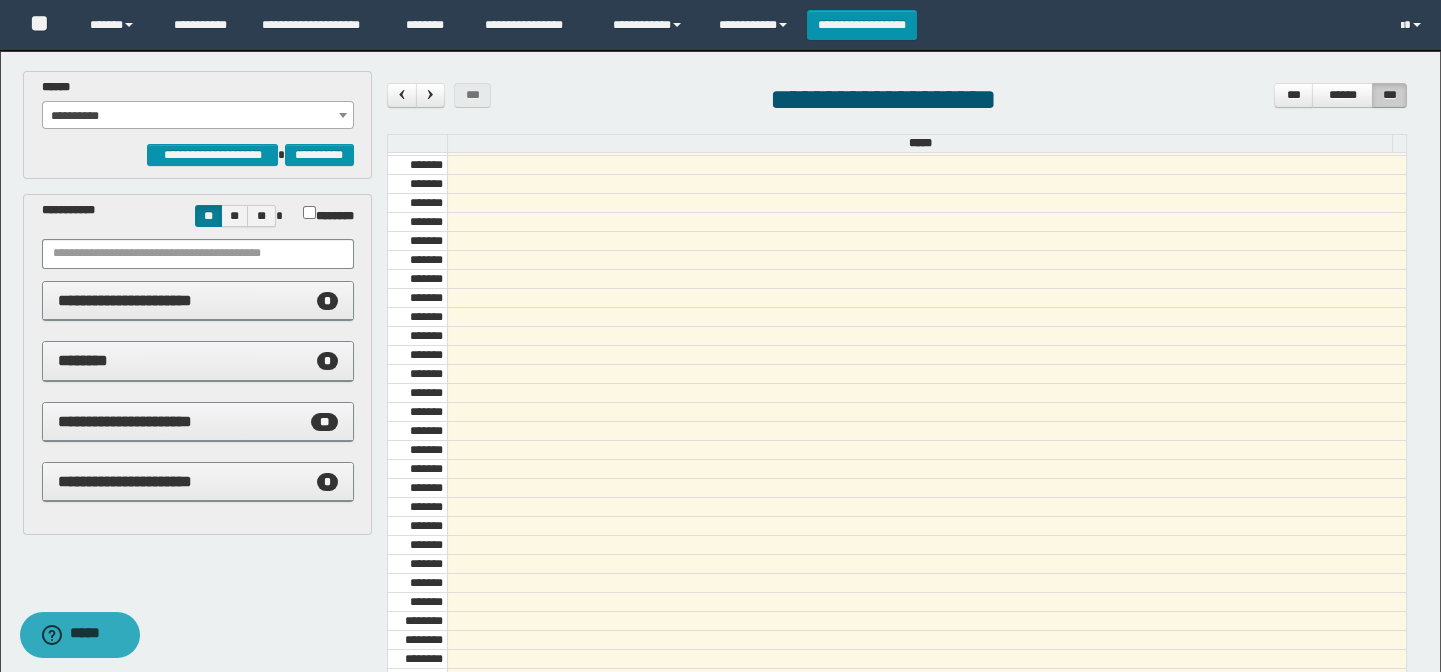 click on "**********" at bounding box center (198, 369) 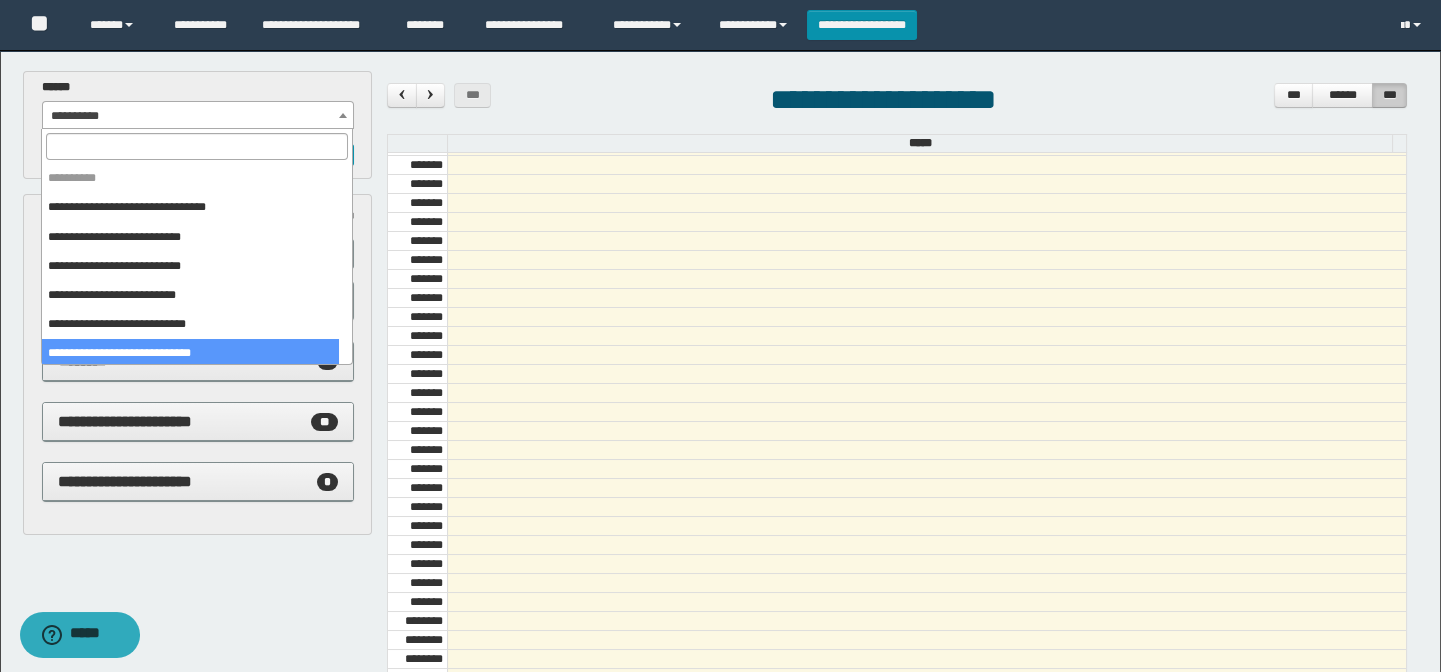 drag, startPoint x: 195, startPoint y: 345, endPoint x: 195, endPoint y: 331, distance: 14 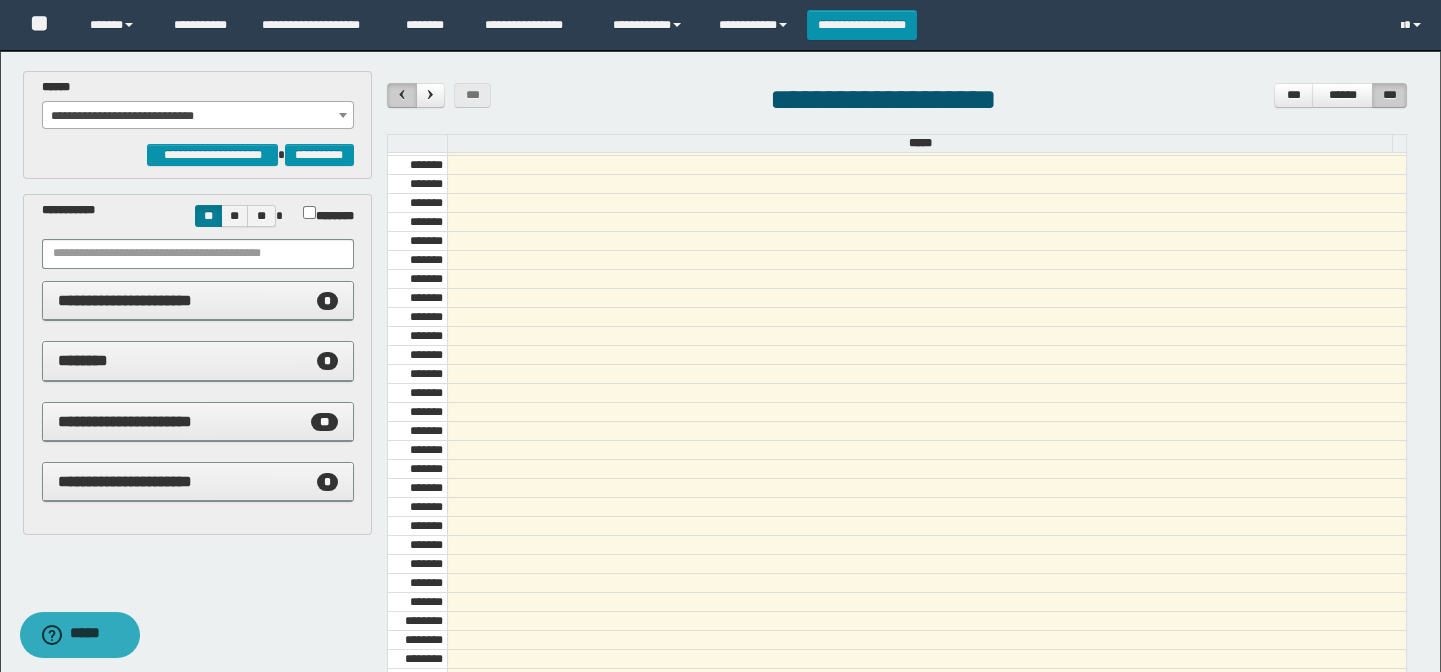 click at bounding box center (401, 95) 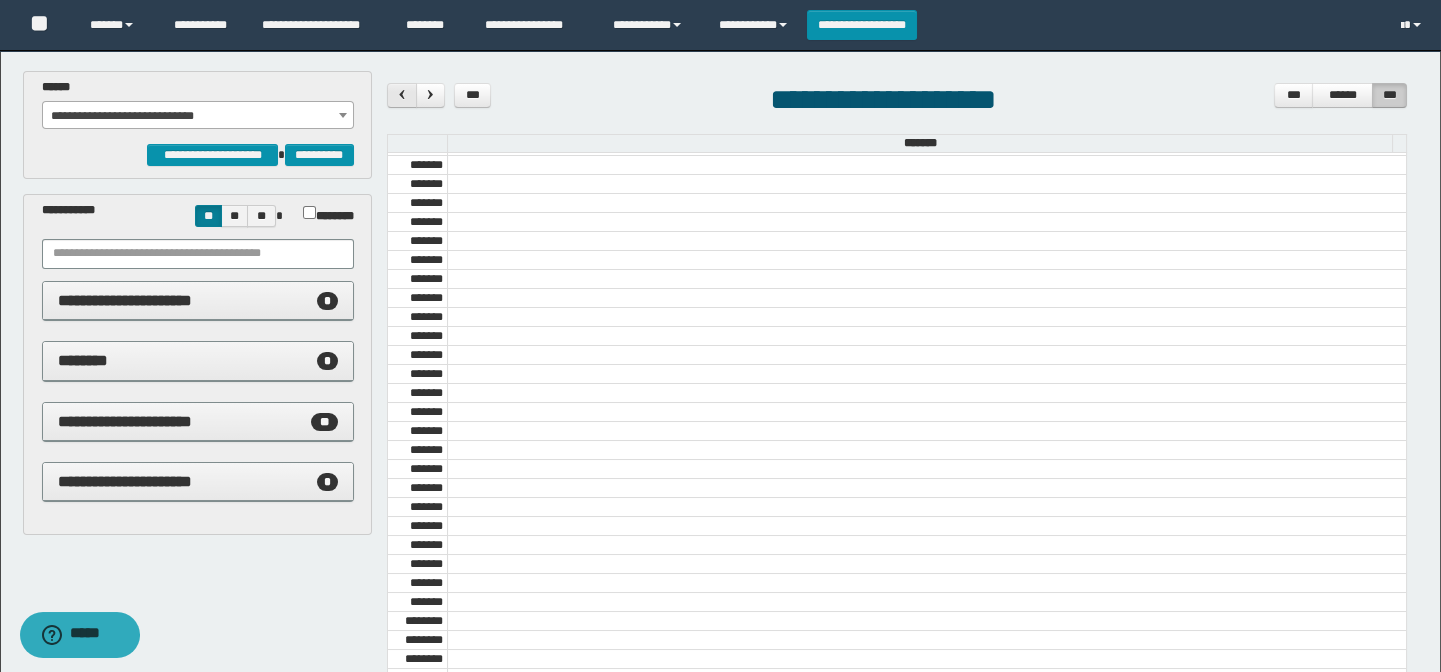 click at bounding box center [401, 95] 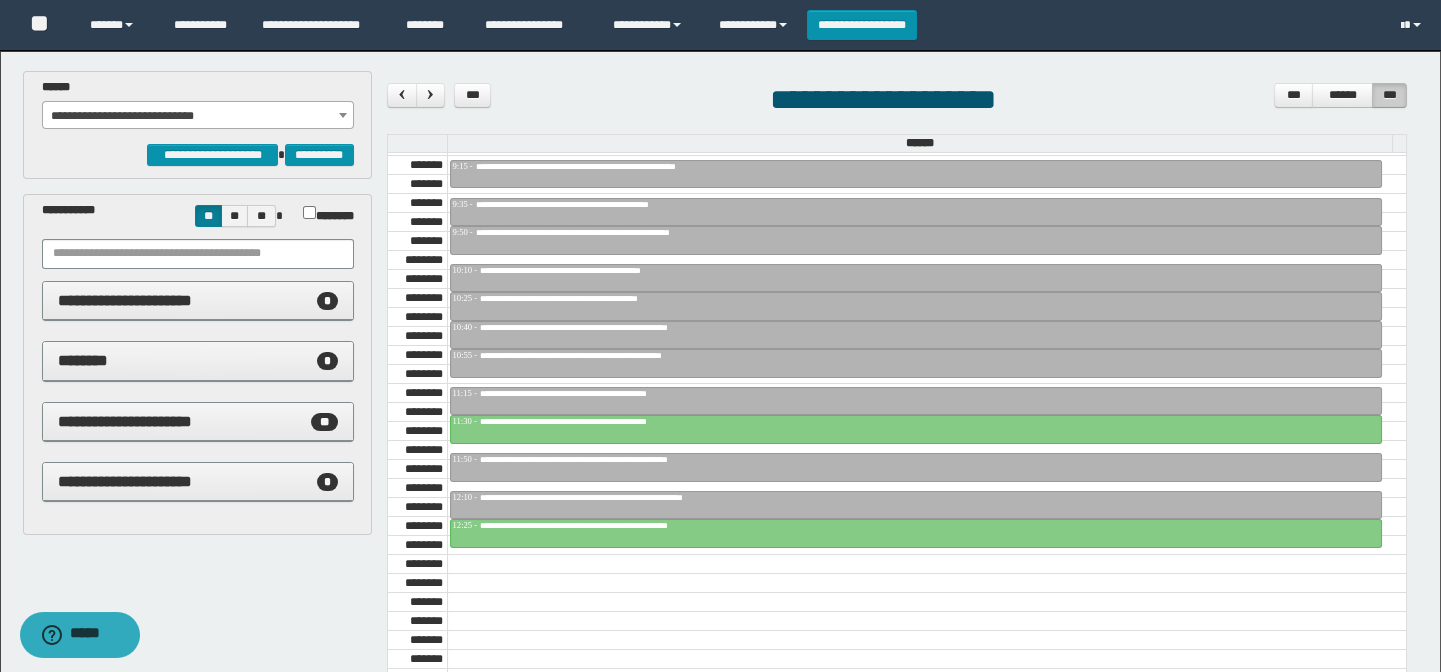 scroll, scrollTop: 1045, scrollLeft: 0, axis: vertical 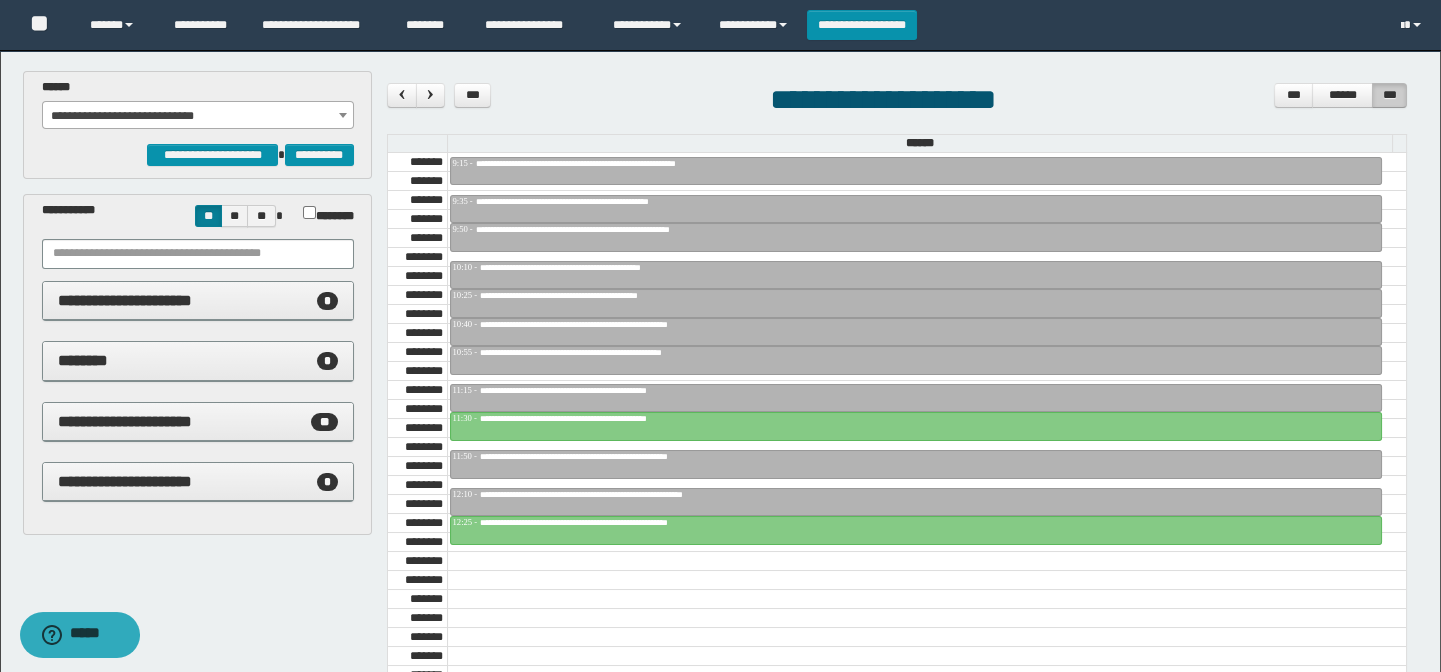 click on "**********" at bounding box center (198, 116) 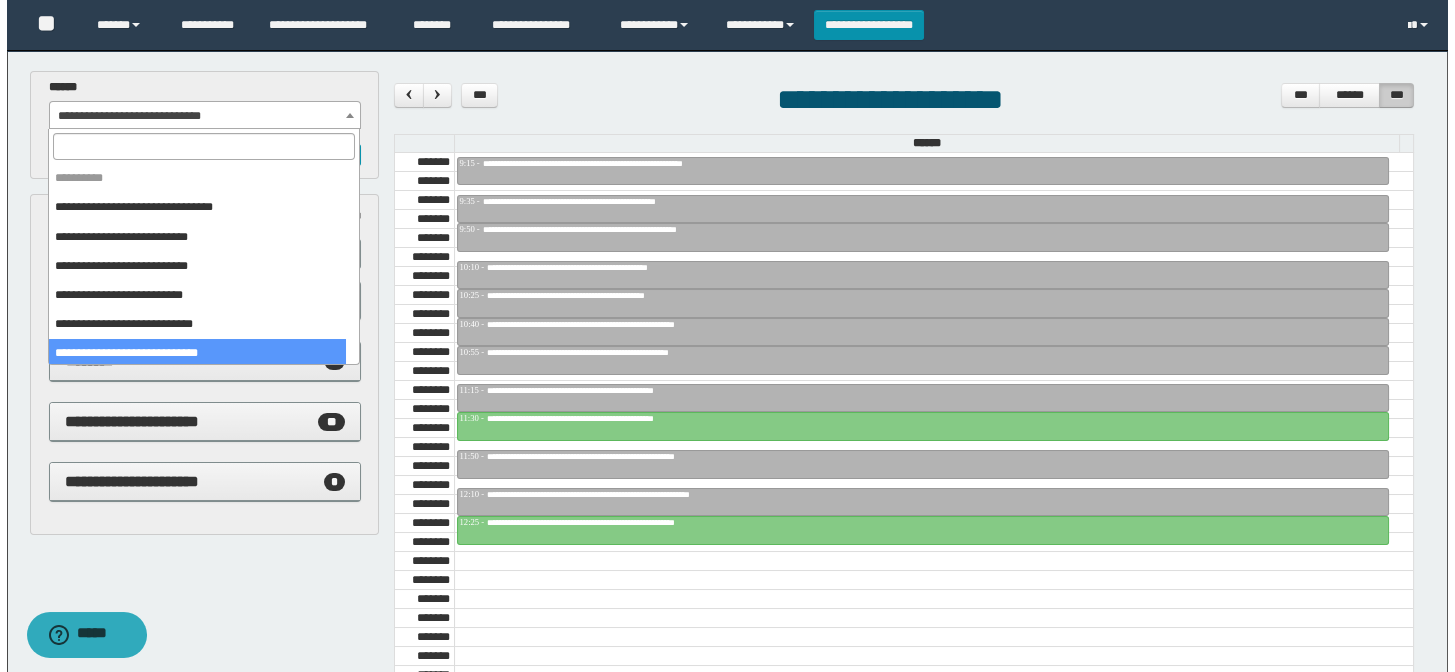 scroll, scrollTop: 145, scrollLeft: 0, axis: vertical 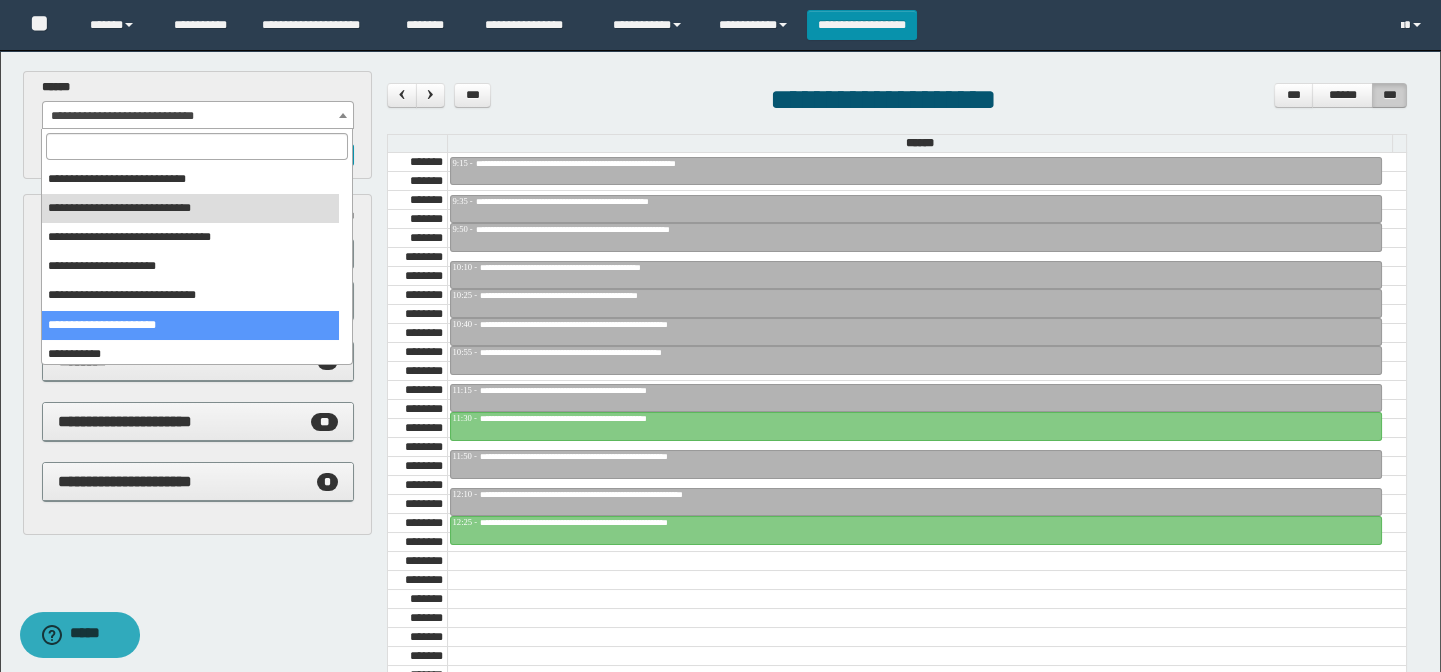 select on "******" 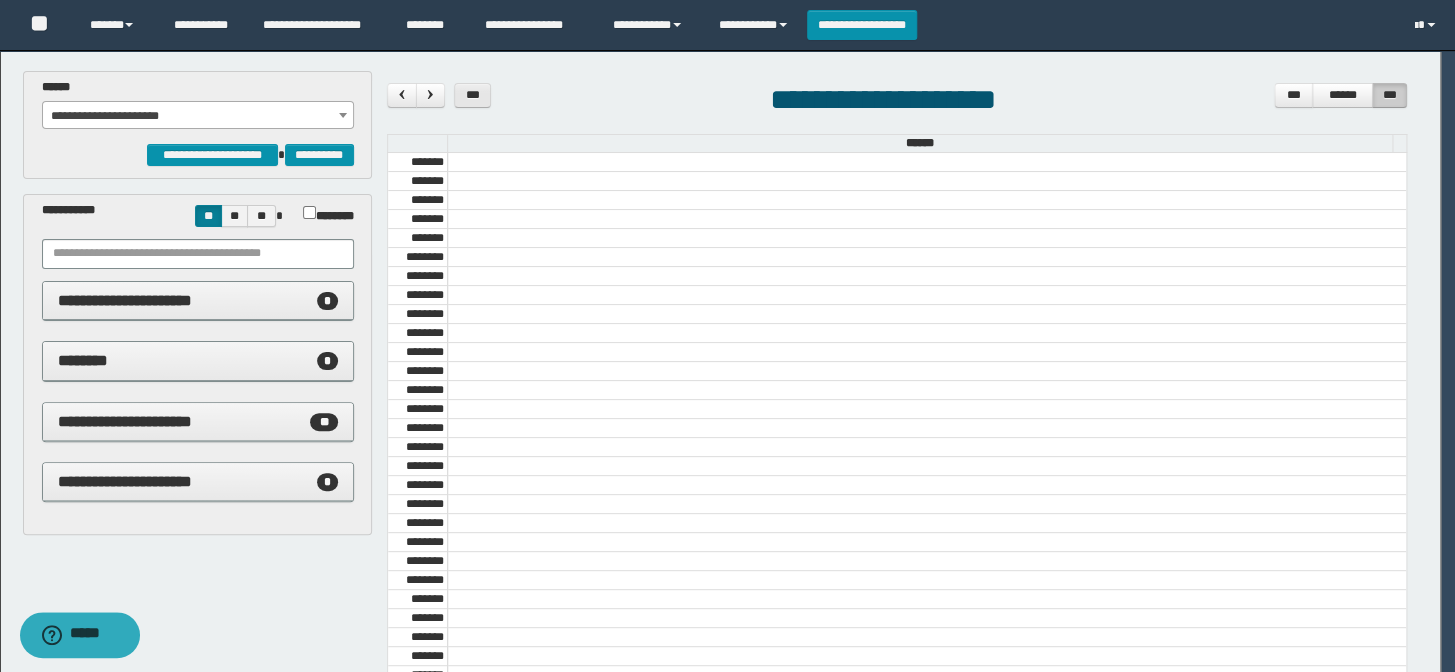 click on "***" at bounding box center (473, 95) 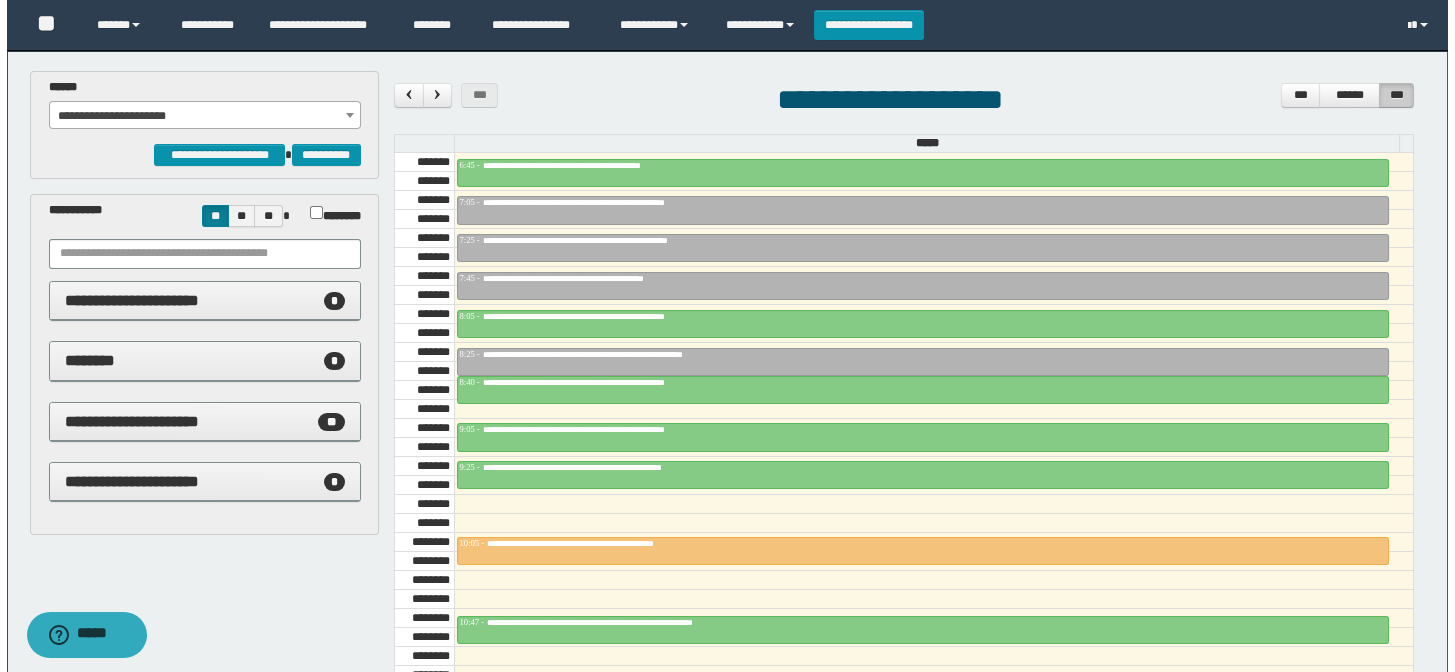 scroll, scrollTop: 772, scrollLeft: 0, axis: vertical 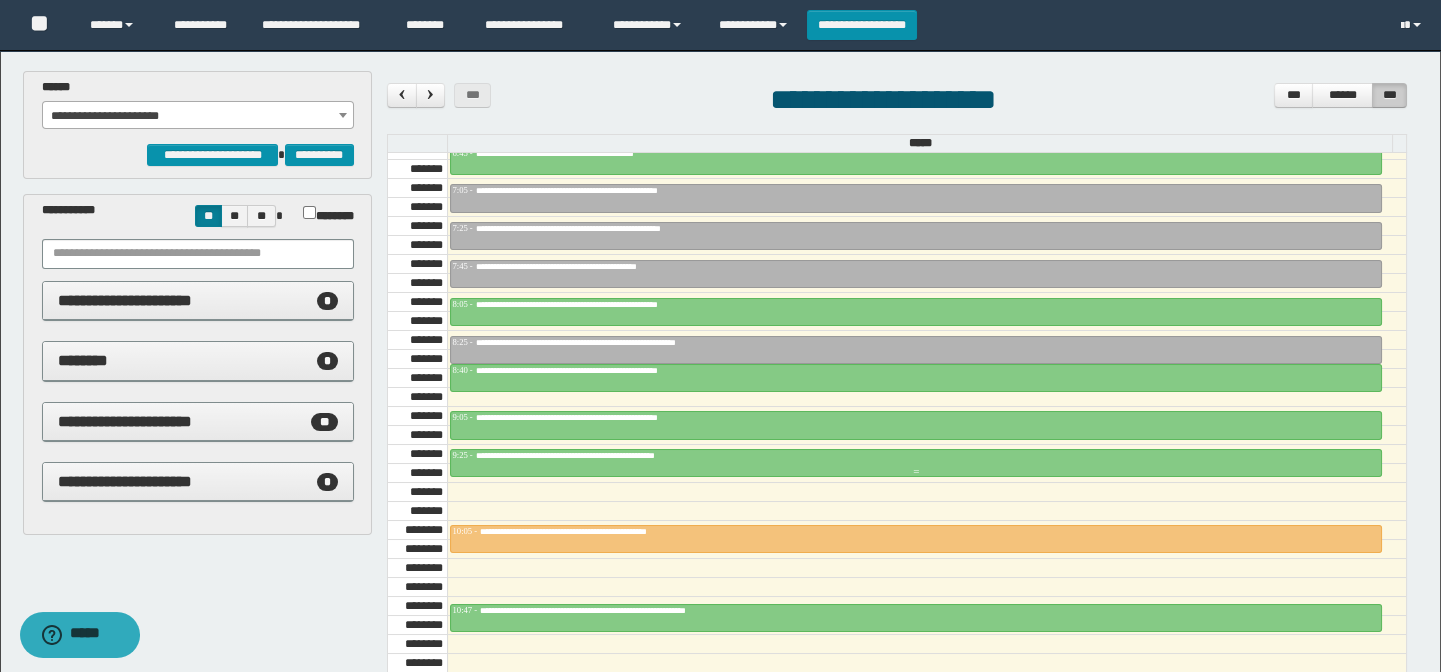 click on "**********" at bounding box center (613, 455) 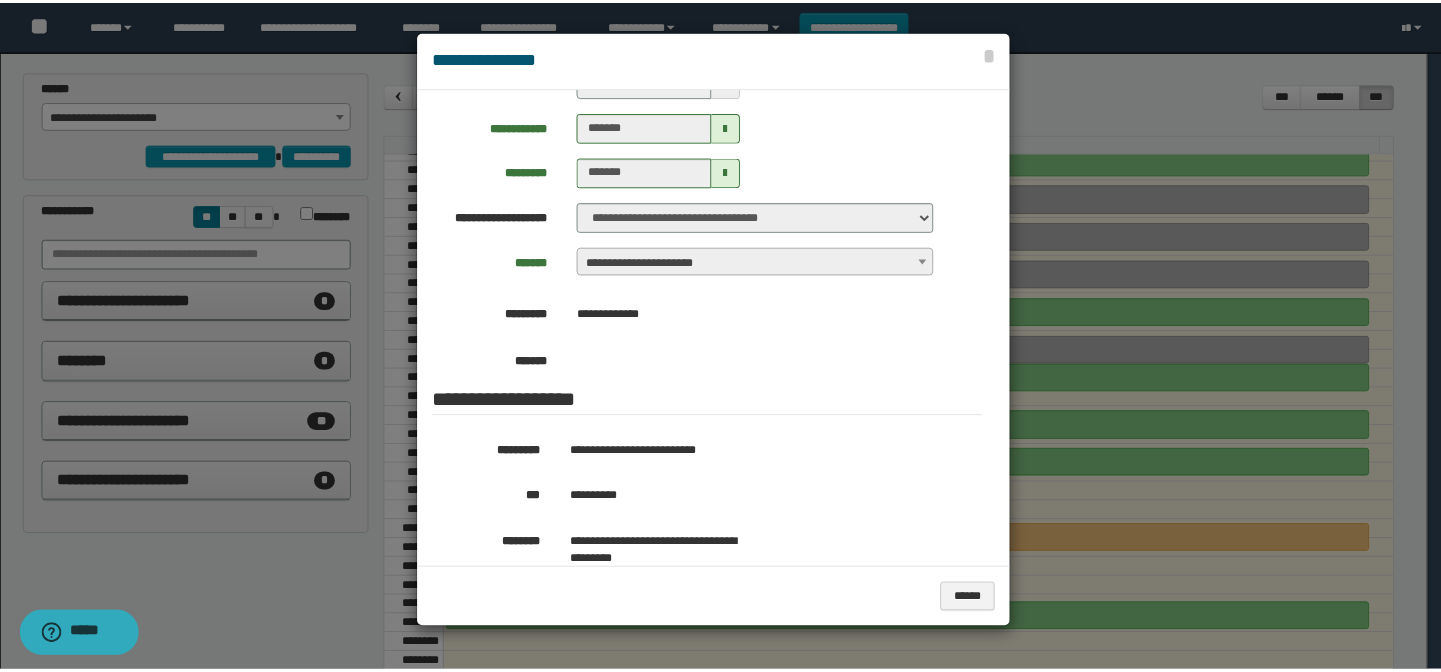 scroll, scrollTop: 181, scrollLeft: 0, axis: vertical 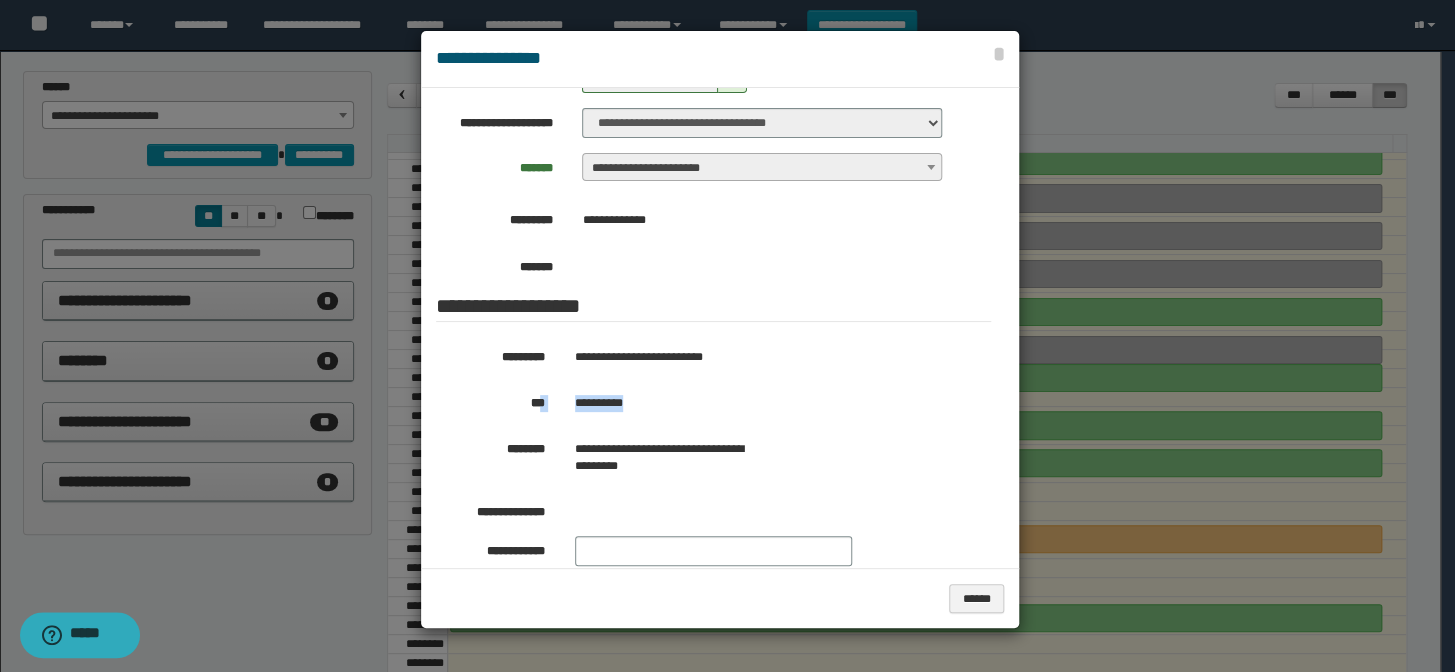 drag, startPoint x: 646, startPoint y: 400, endPoint x: 542, endPoint y: 409, distance: 104.388695 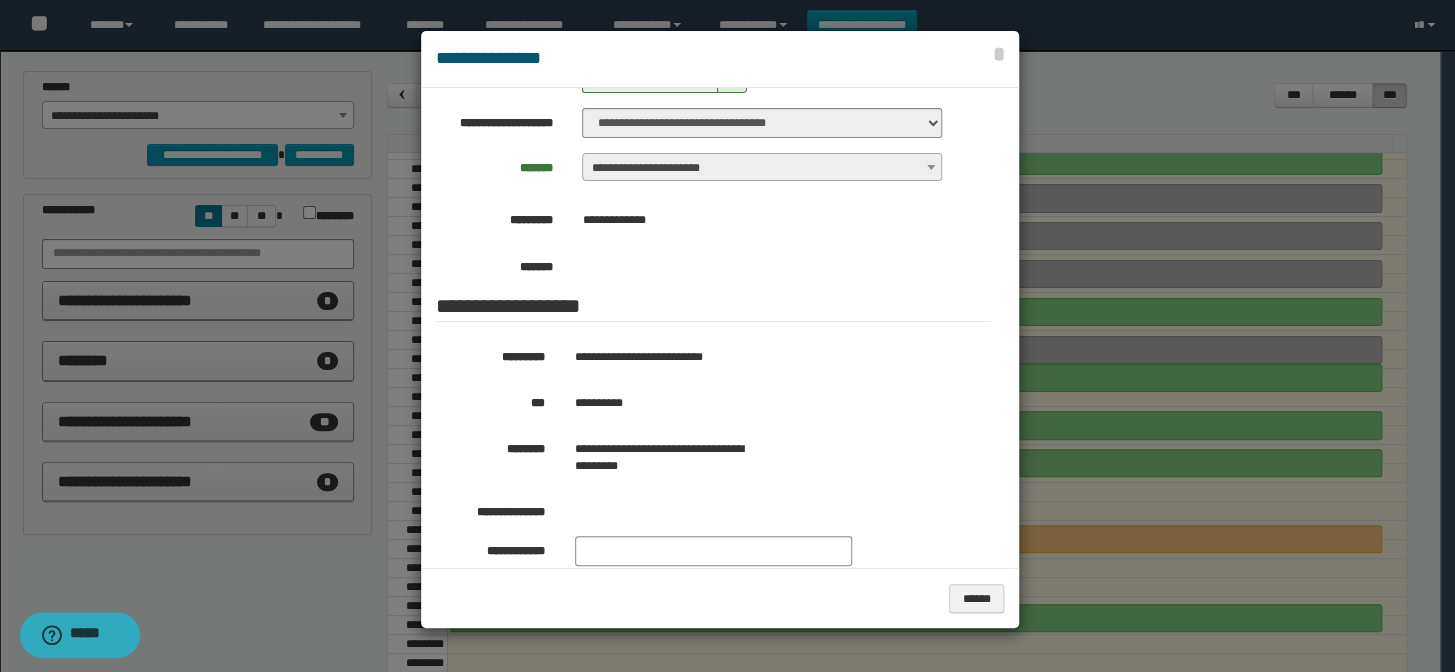 click at bounding box center (727, 336) 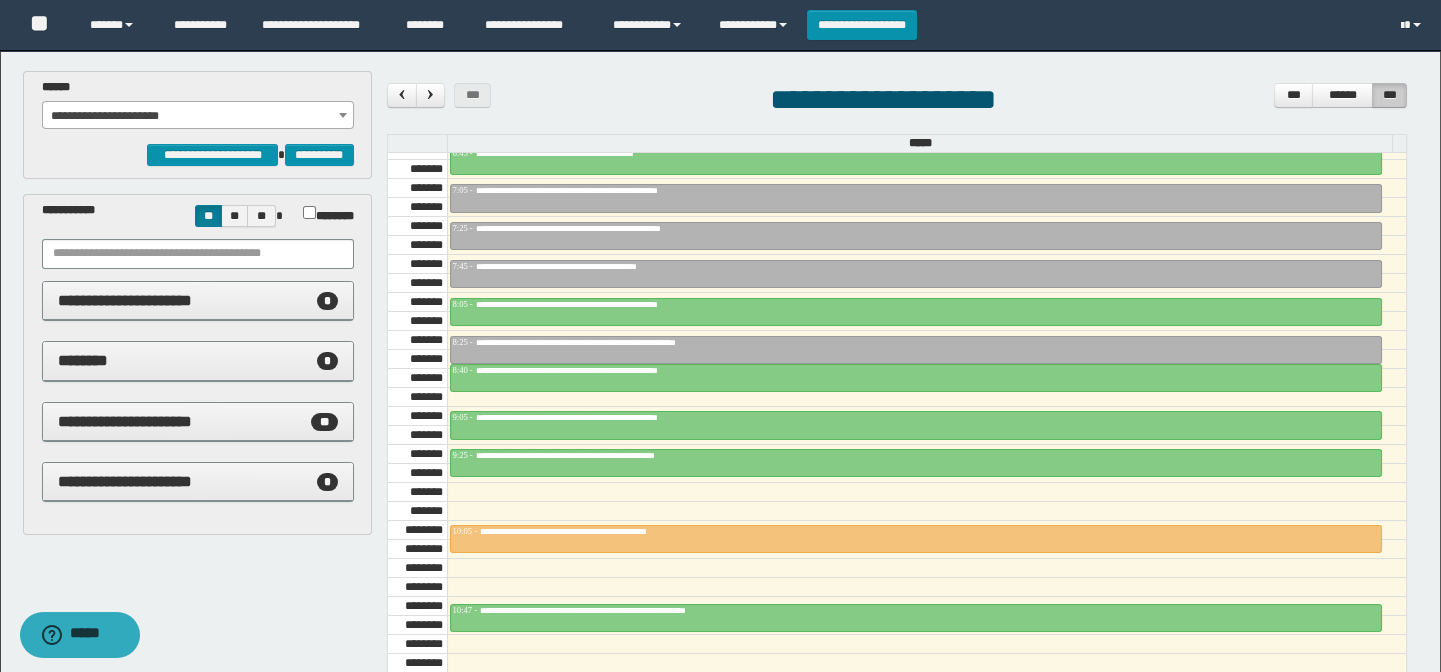 click at bounding box center (927, 416) 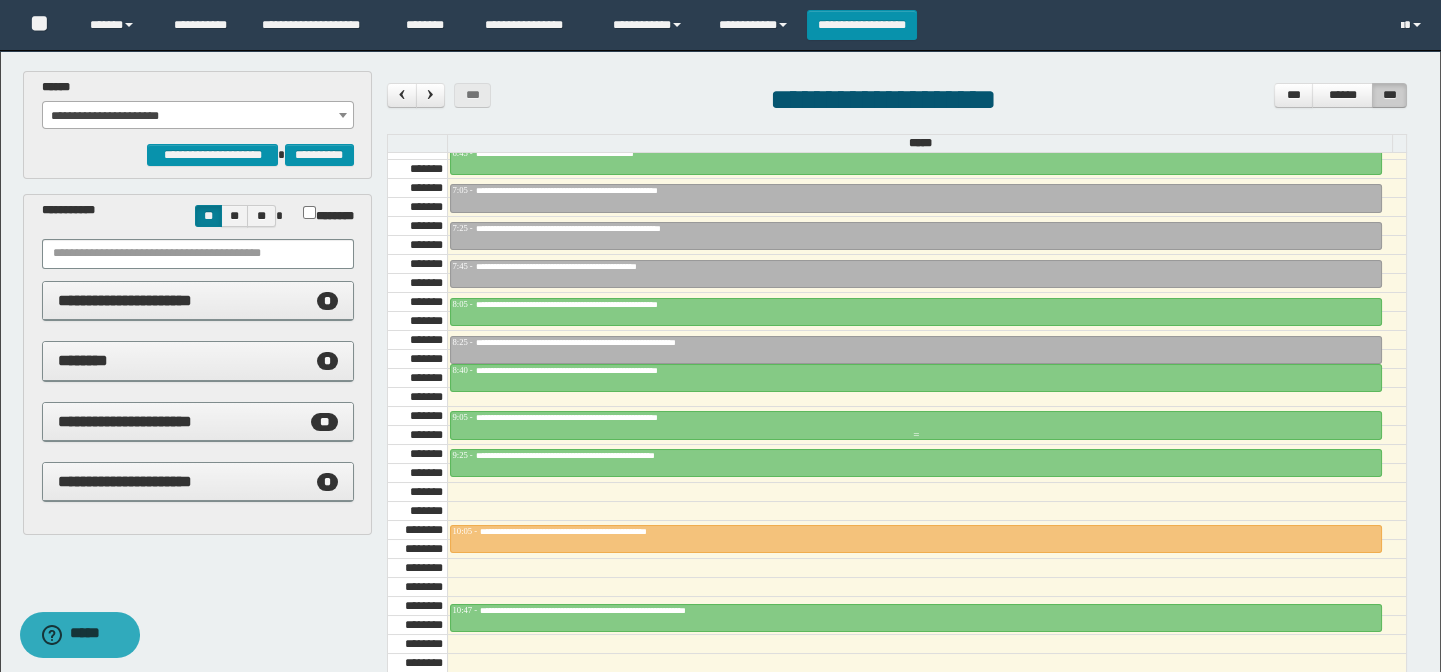 click on "**********" at bounding box center (605, 417) 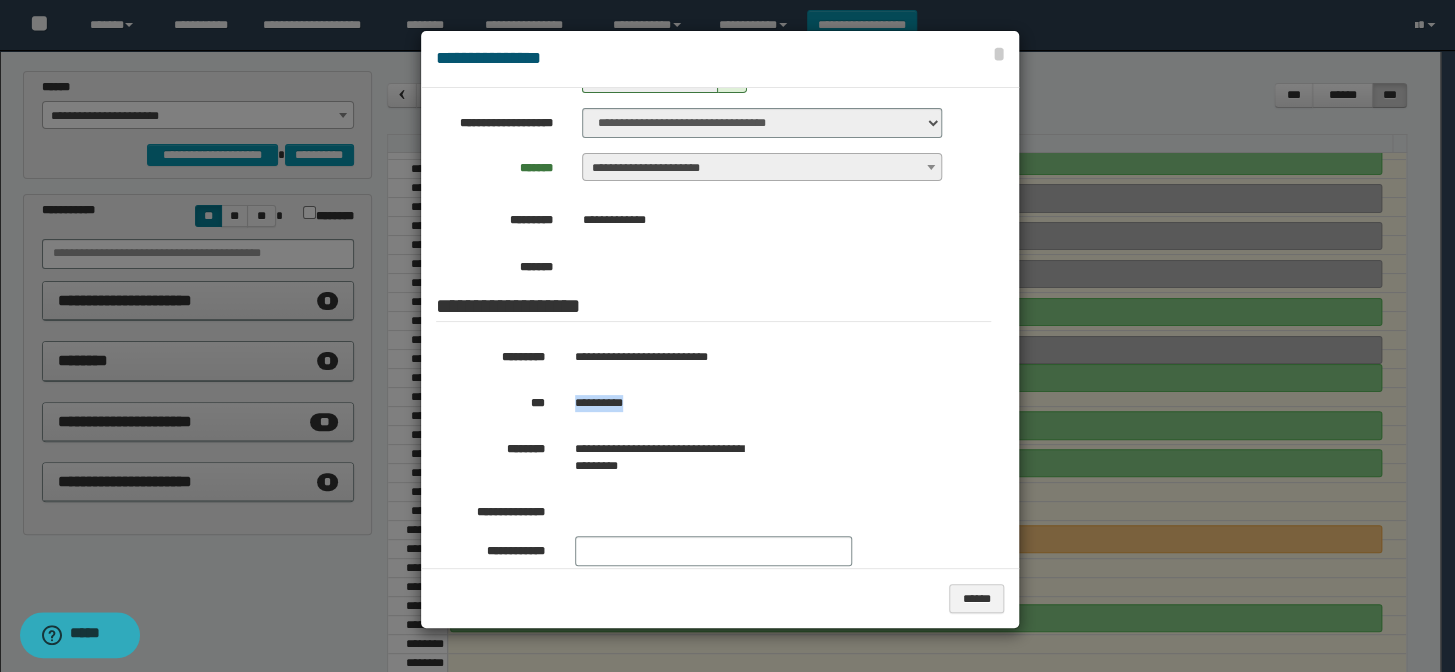 drag, startPoint x: 644, startPoint y: 395, endPoint x: 570, endPoint y: 397, distance: 74.02702 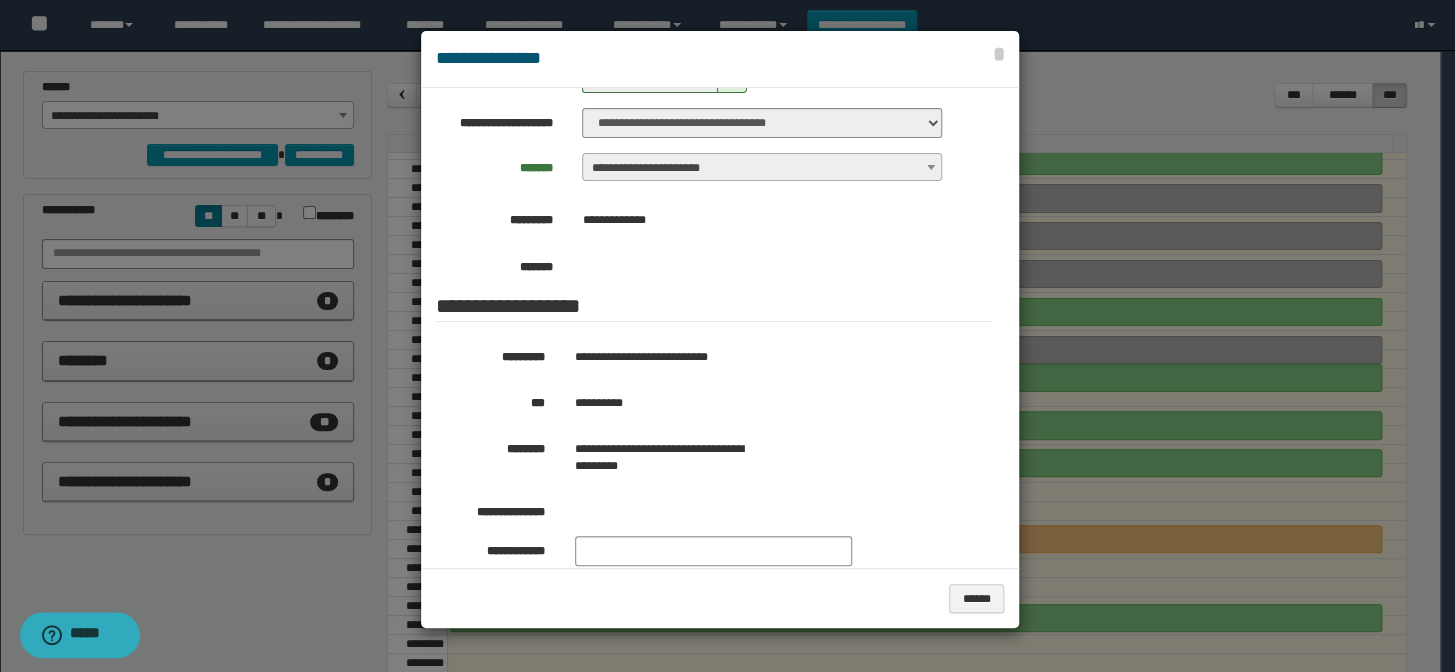 click at bounding box center (727, 336) 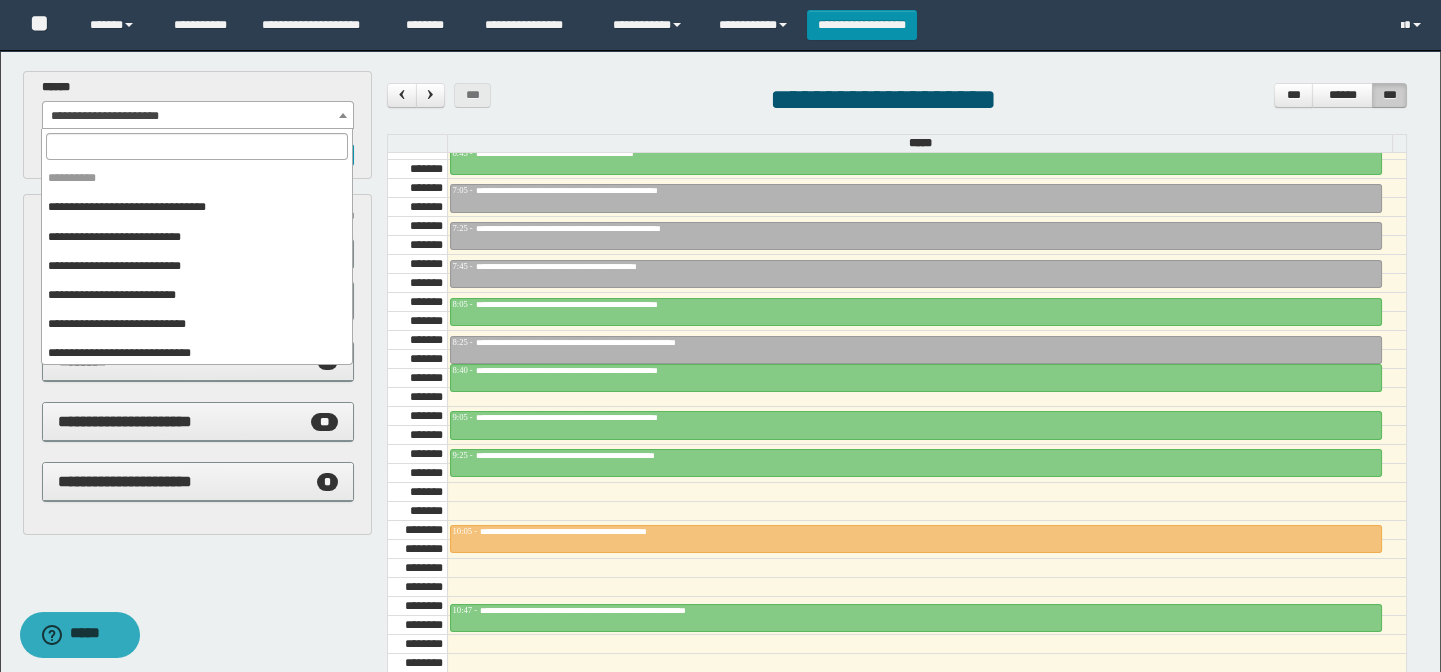 click on "**********" at bounding box center (198, 116) 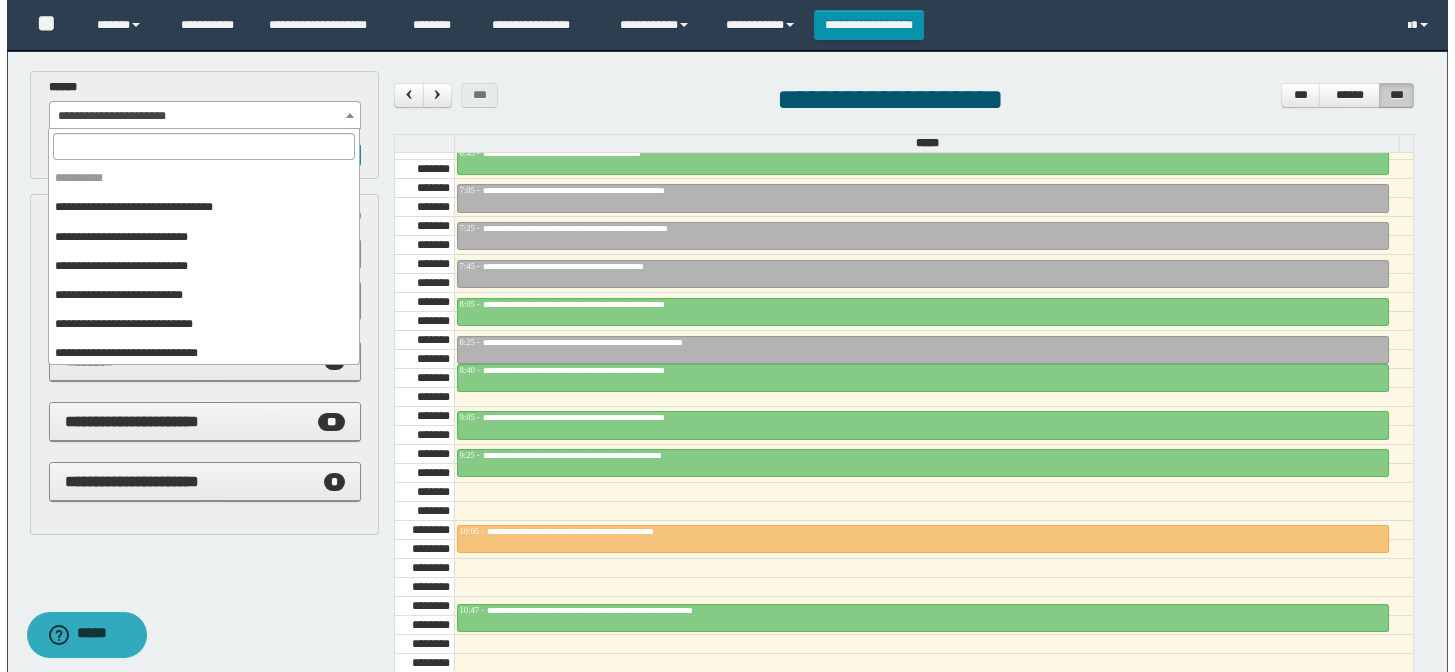 scroll, scrollTop: 150, scrollLeft: 0, axis: vertical 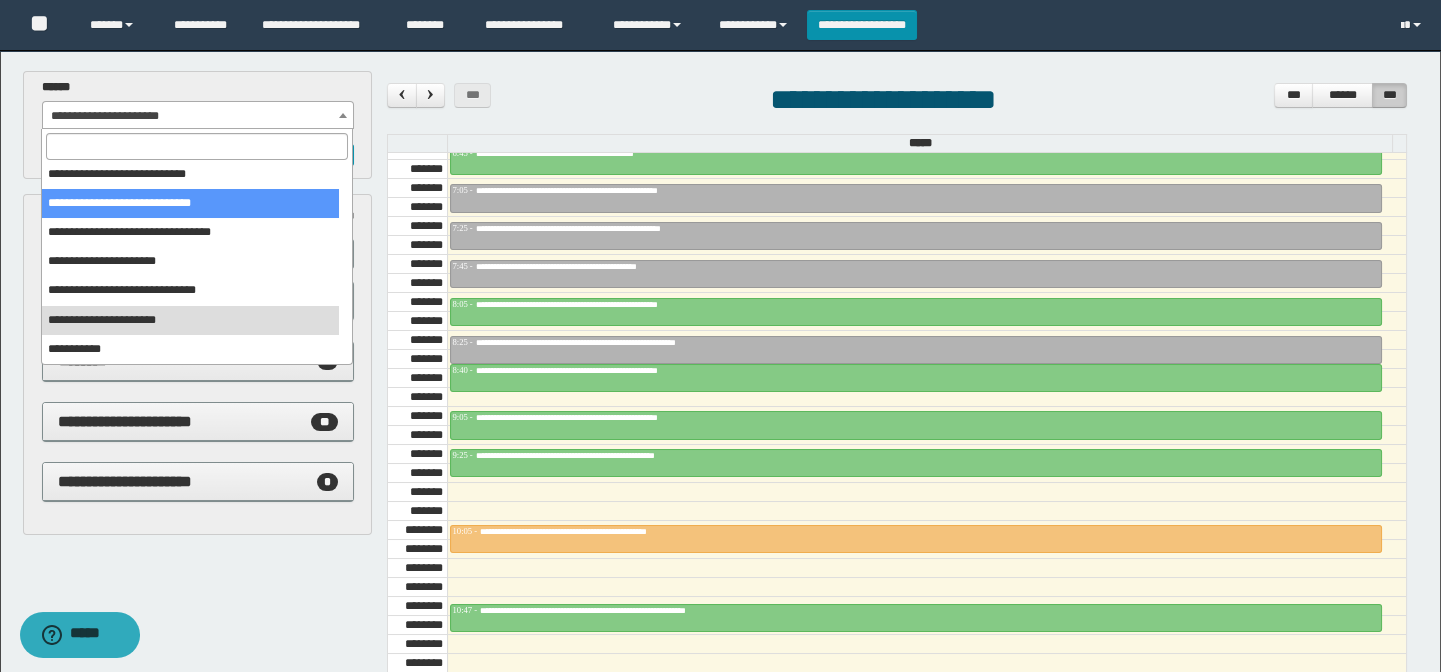 select on "******" 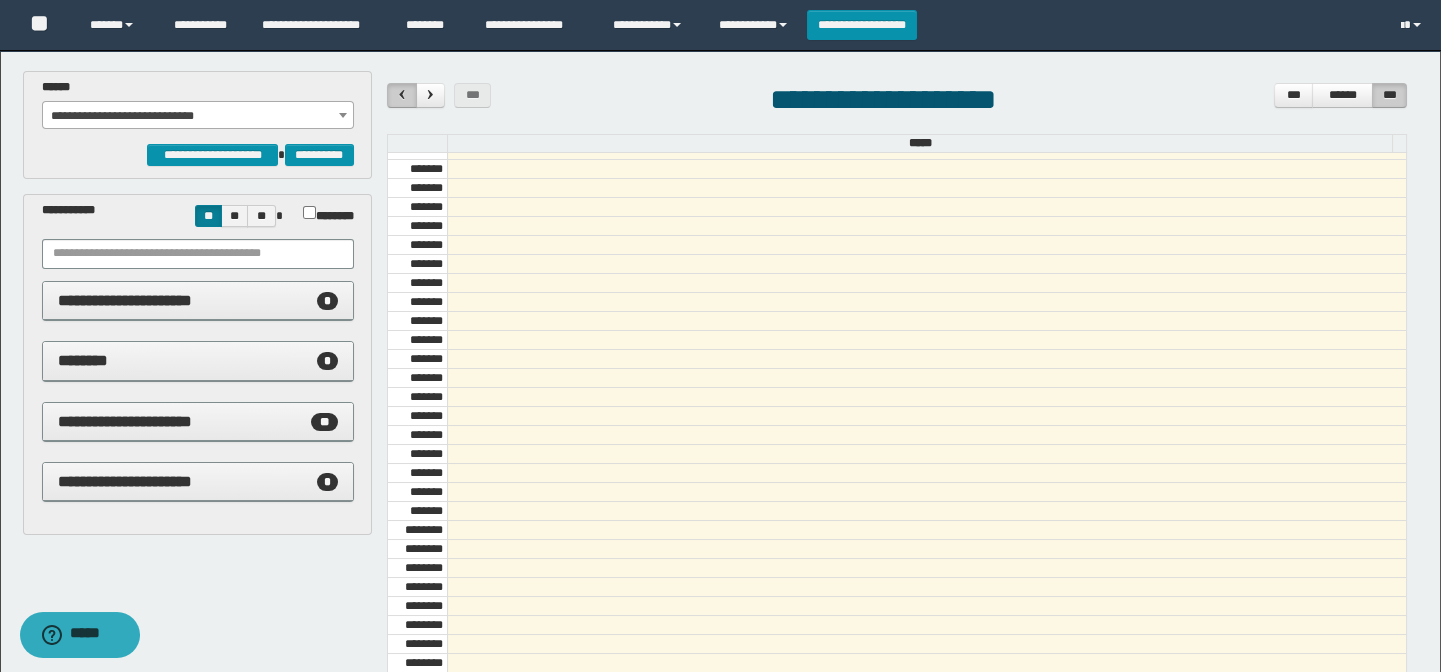click at bounding box center (402, 94) 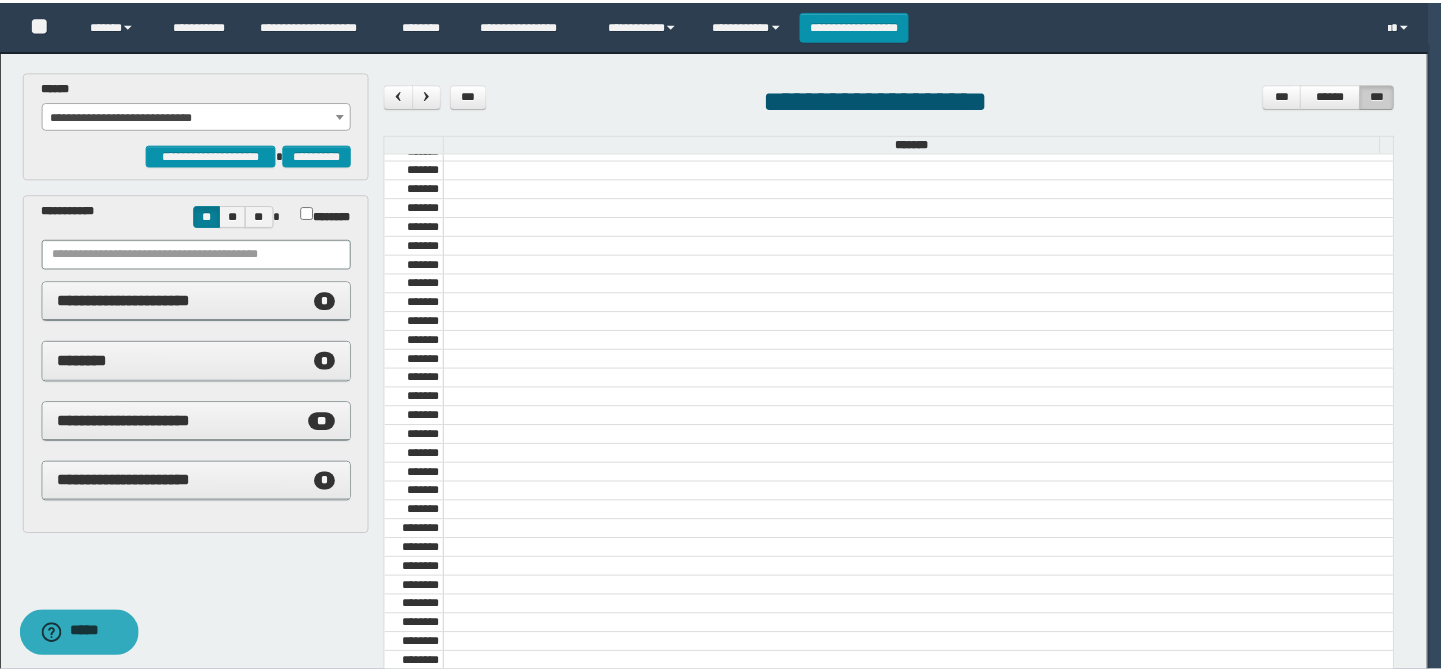 scroll, scrollTop: 681, scrollLeft: 0, axis: vertical 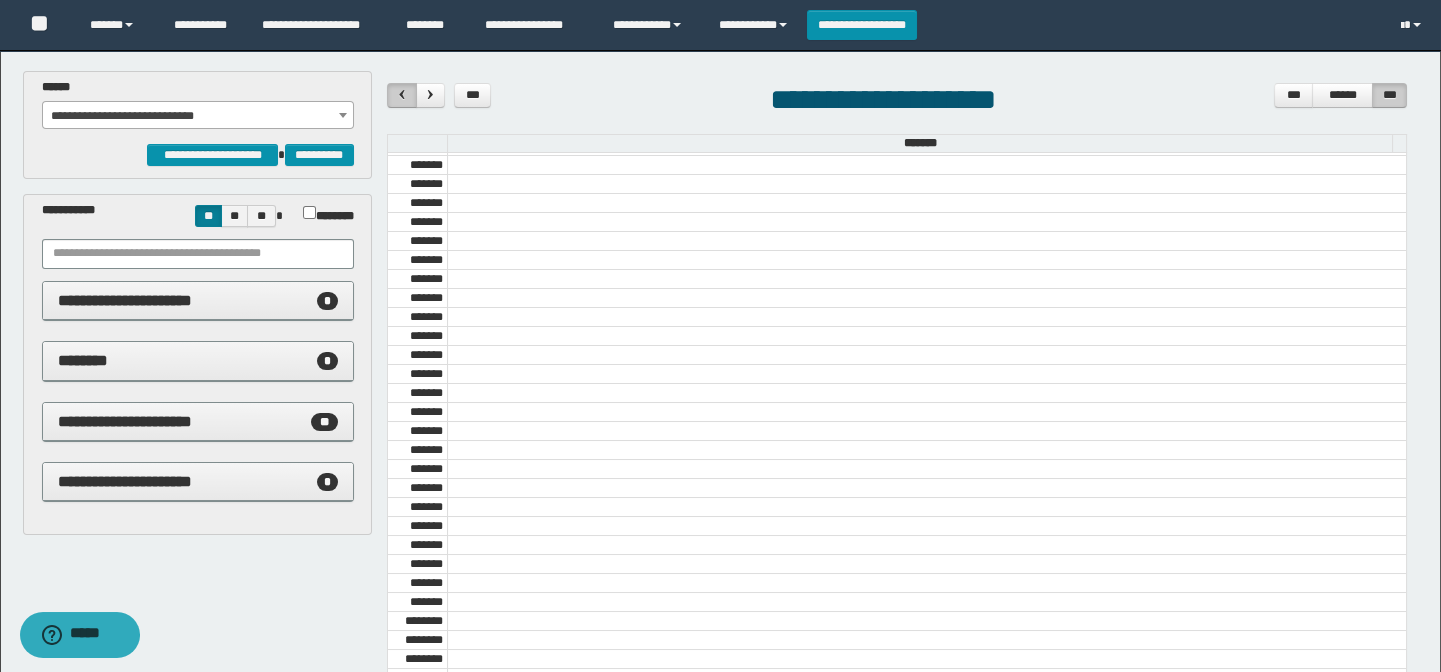 click at bounding box center [402, 94] 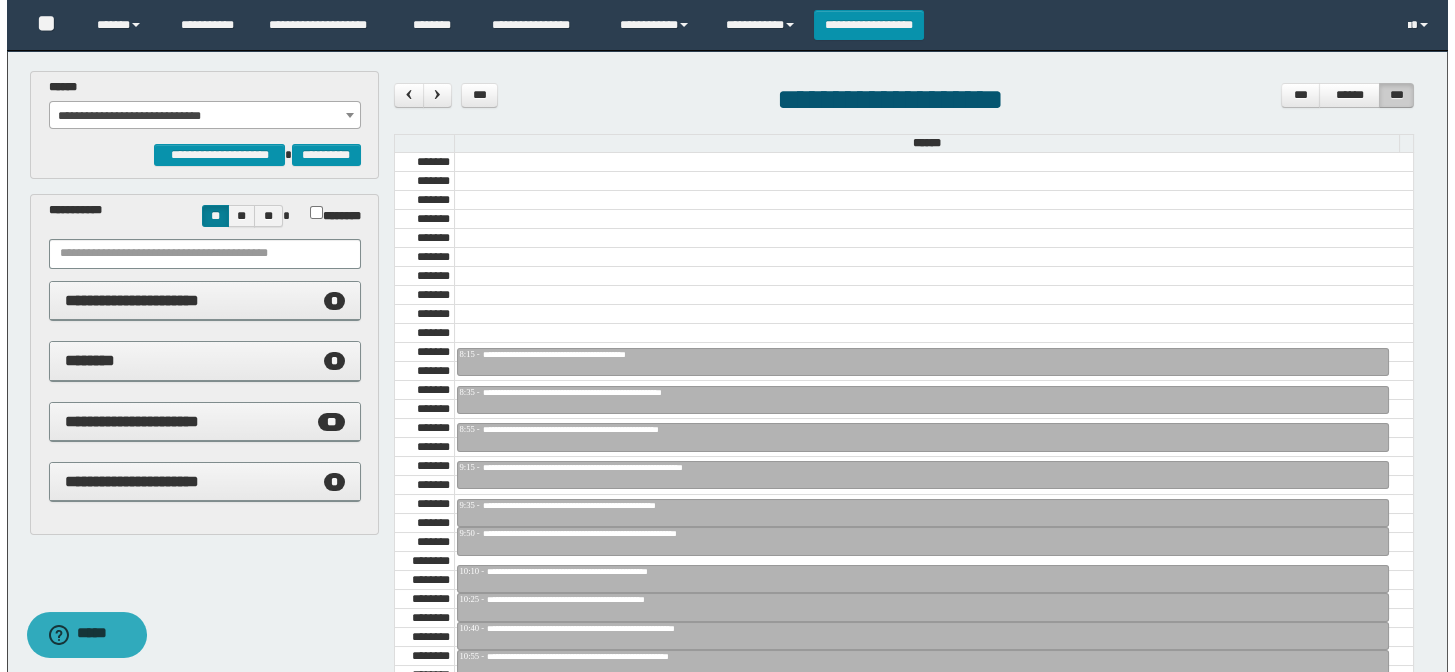 scroll, scrollTop: 863, scrollLeft: 0, axis: vertical 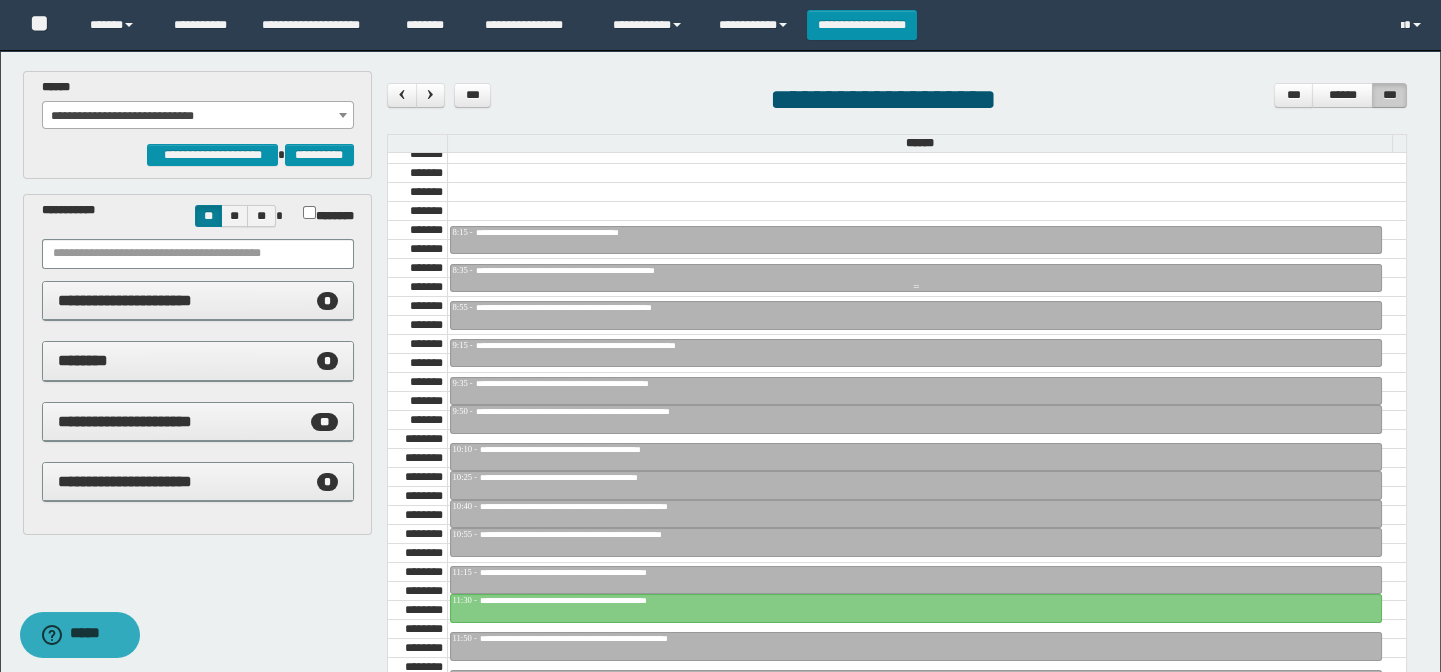click at bounding box center (916, 278) 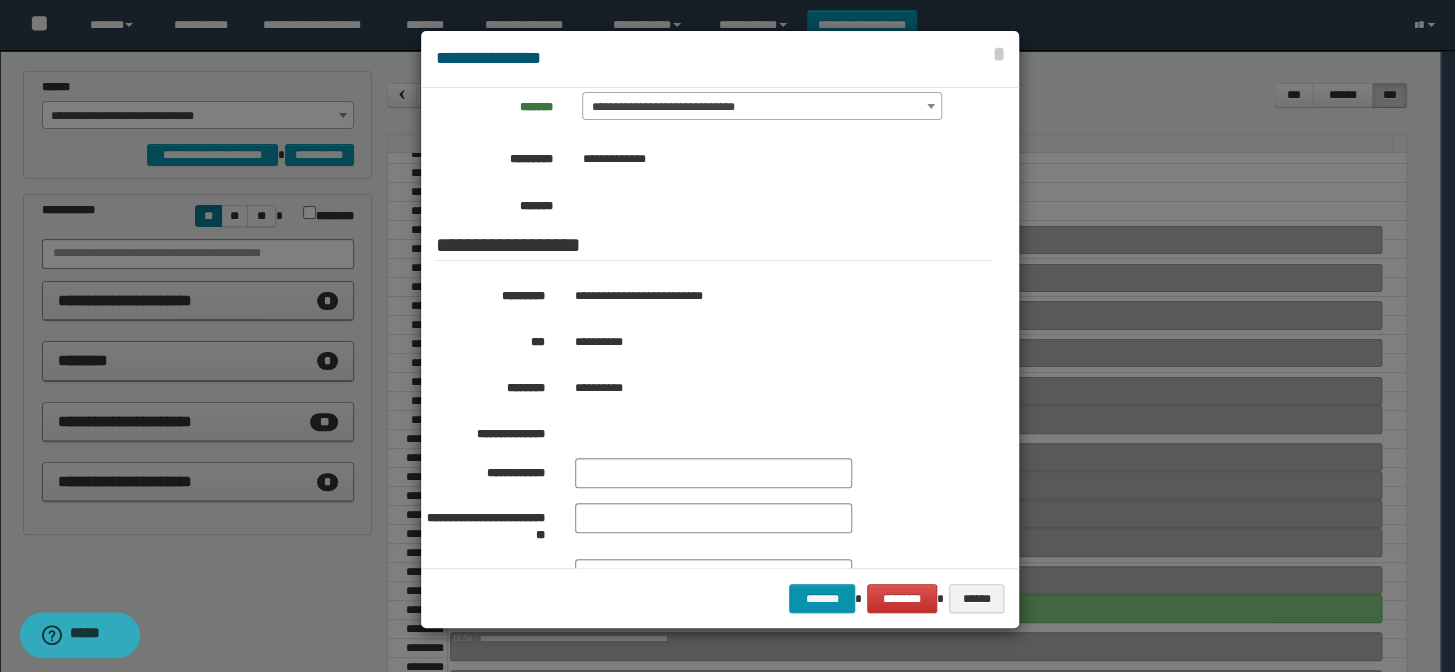 scroll, scrollTop: 272, scrollLeft: 0, axis: vertical 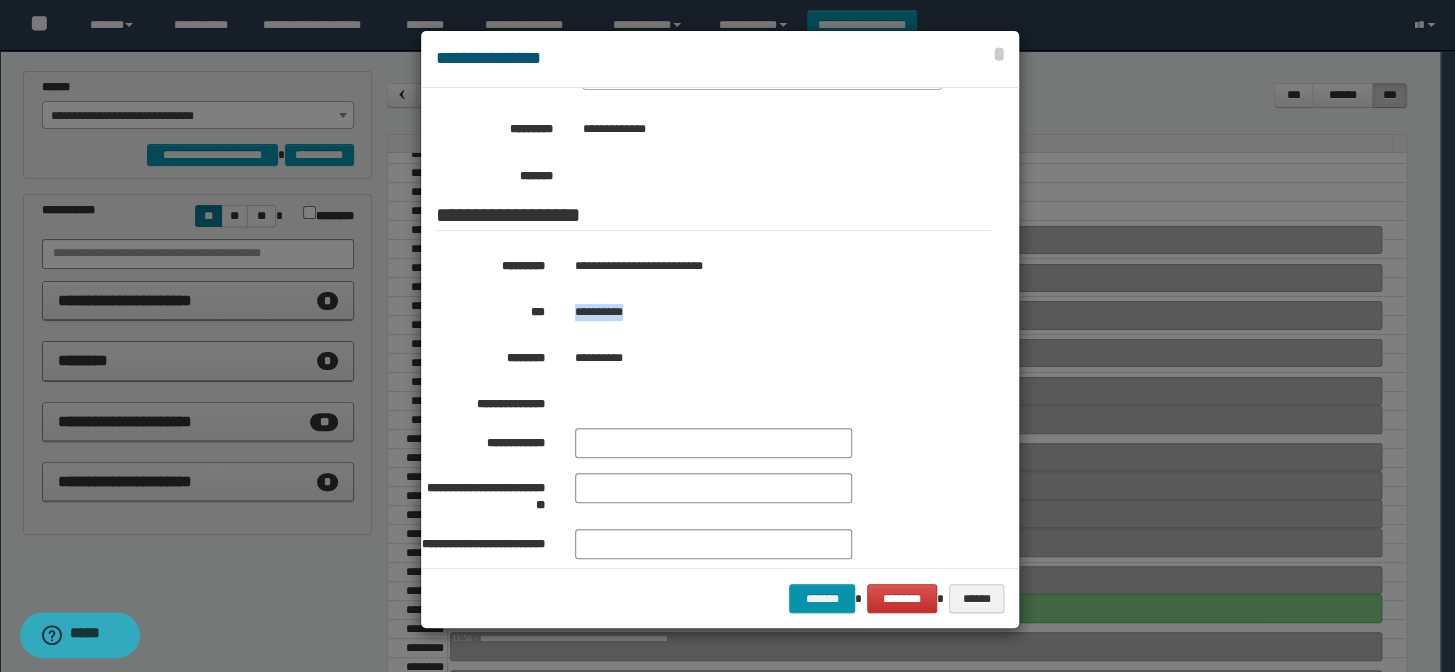 drag, startPoint x: 658, startPoint y: 302, endPoint x: 572, endPoint y: 307, distance: 86.145226 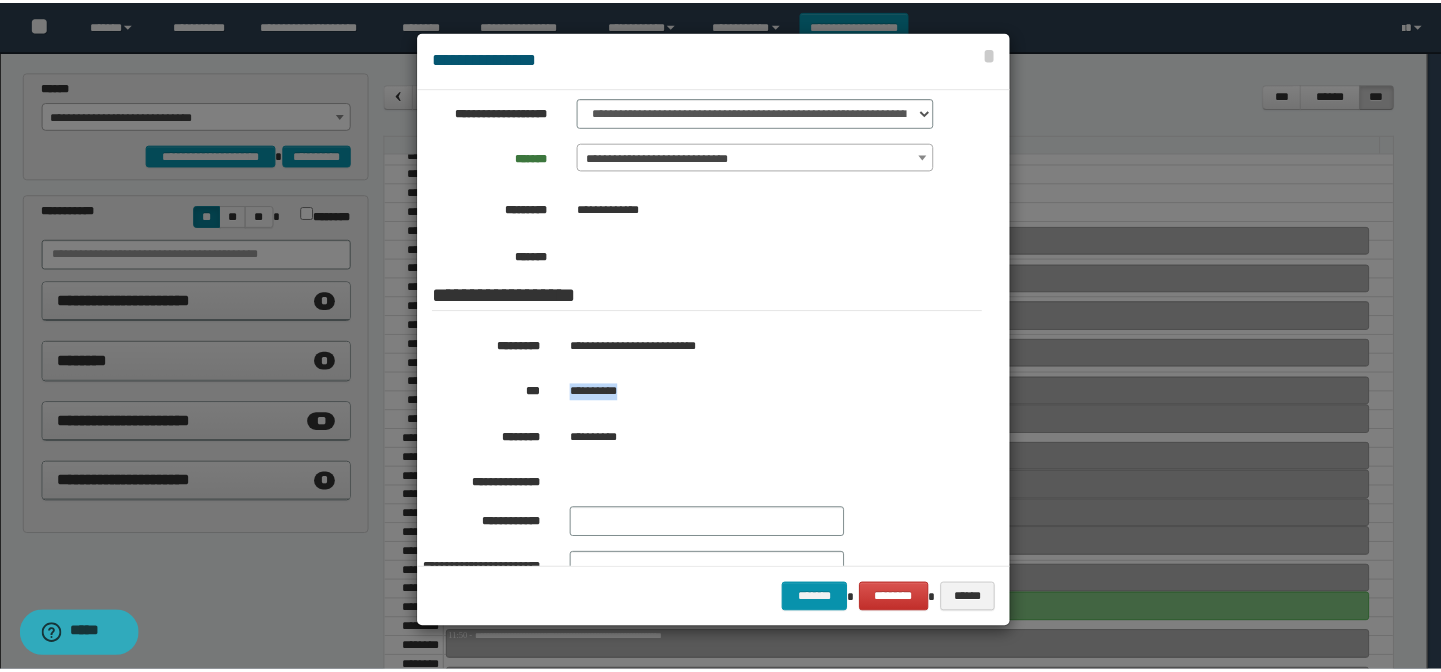 scroll, scrollTop: 90, scrollLeft: 0, axis: vertical 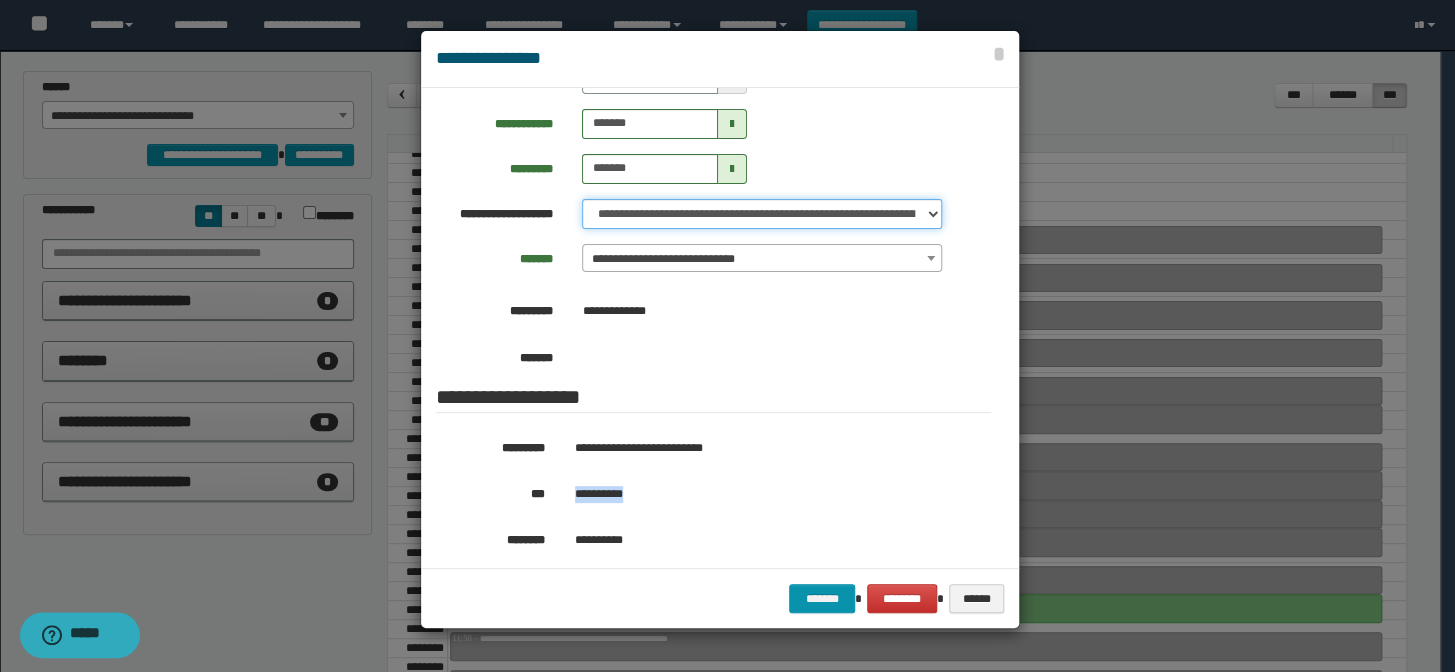 click on "**********" at bounding box center [762, 214] 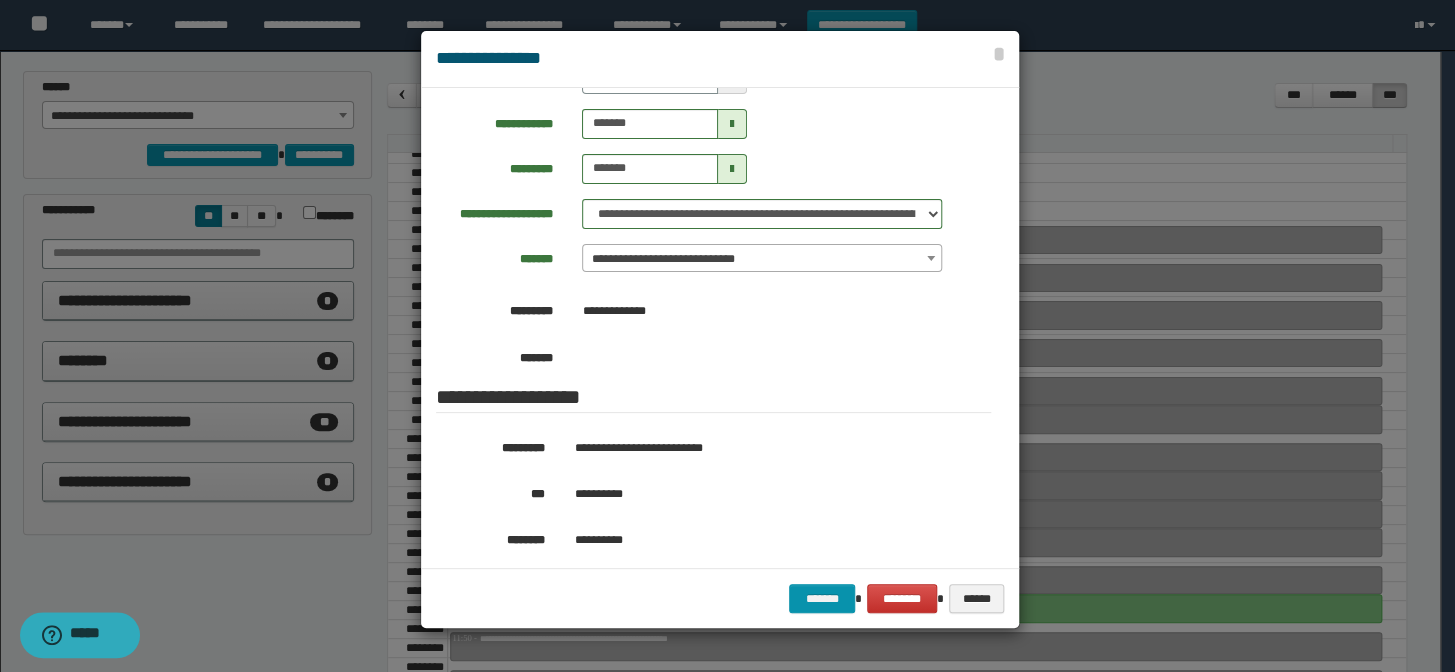 click on "**********" at bounding box center [713, 197] 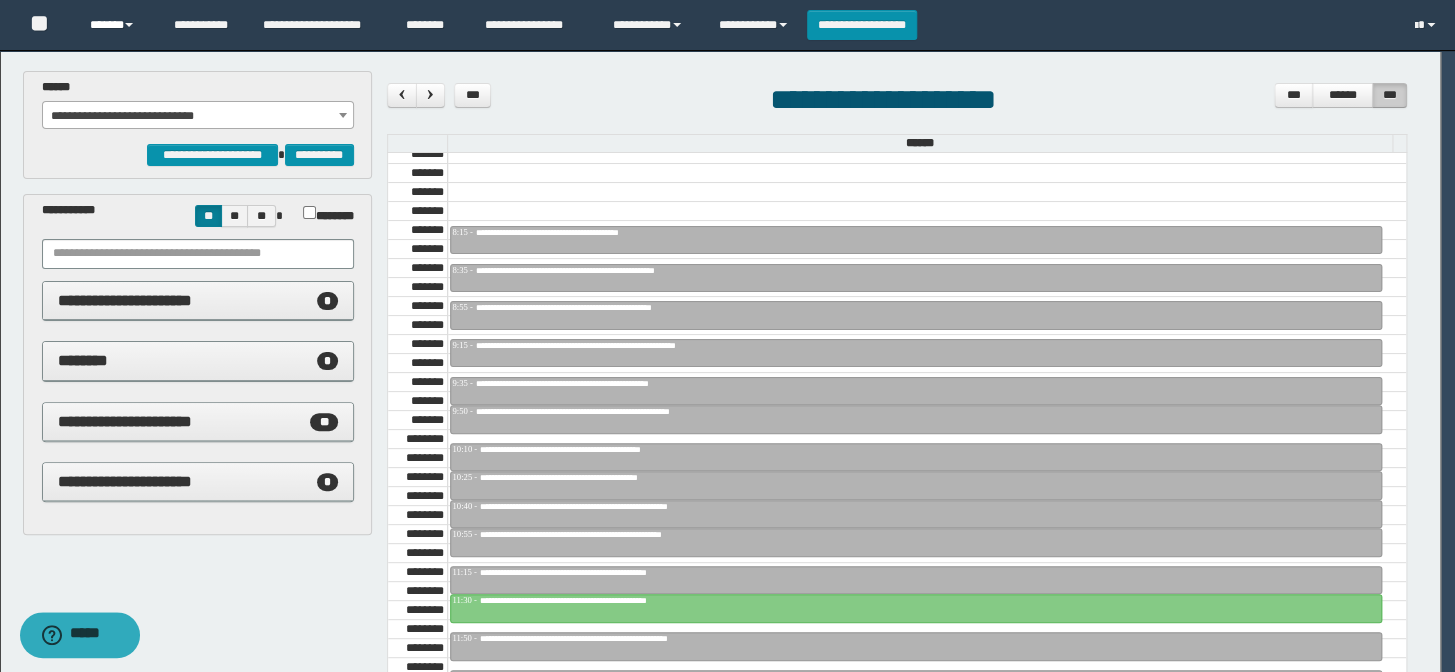 click on "******" at bounding box center (117, 25) 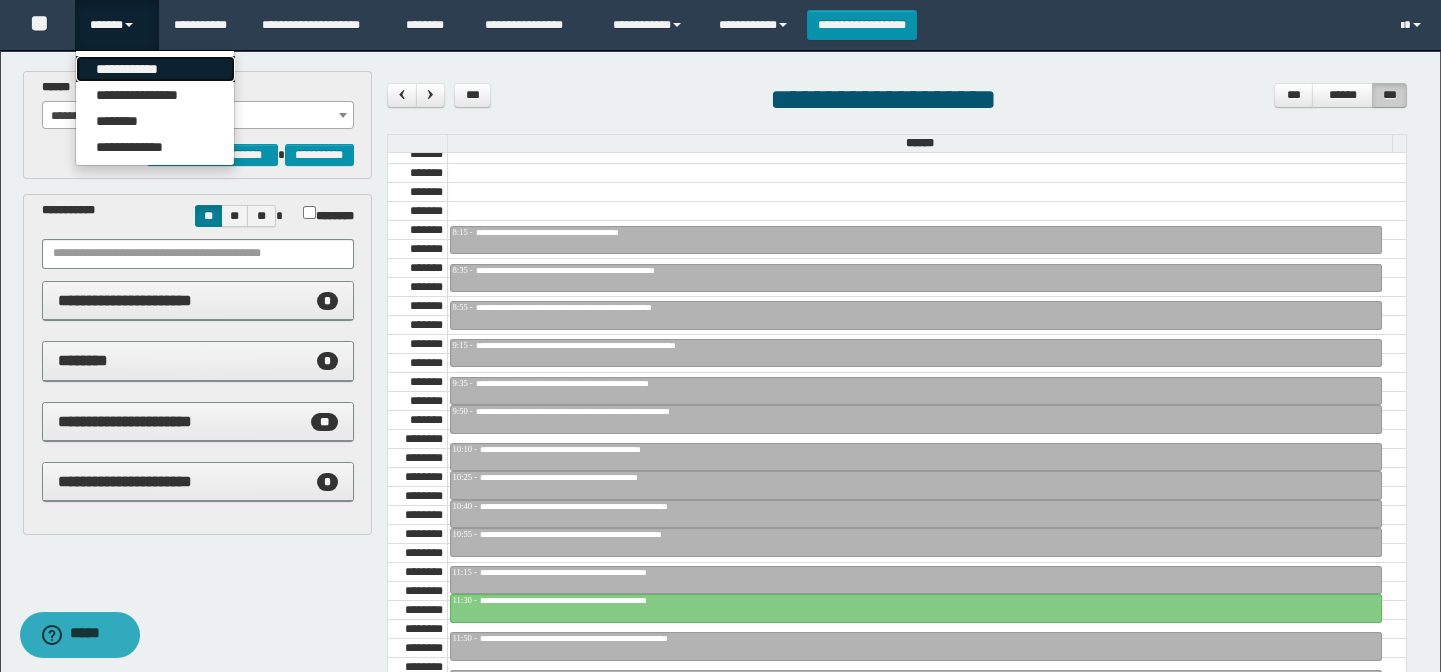 click on "**********" at bounding box center (155, 69) 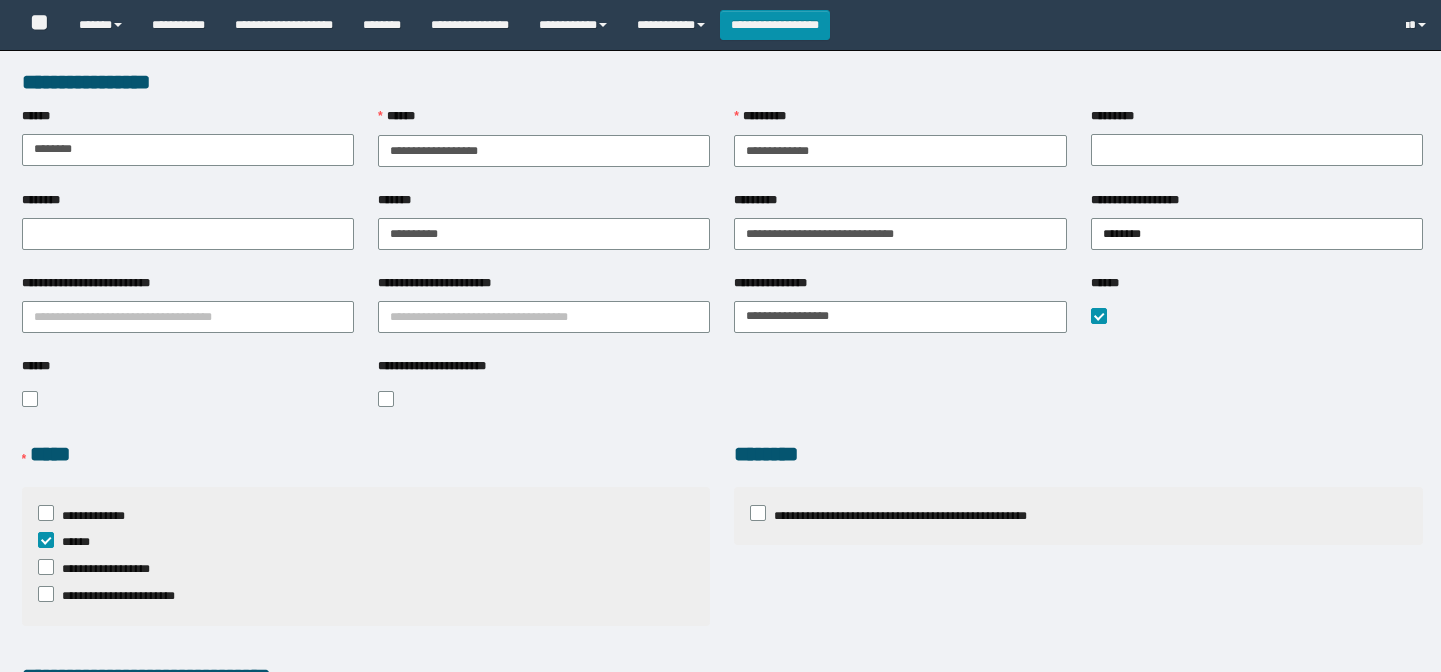 click on "**********" at bounding box center (470, 25) 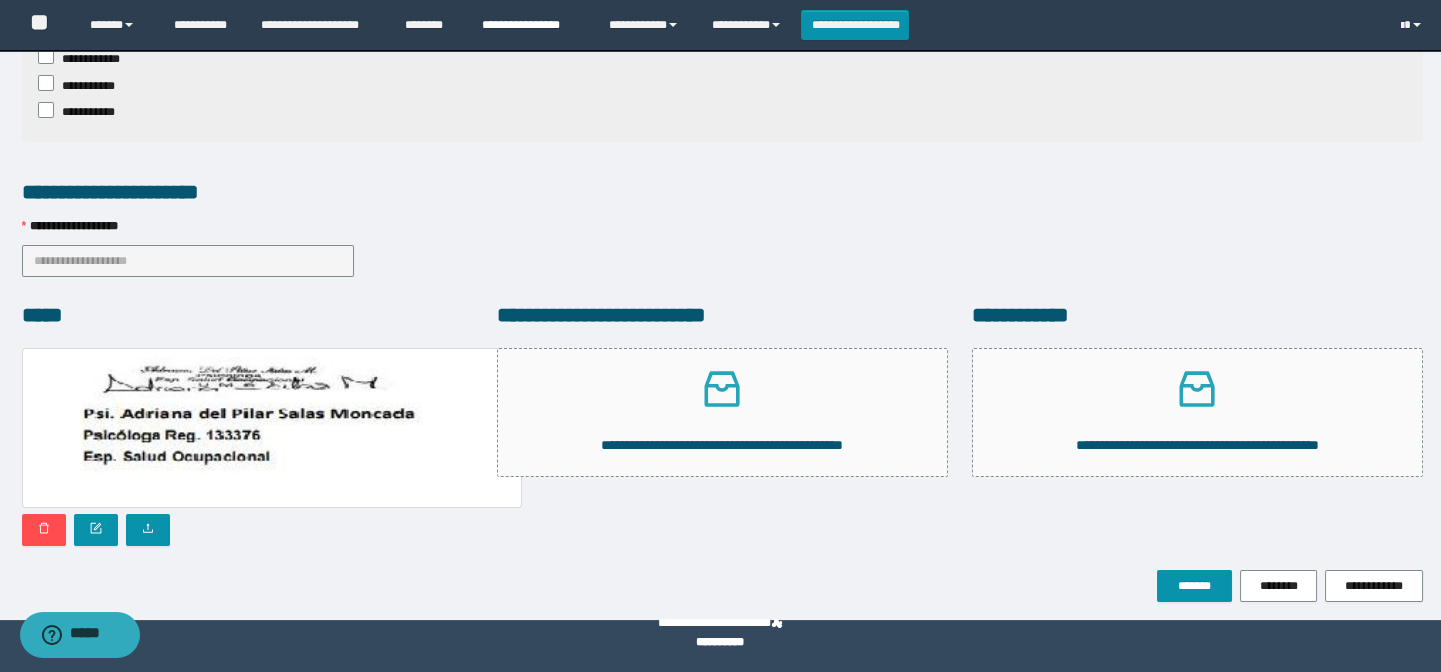 scroll, scrollTop: 0, scrollLeft: 0, axis: both 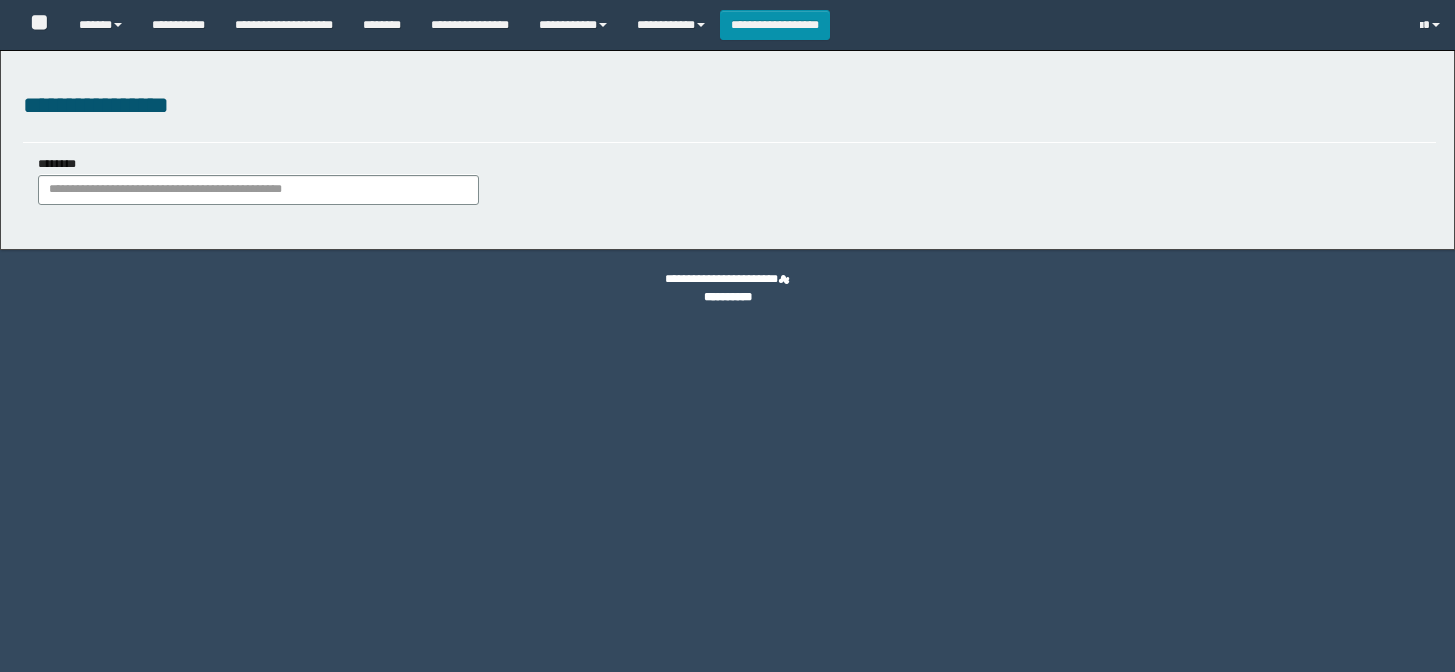 click on "********" at bounding box center [258, 190] 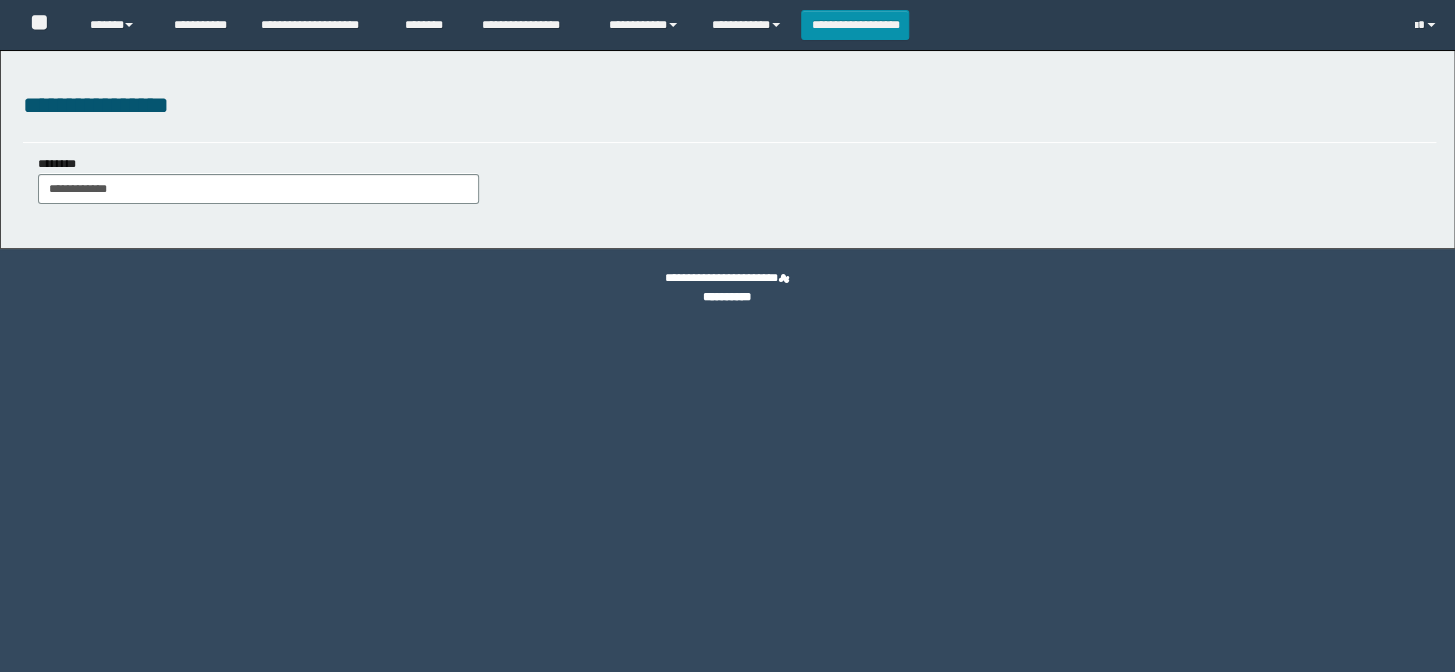 scroll, scrollTop: 0, scrollLeft: 0, axis: both 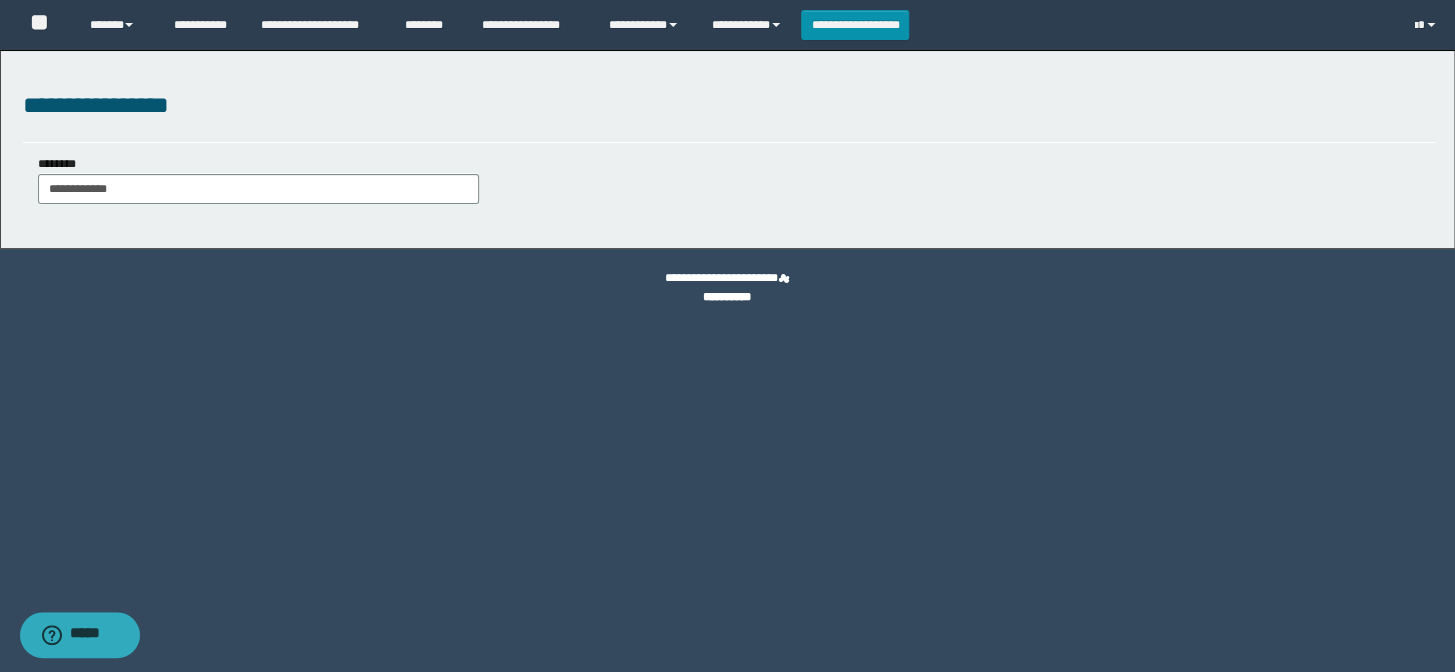 click on "**********" at bounding box center [258, 189] 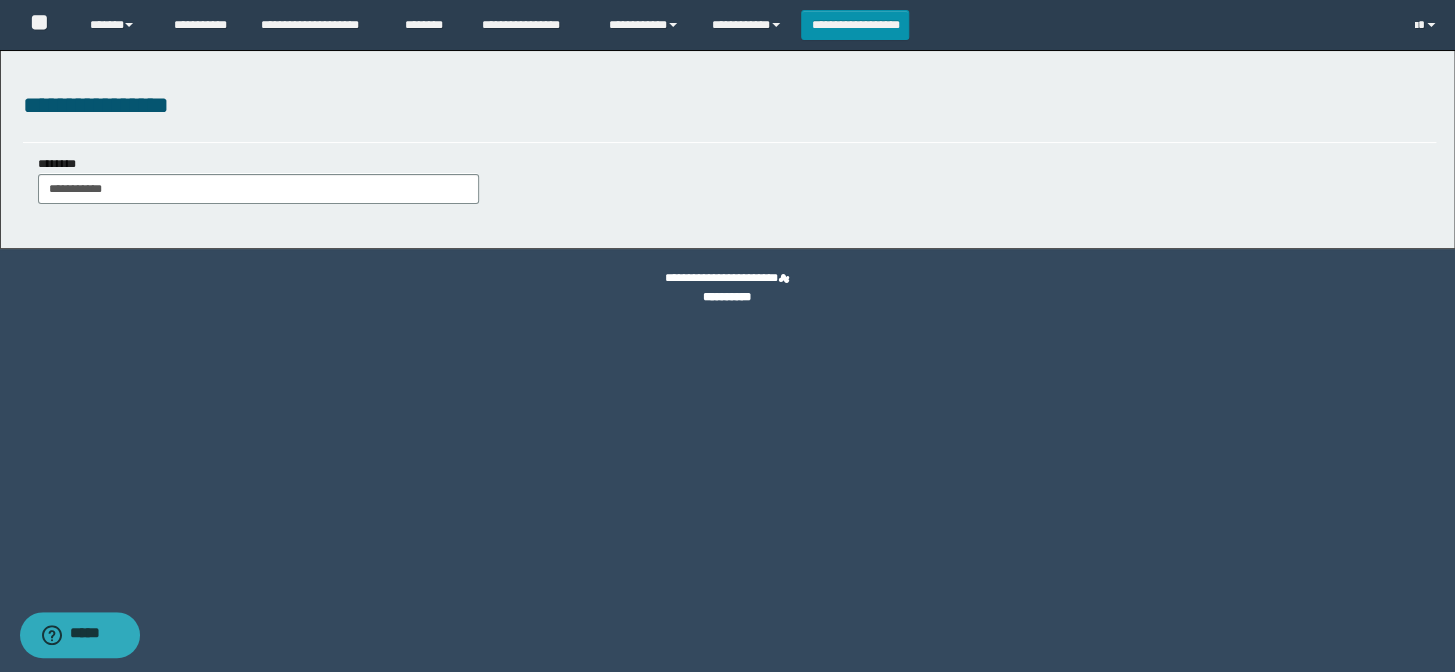 type on "**********" 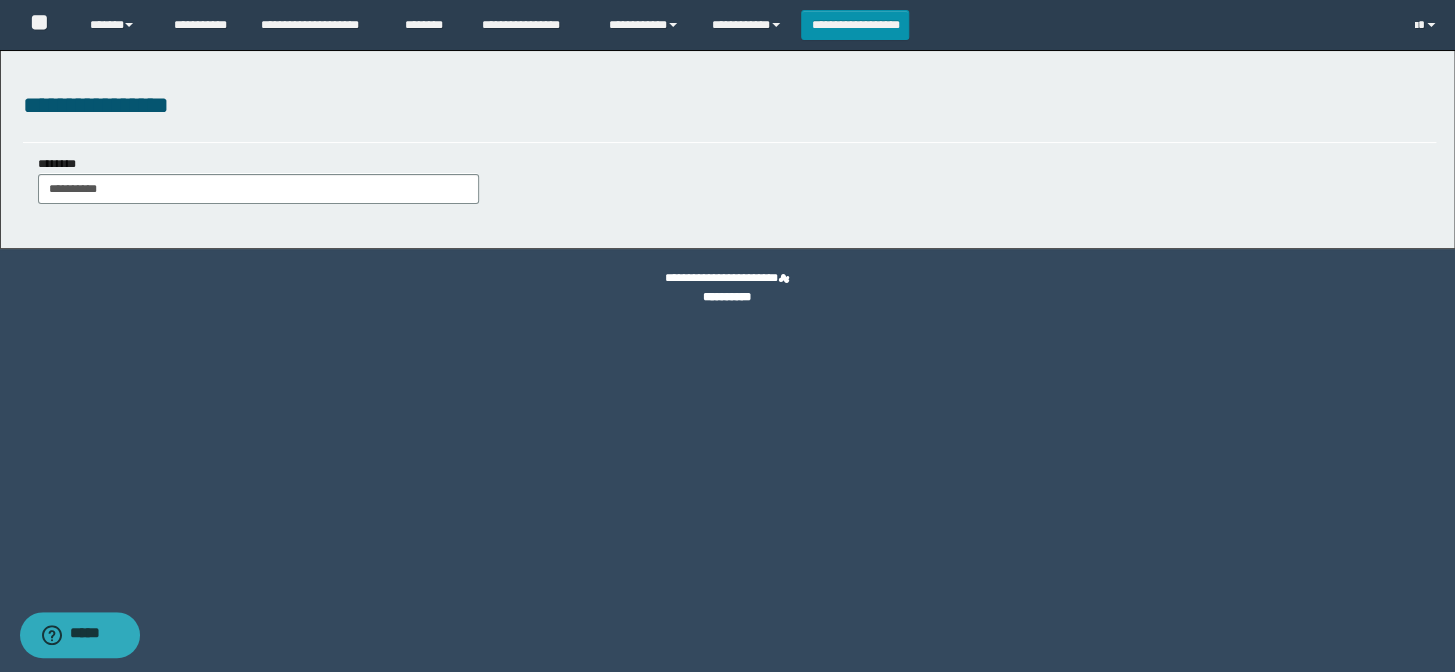 type on "**********" 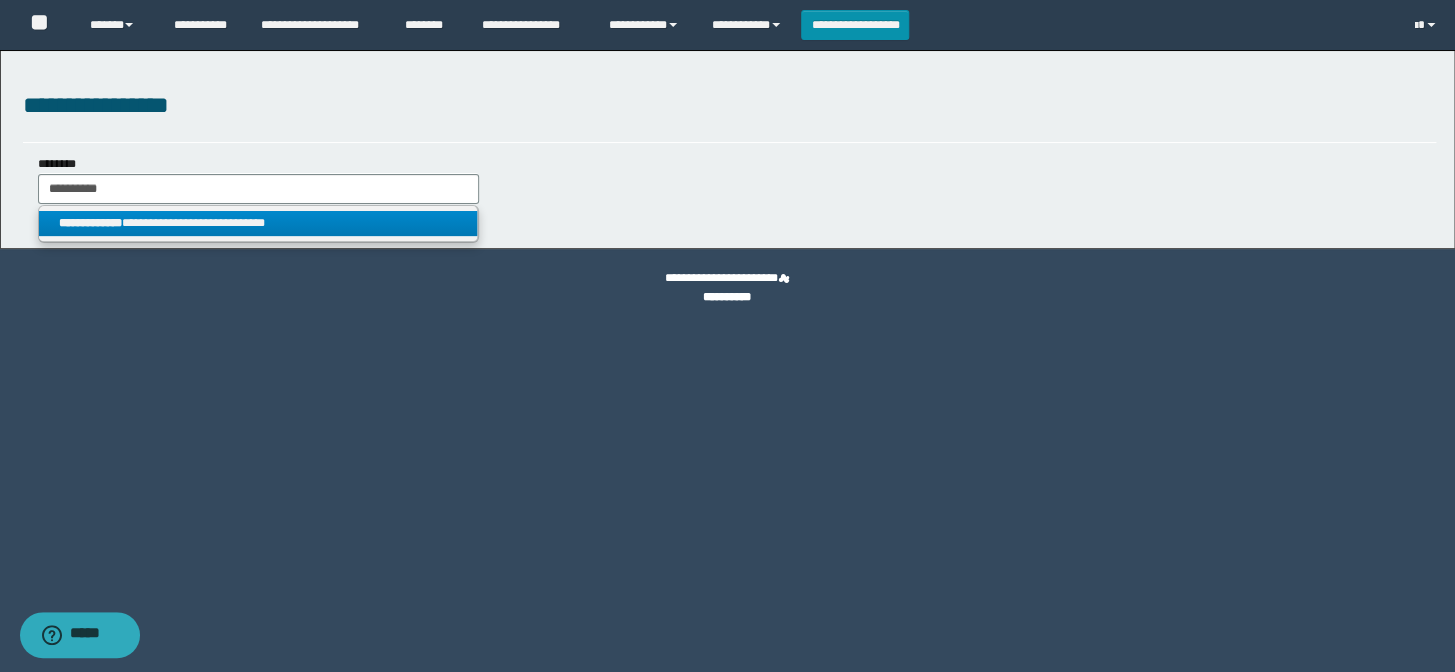 type on "**********" 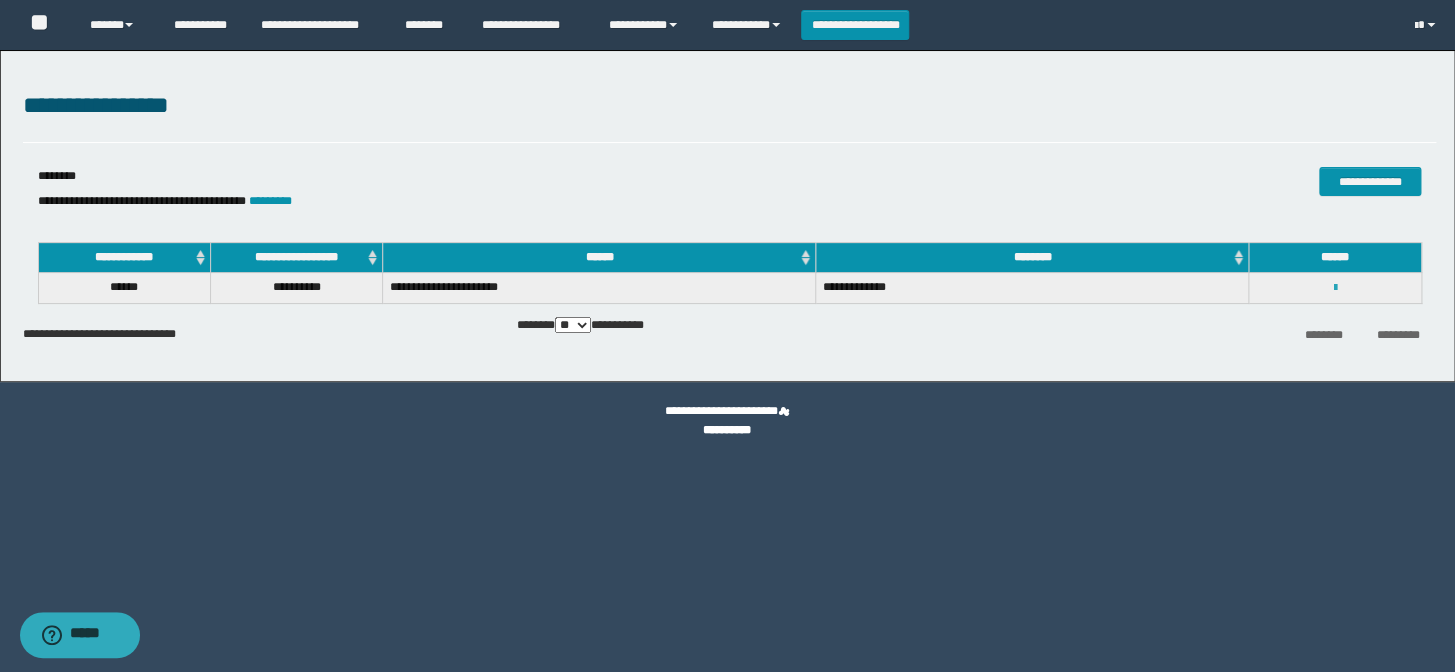click at bounding box center (1335, 288) 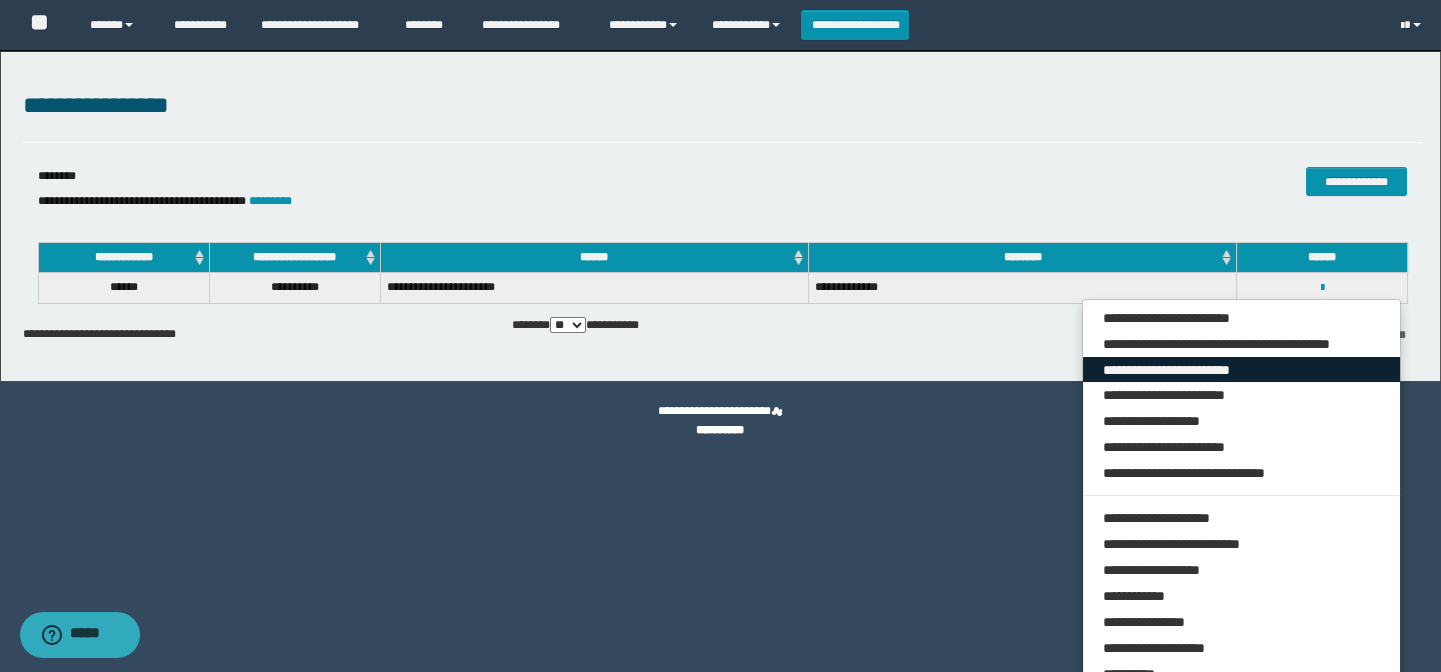 click on "**********" at bounding box center [1242, 370] 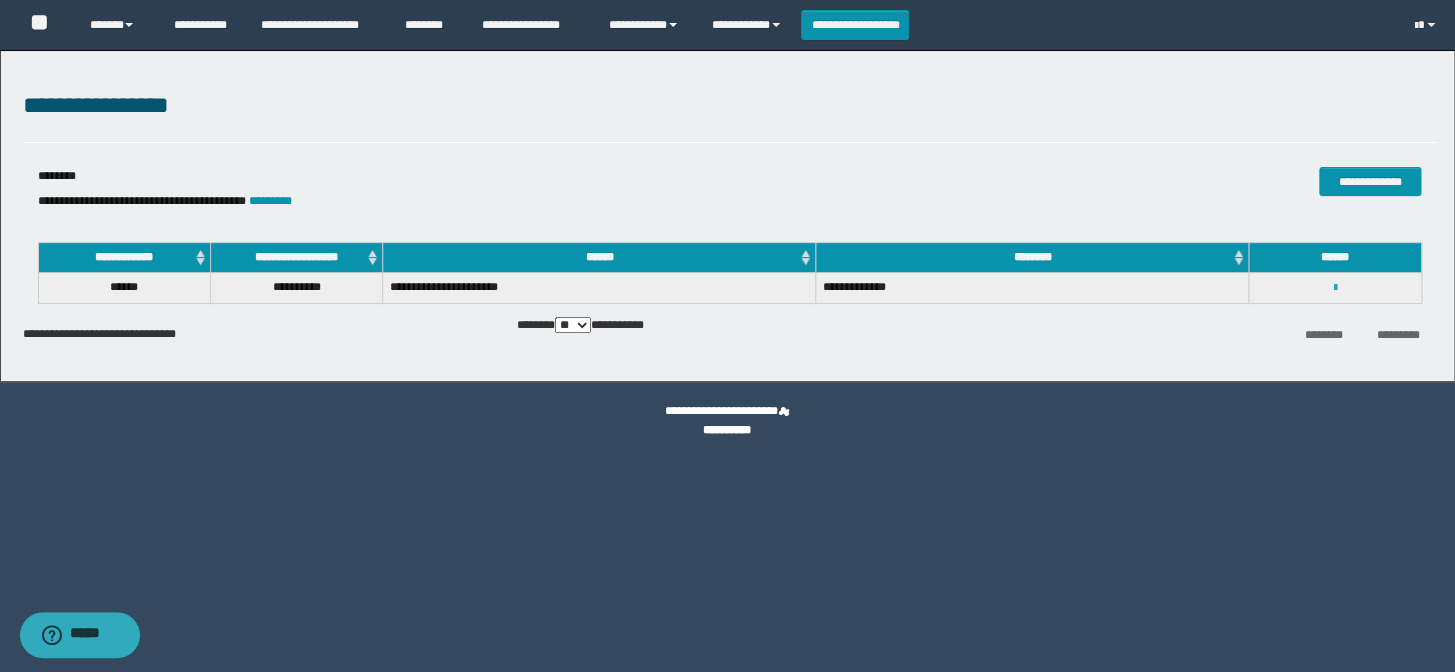 click at bounding box center [1335, 288] 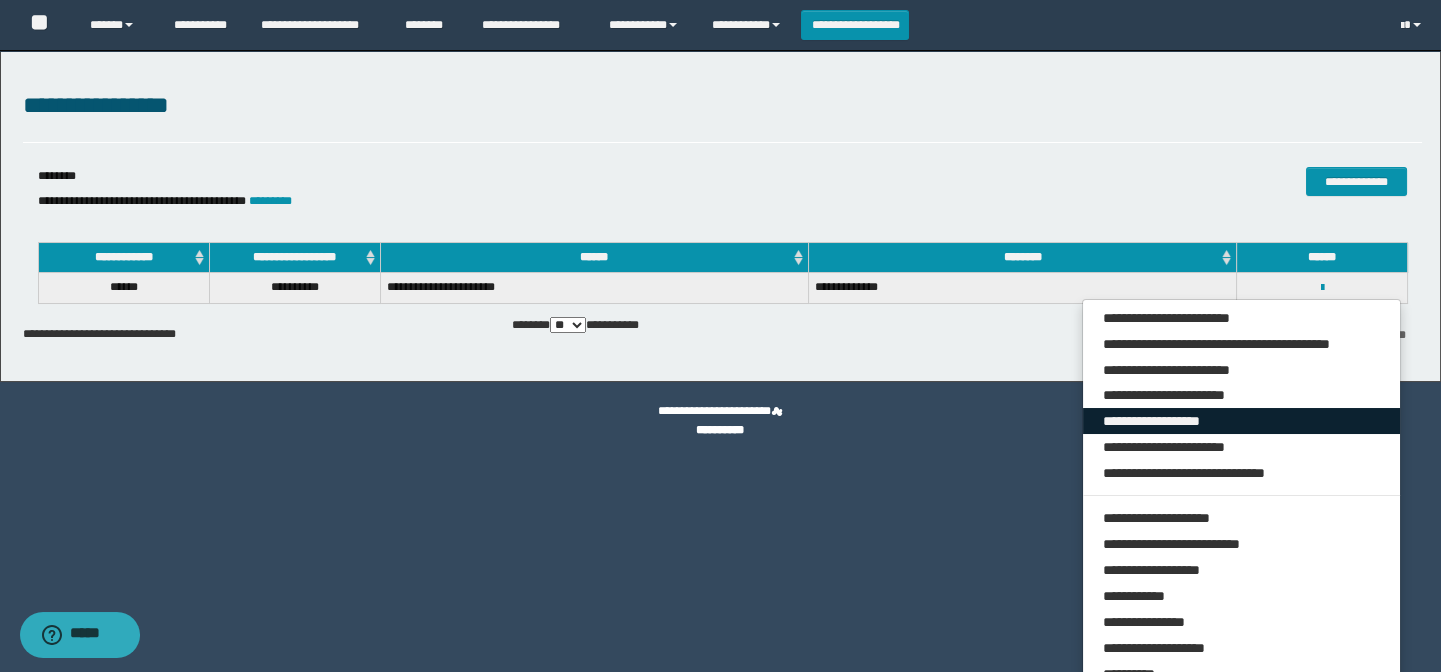 click on "**********" at bounding box center [1242, 421] 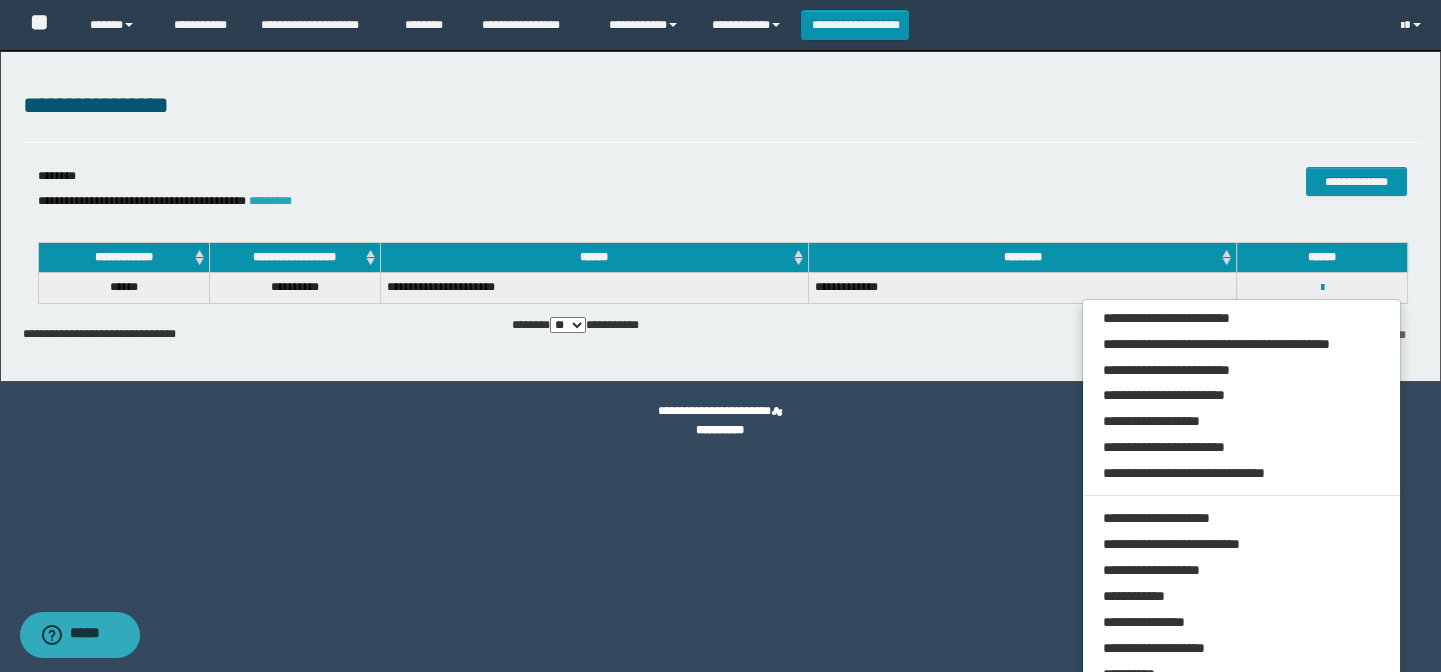 click on "*********" at bounding box center (270, 201) 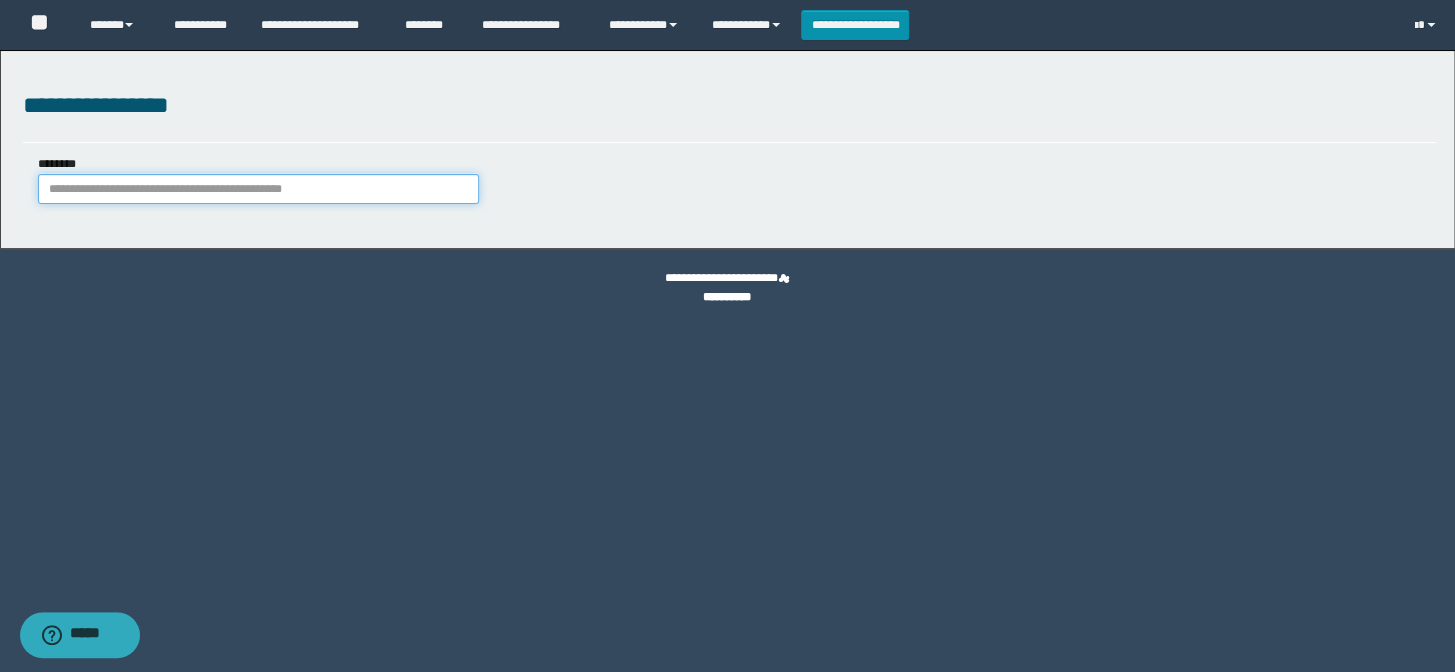 click on "********" at bounding box center (258, 189) 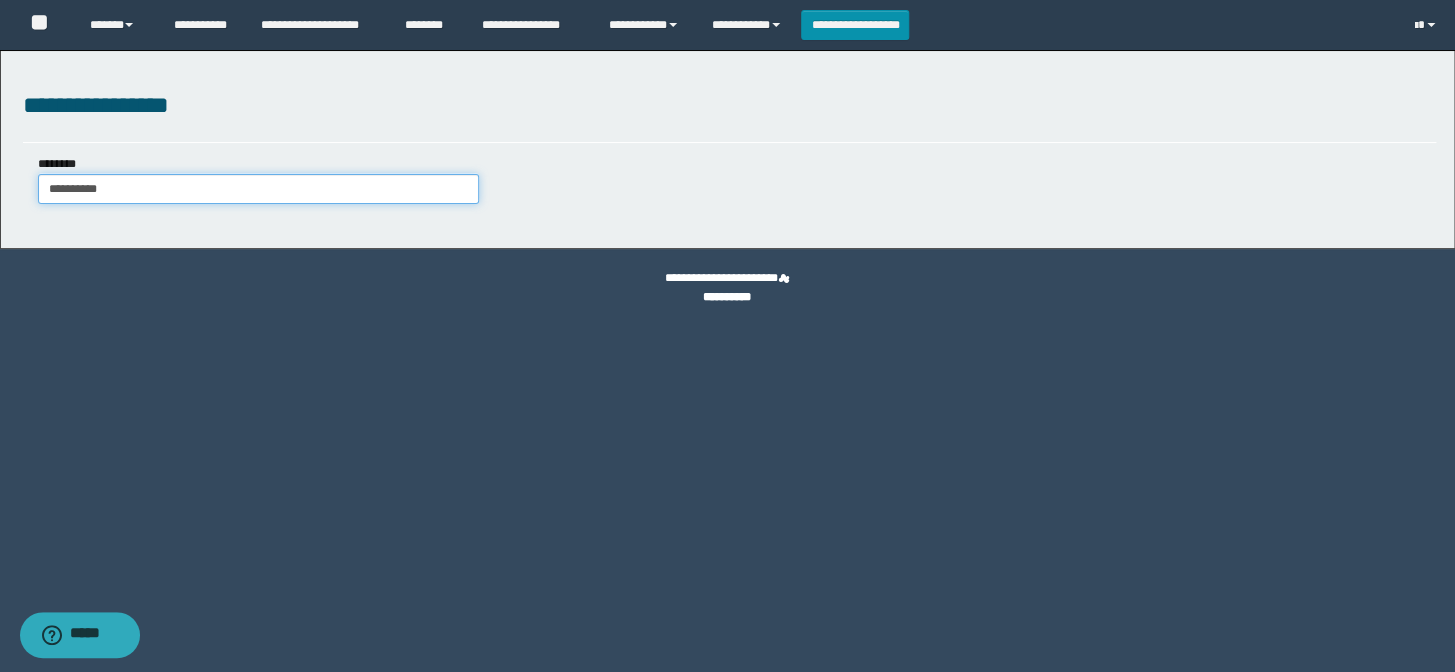 type on "**********" 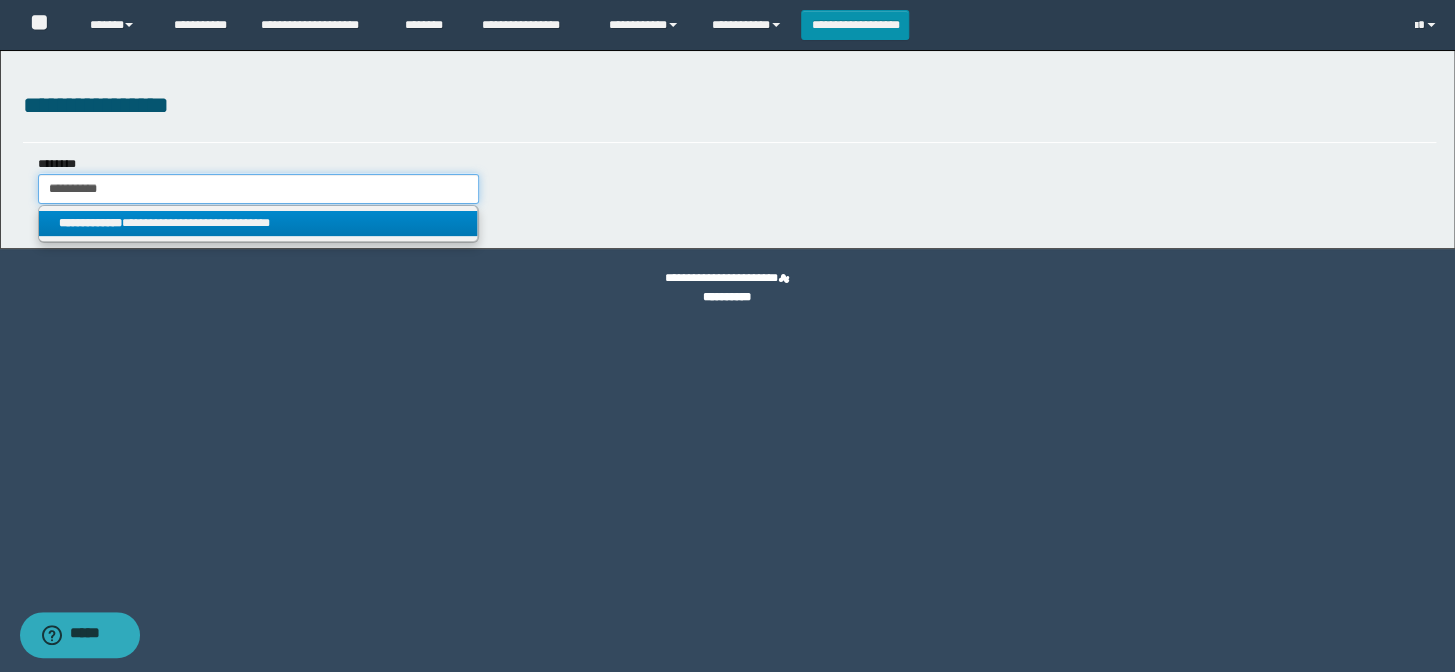 type on "**********" 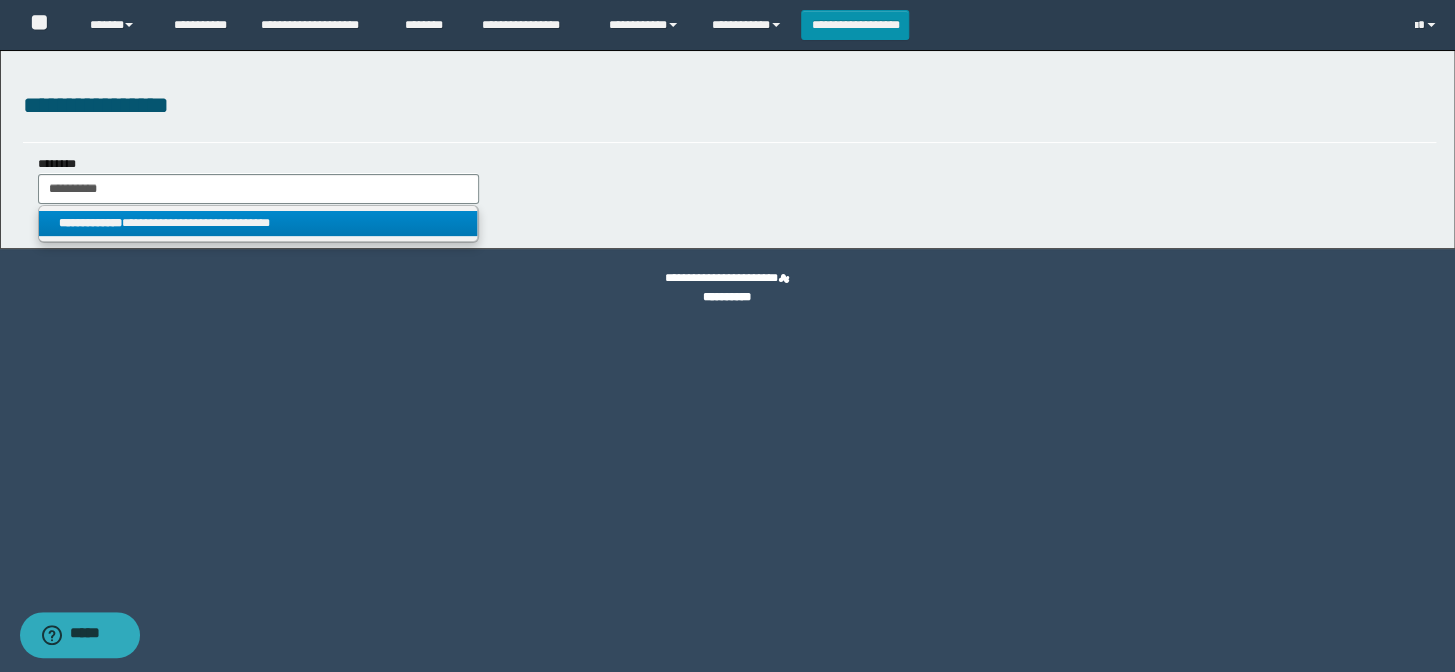 click on "**********" at bounding box center [258, 223] 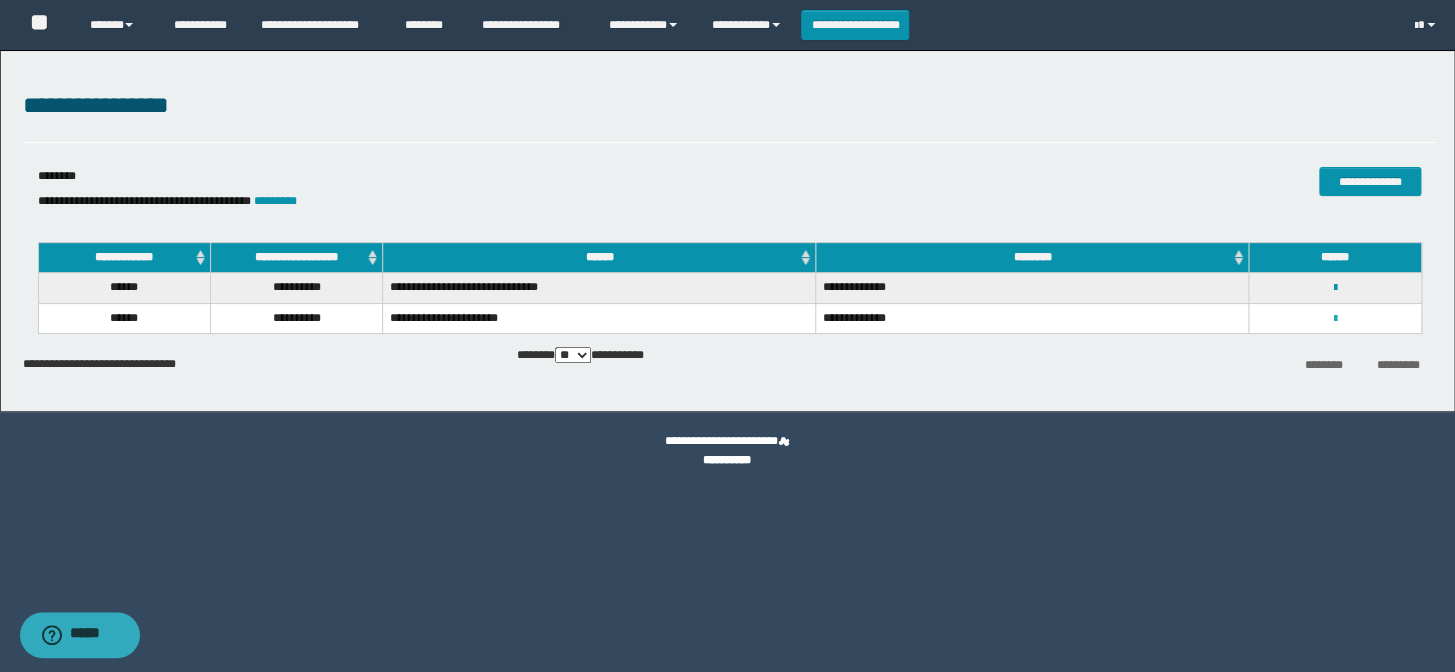 click at bounding box center [1335, 319] 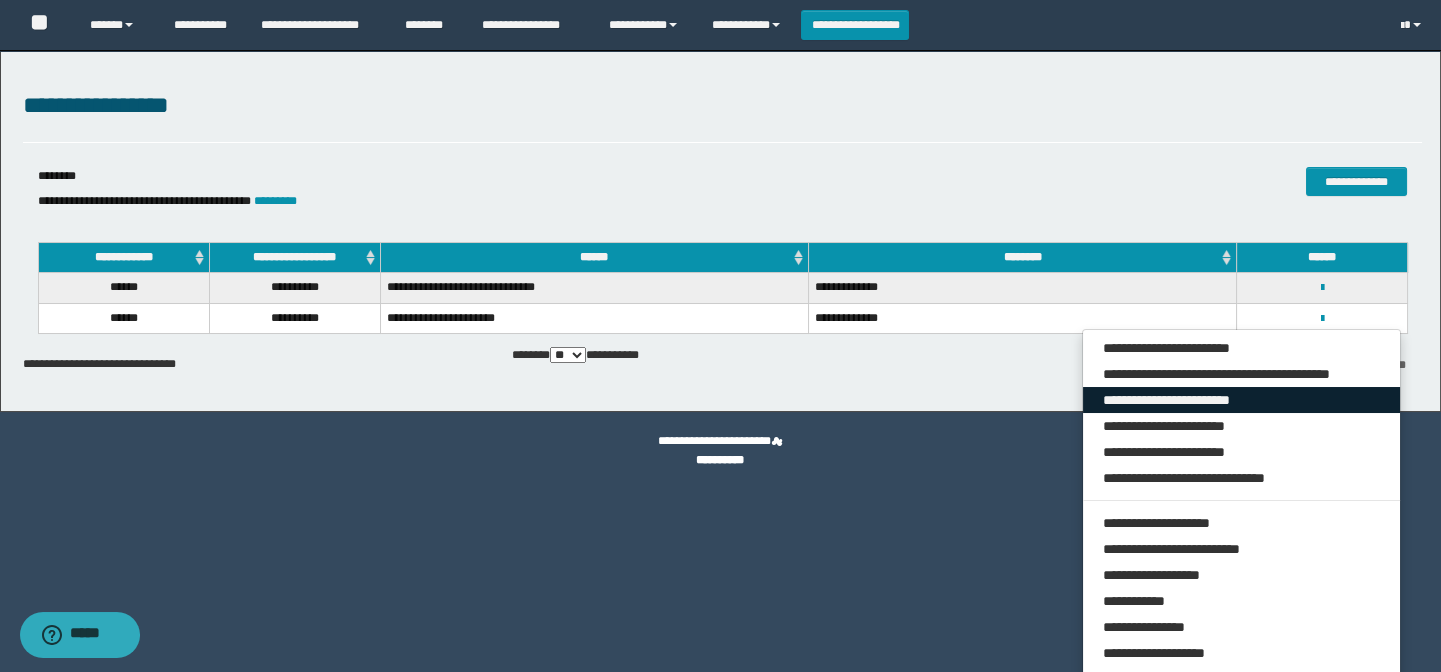 drag, startPoint x: 1229, startPoint y: 398, endPoint x: 1082, endPoint y: 177, distance: 265.4242 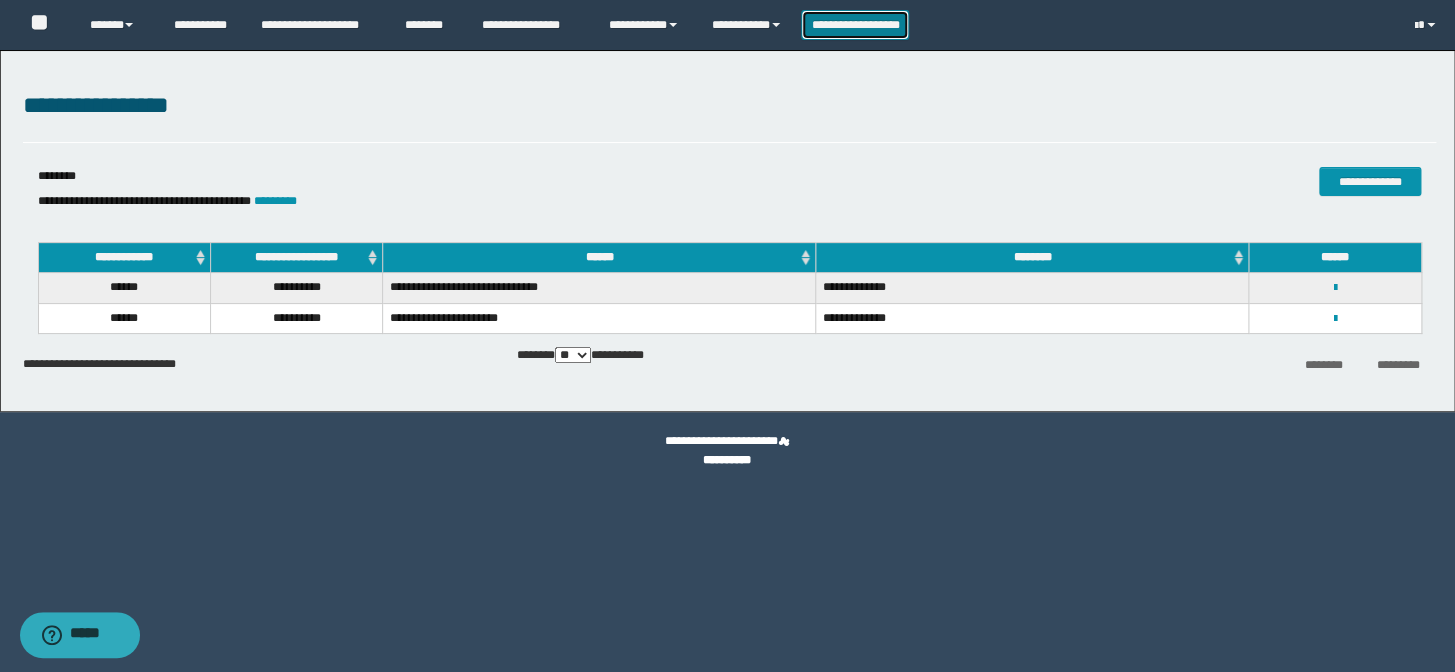click on "**********" at bounding box center [855, 25] 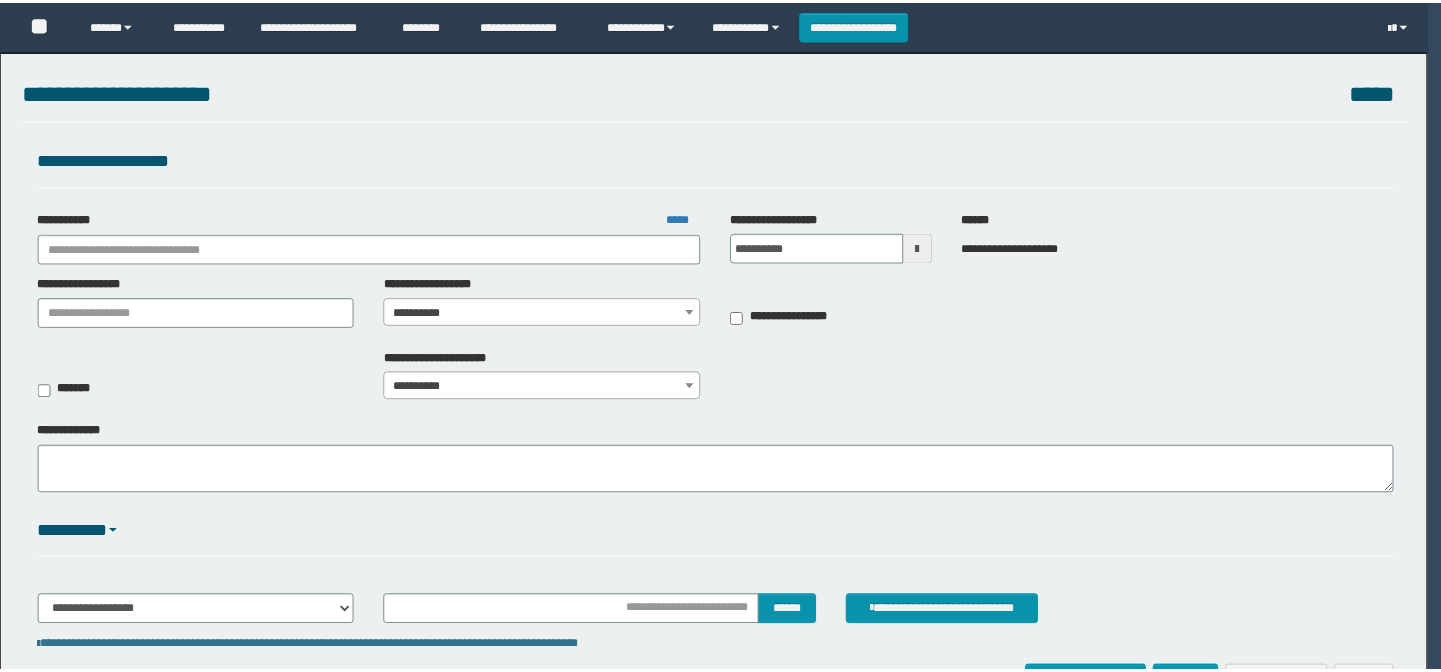 scroll, scrollTop: 0, scrollLeft: 0, axis: both 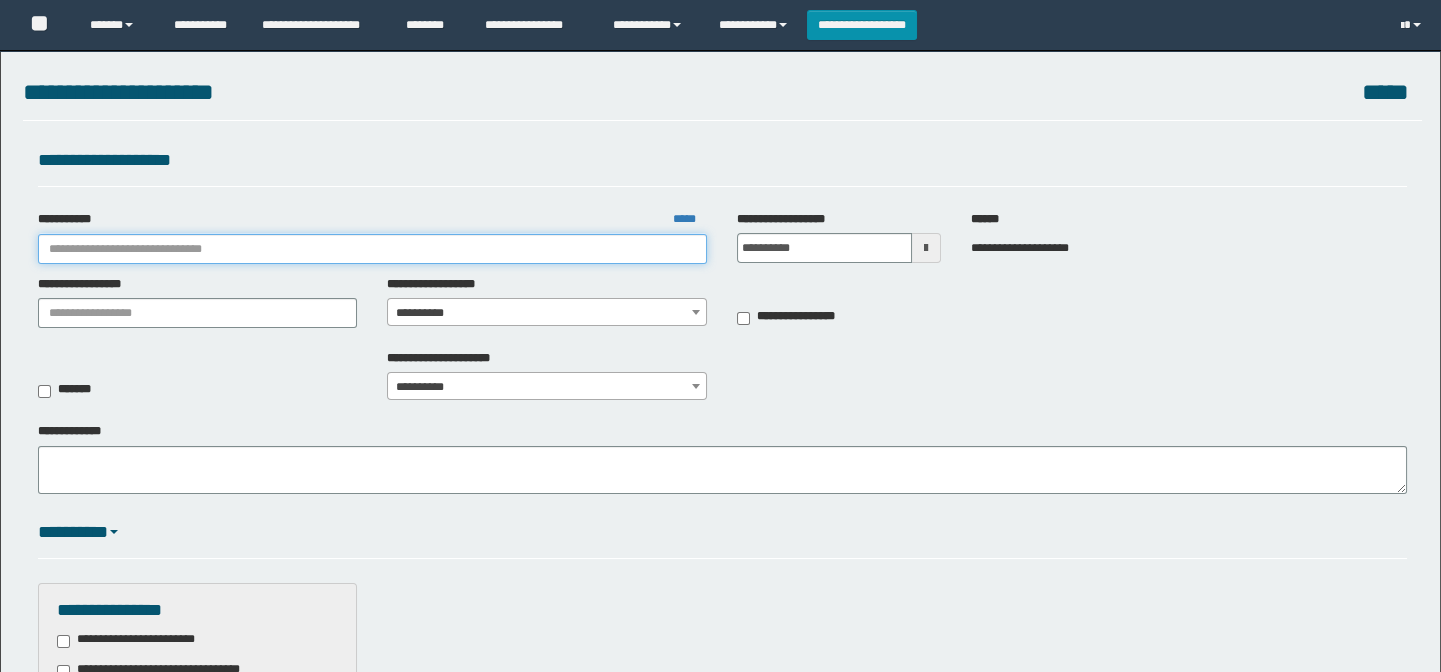 click on "**********" at bounding box center (373, 249) 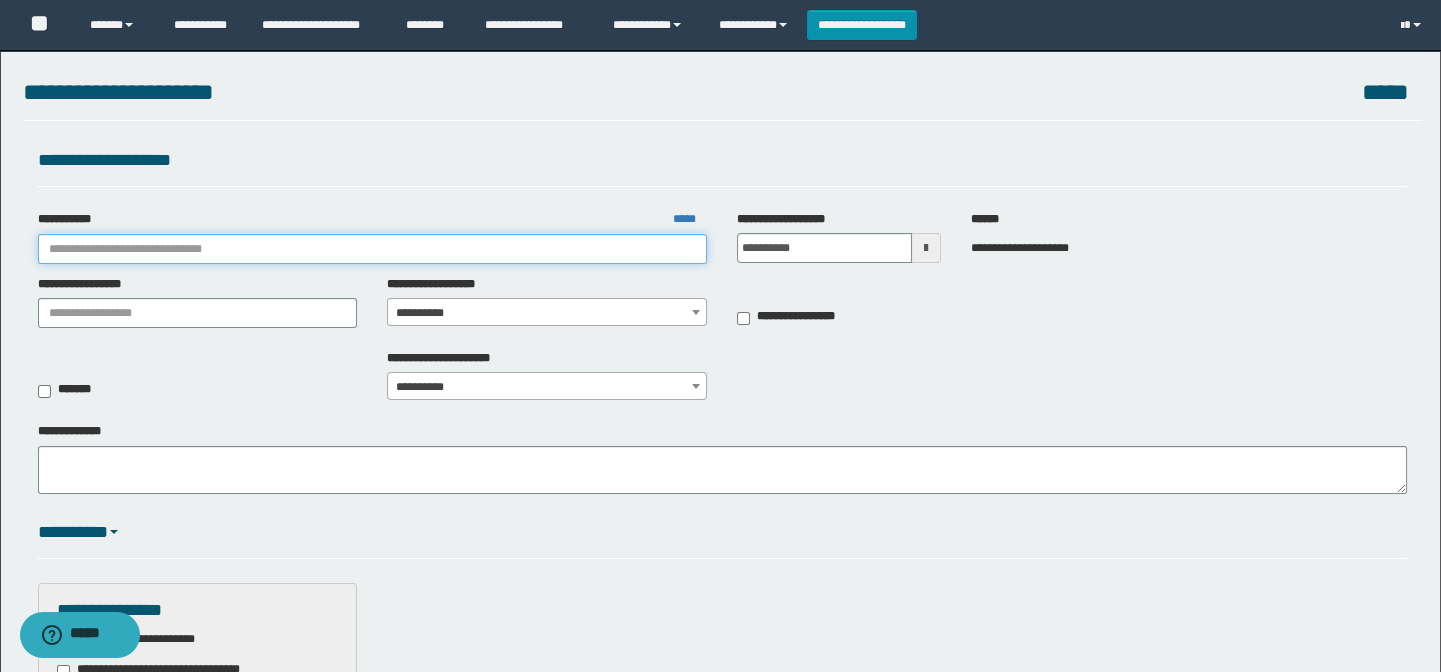 scroll, scrollTop: 0, scrollLeft: 0, axis: both 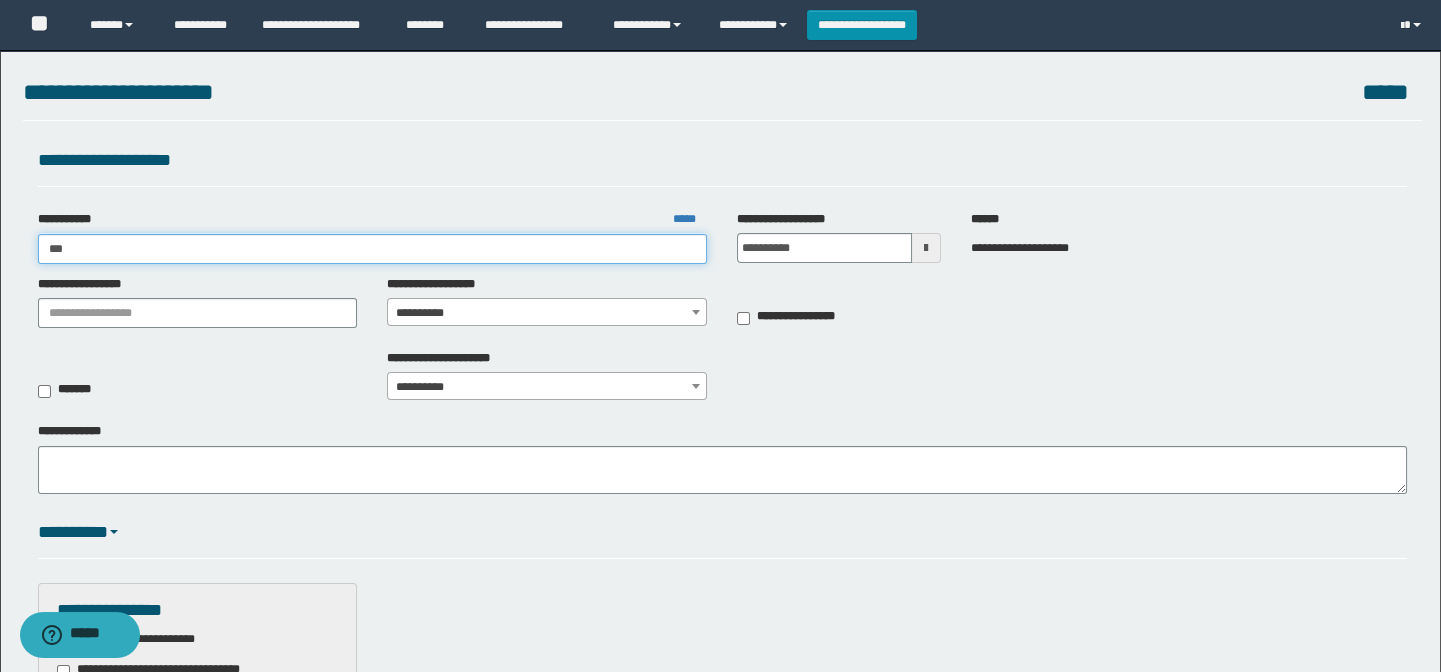 type on "****" 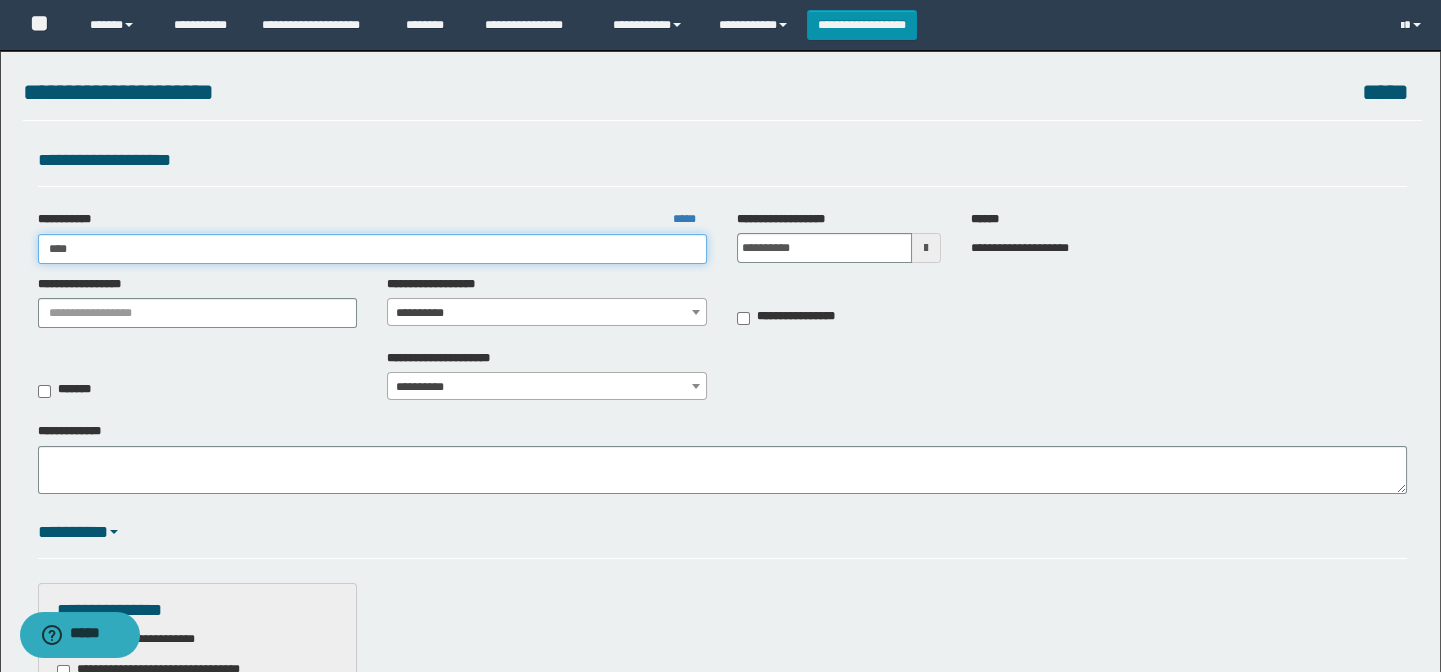 type on "****" 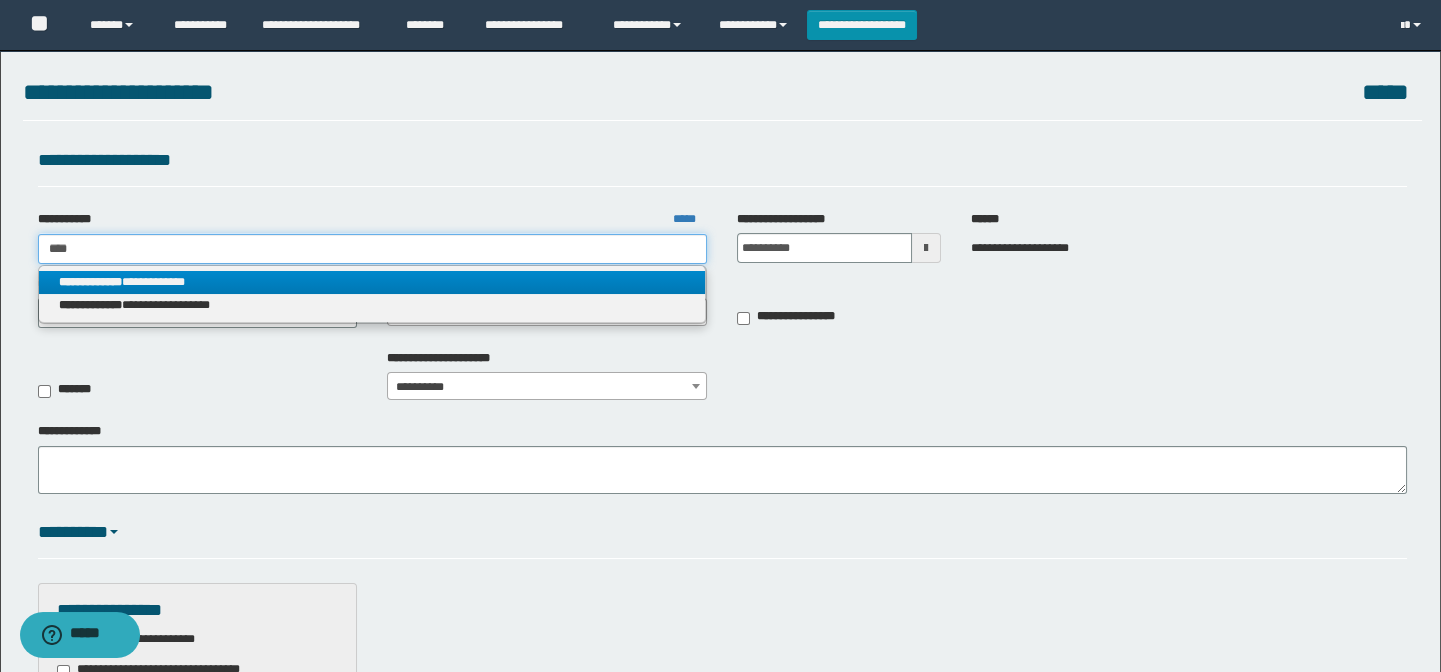 type on "****" 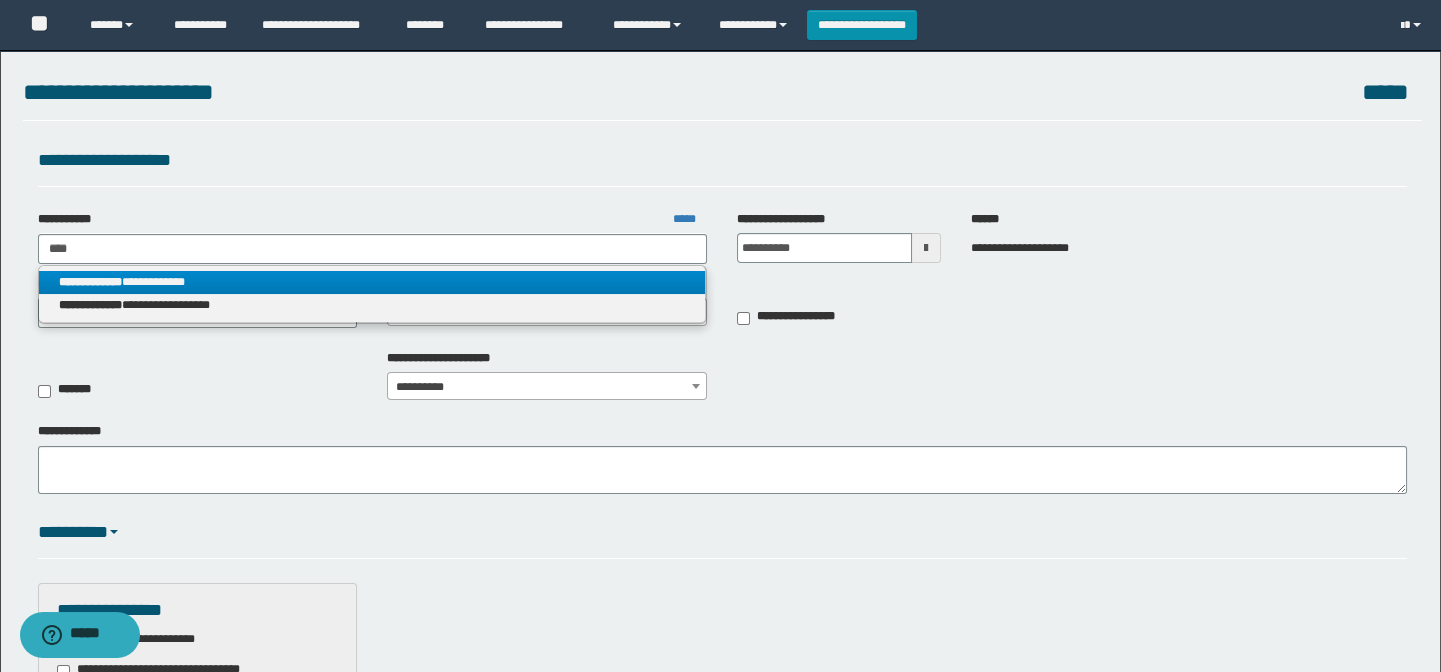 click on "**********" at bounding box center (372, 282) 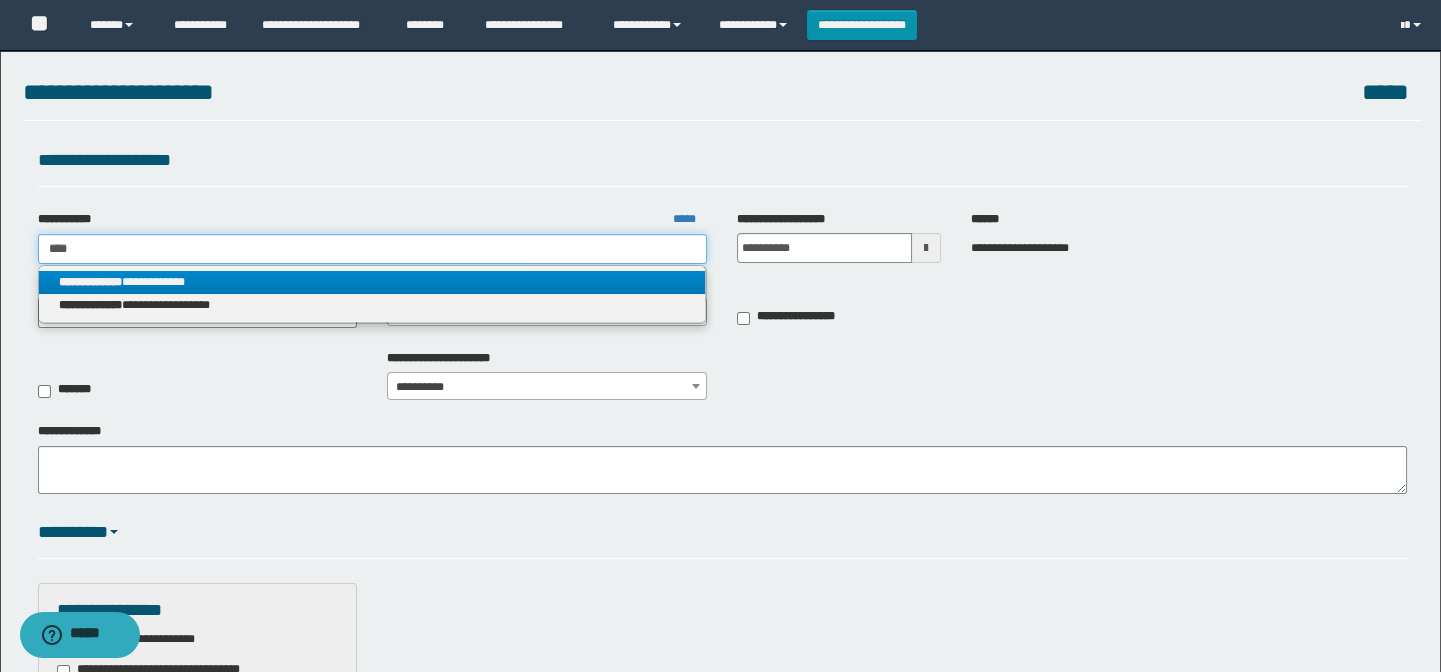 type 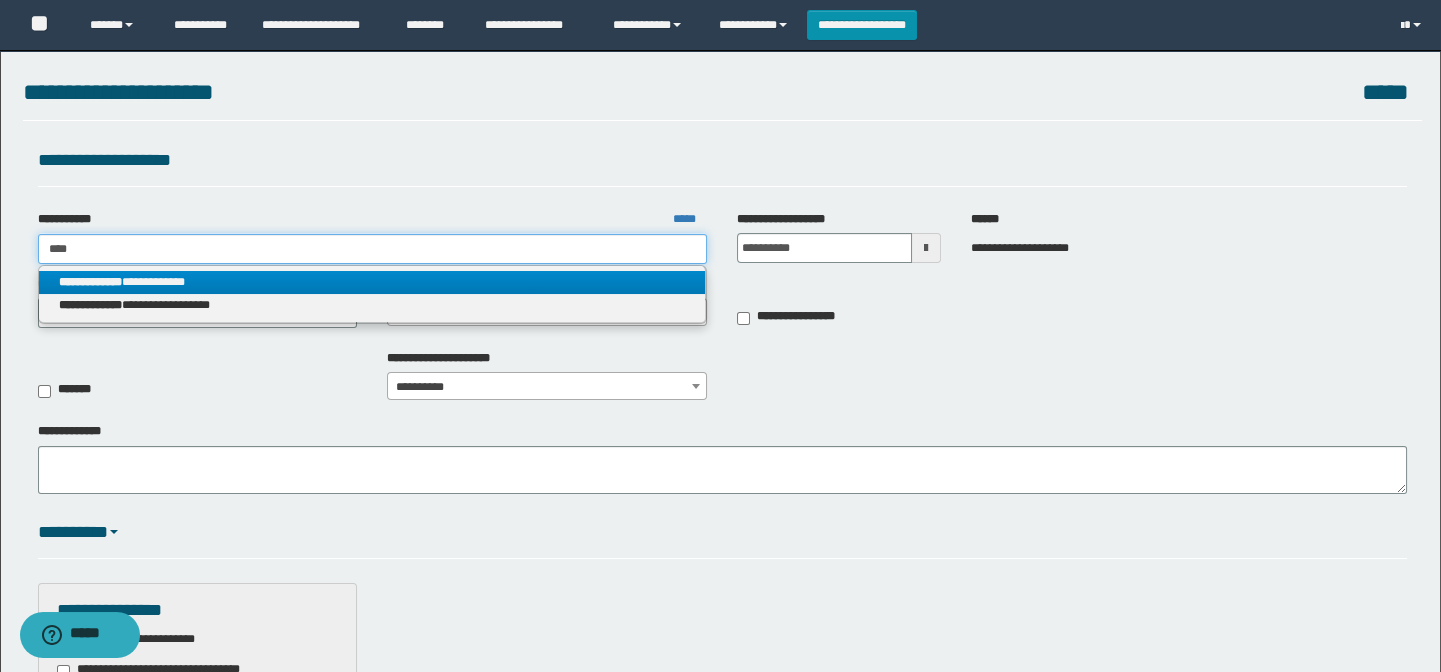 type on "**********" 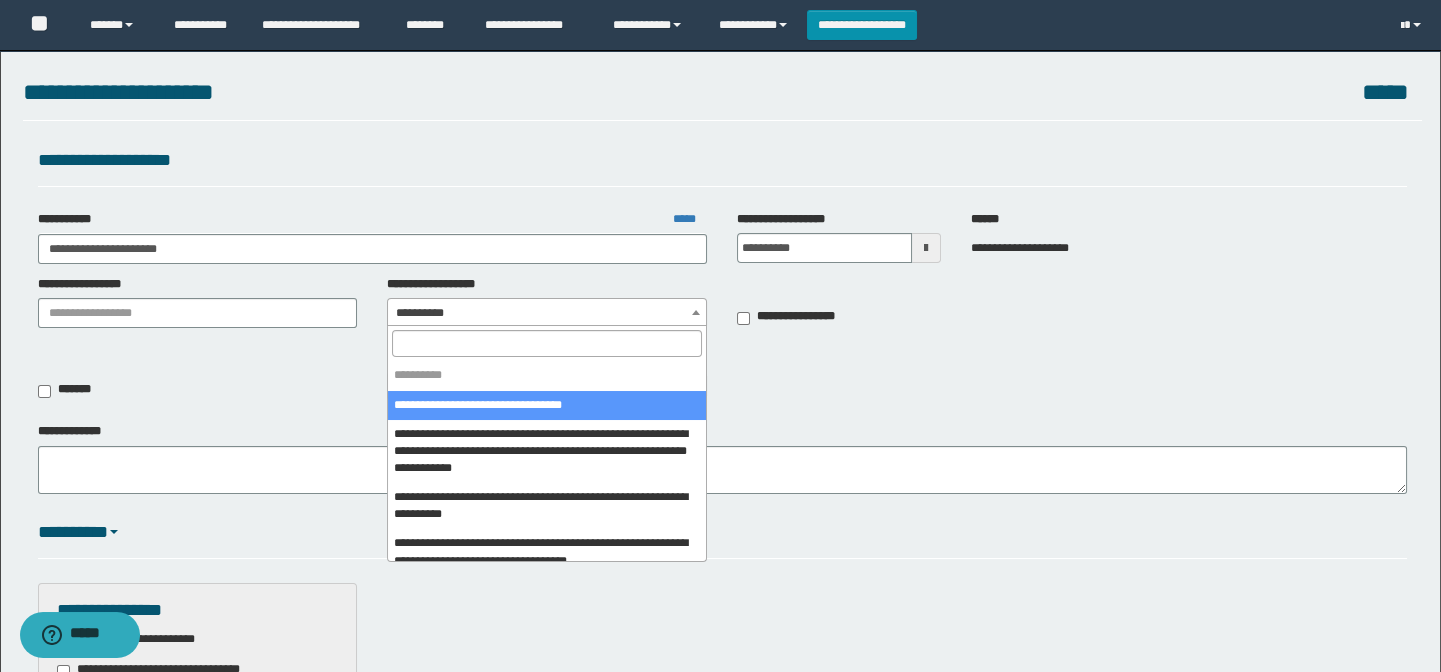 click on "**********" at bounding box center (547, 313) 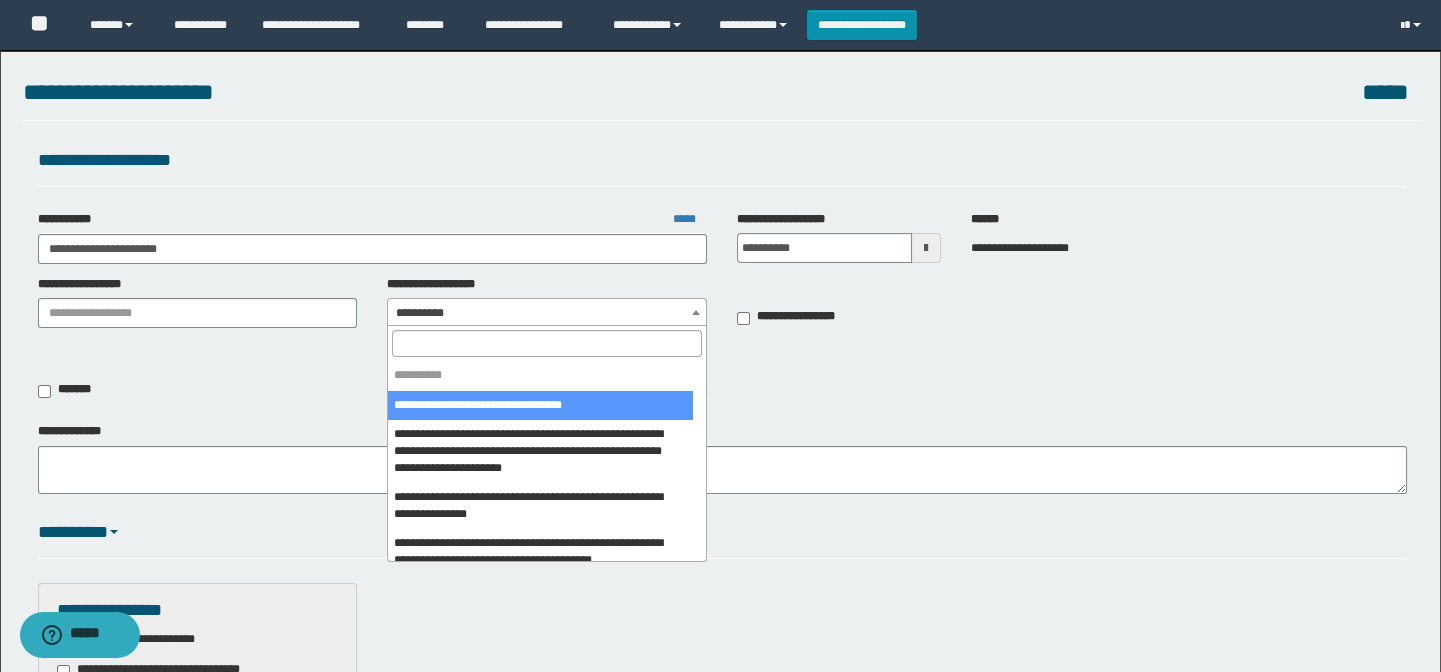 click at bounding box center [547, 343] 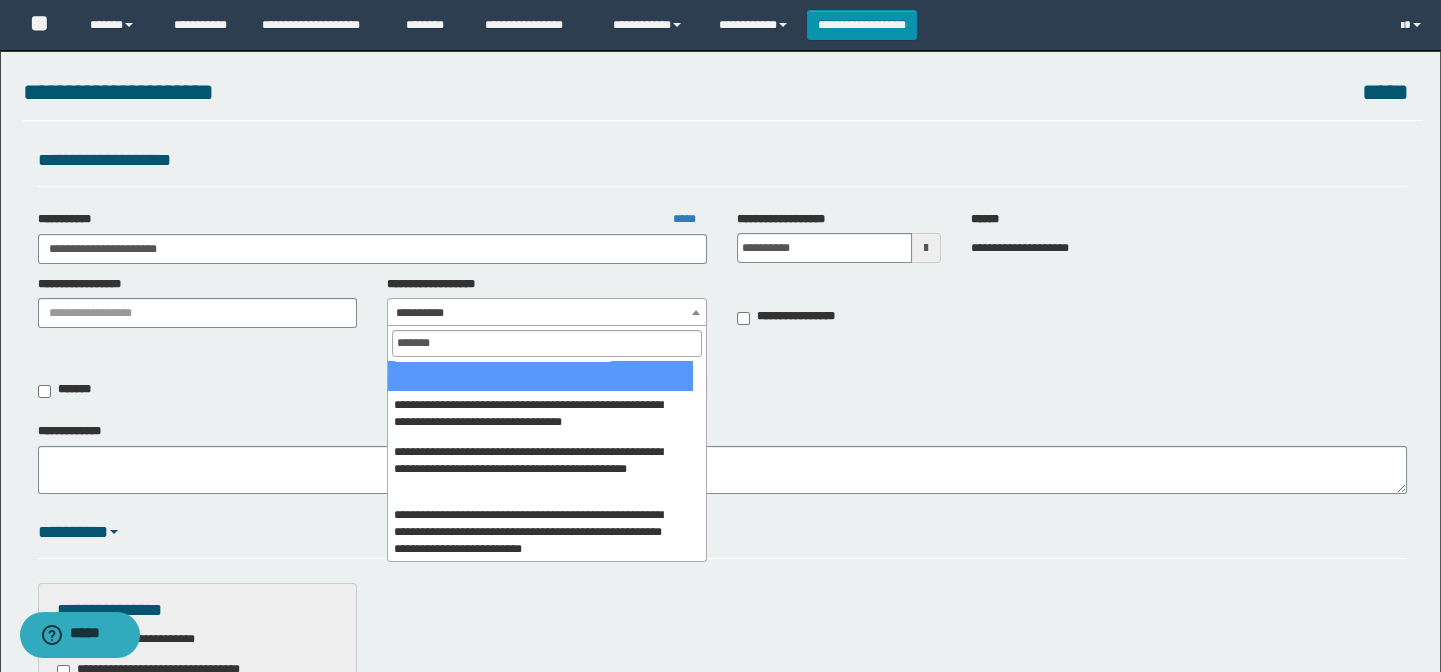 scroll, scrollTop: 454, scrollLeft: 0, axis: vertical 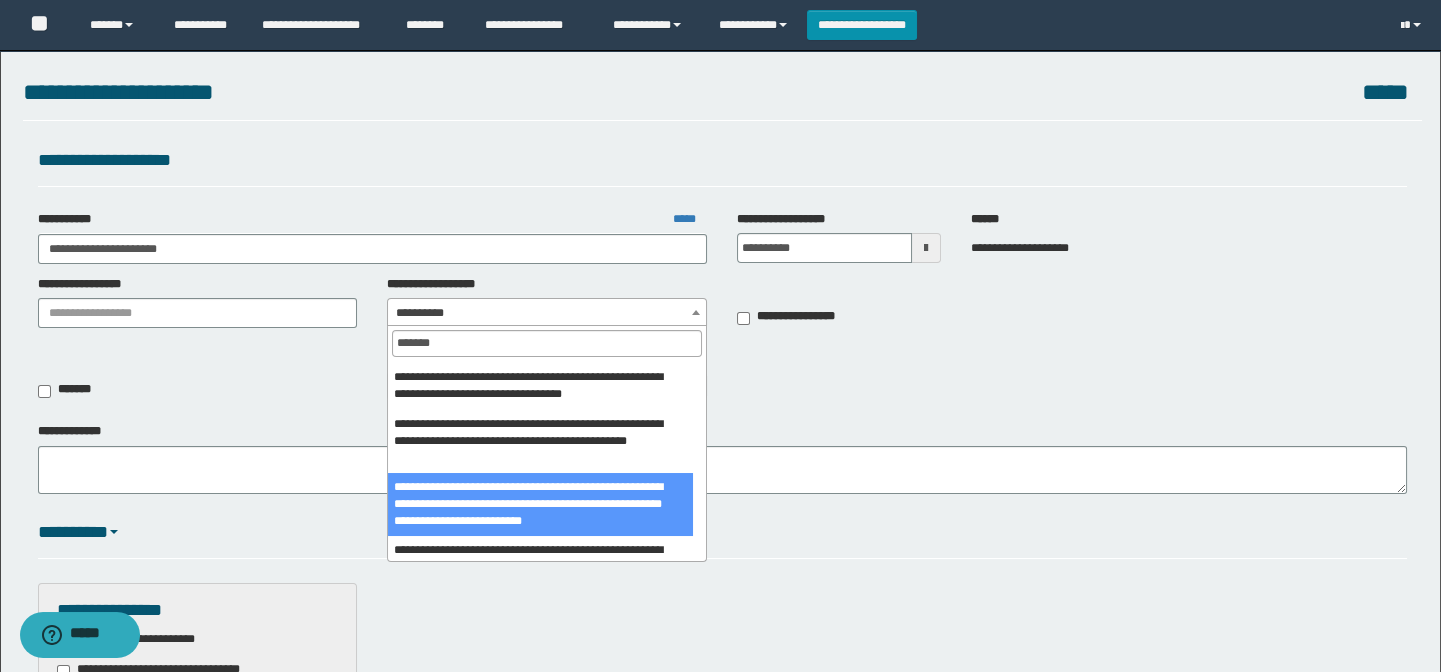 type on "*******" 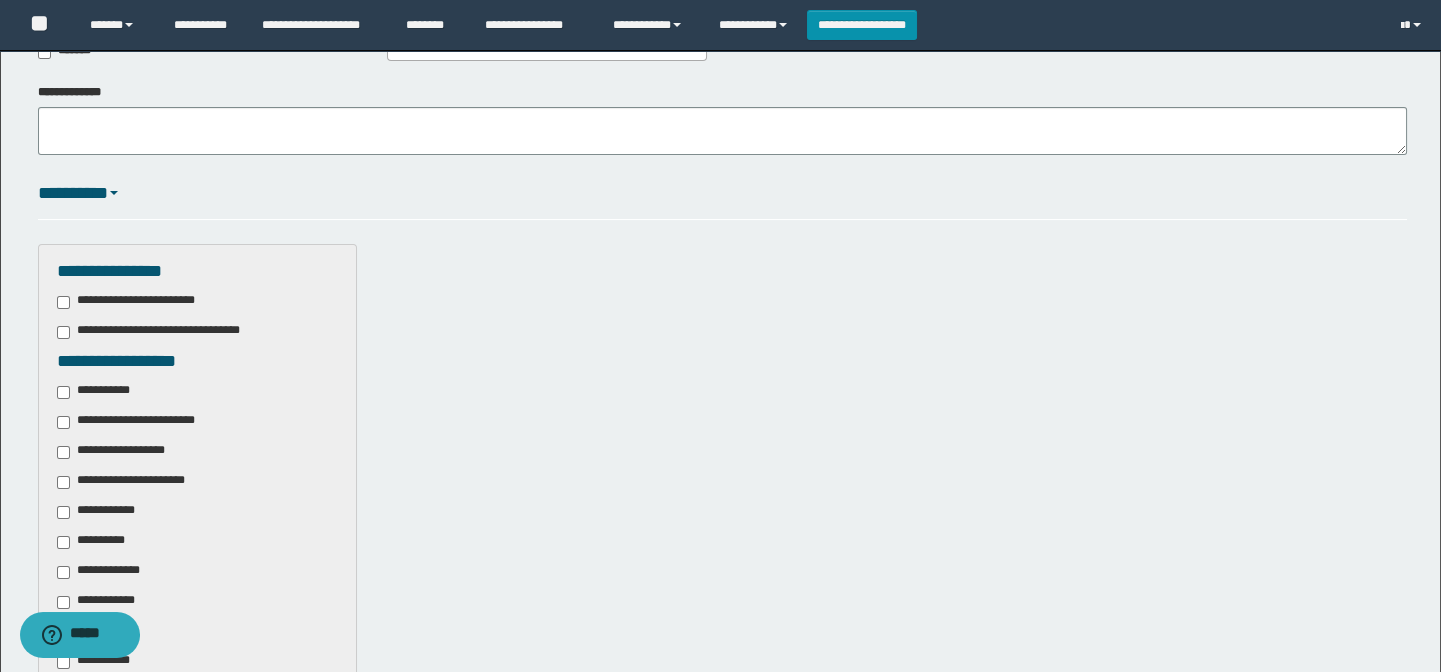 scroll, scrollTop: 363, scrollLeft: 0, axis: vertical 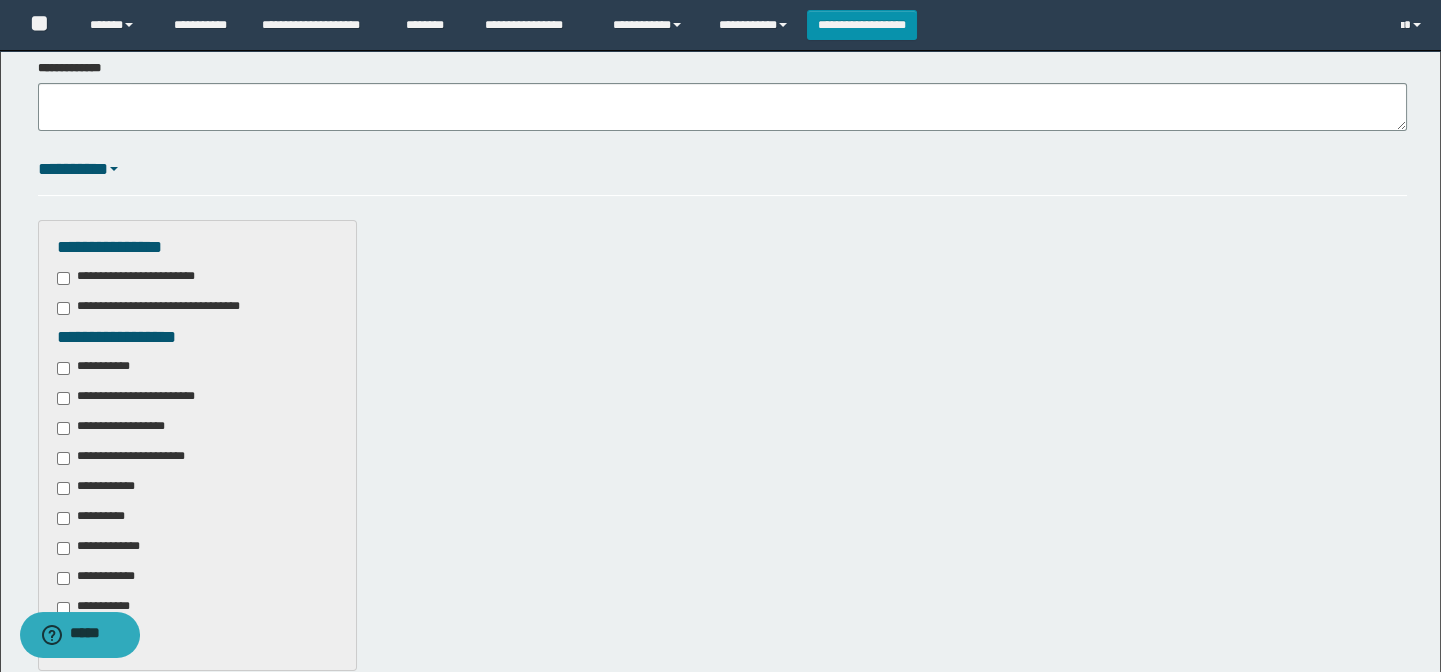 click on "**********" at bounding box center (97, 368) 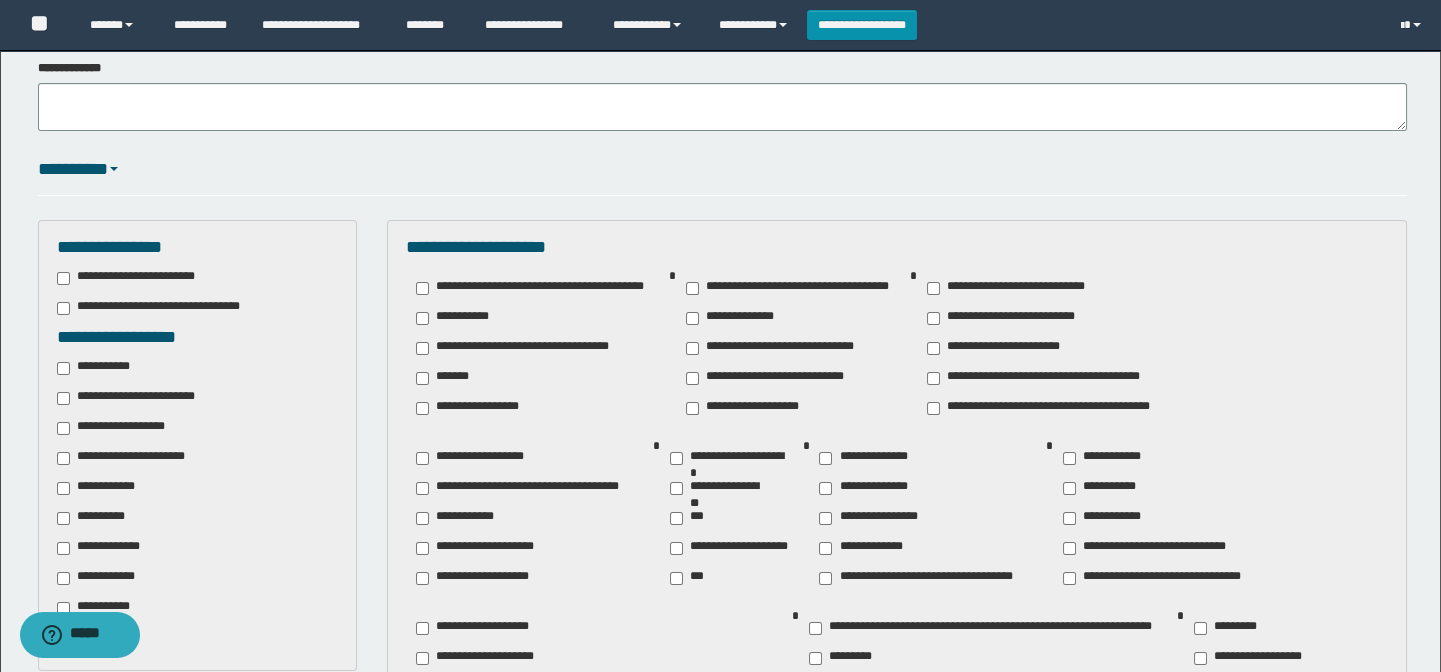 click on "*******" at bounding box center [445, 378] 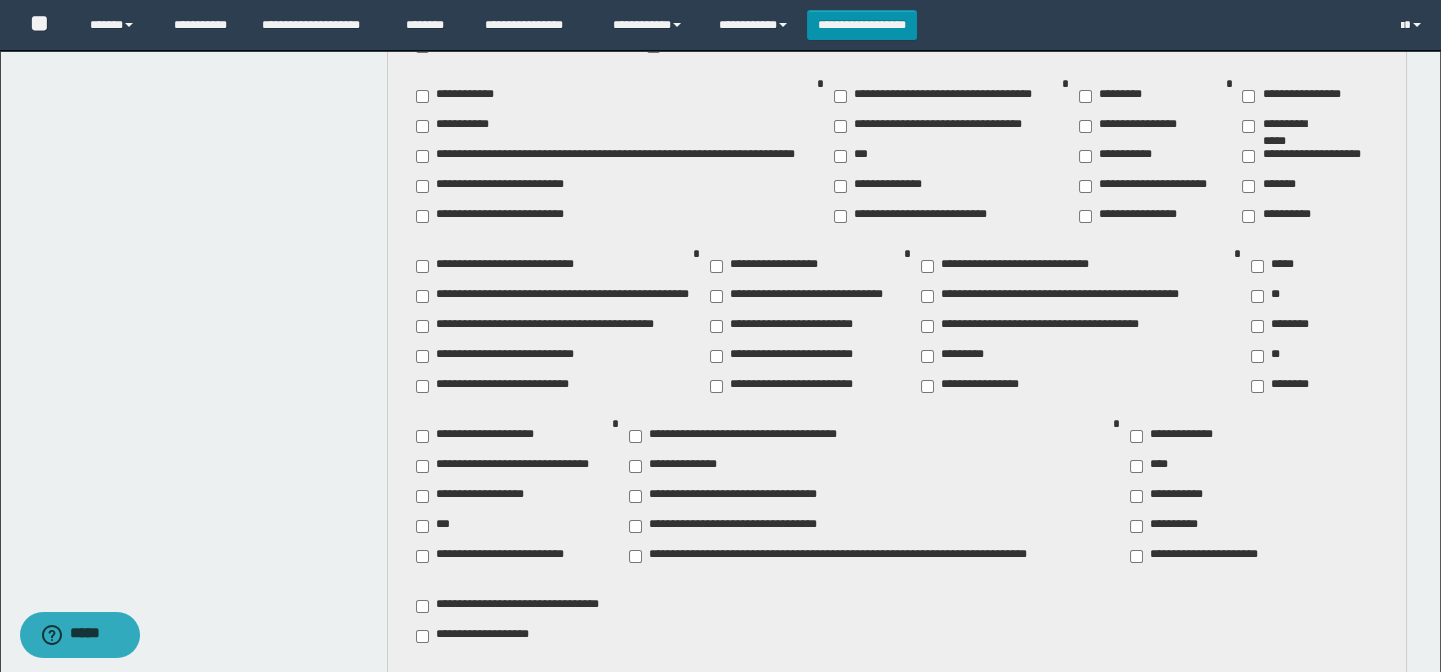 scroll, scrollTop: 1454, scrollLeft: 0, axis: vertical 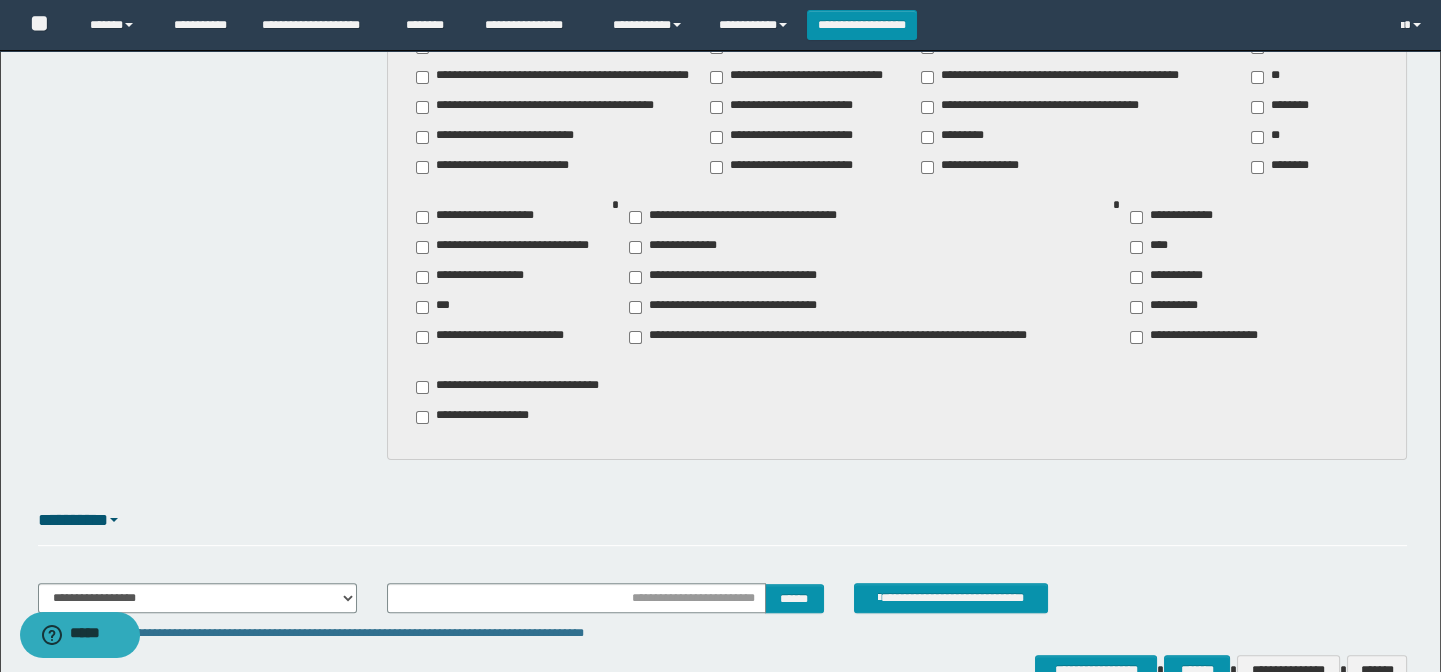 click on "**********" at bounding box center [513, 247] 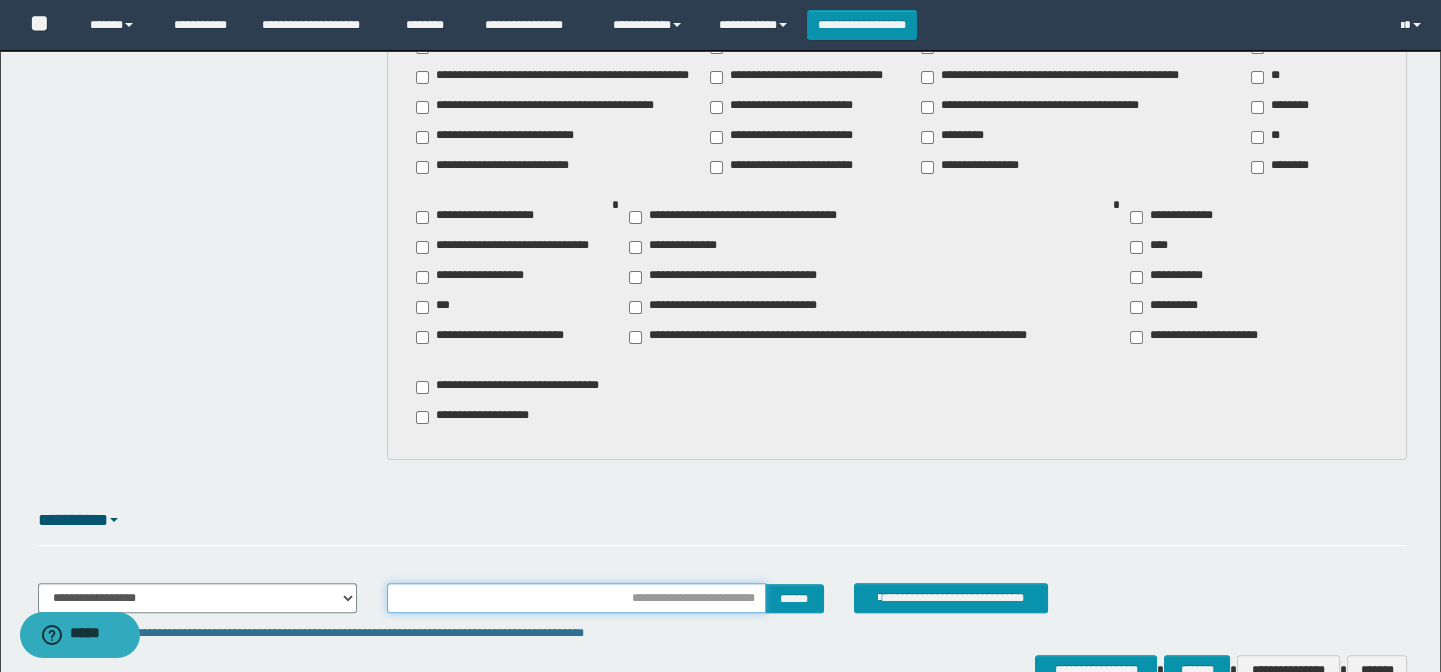 click at bounding box center (576, 598) 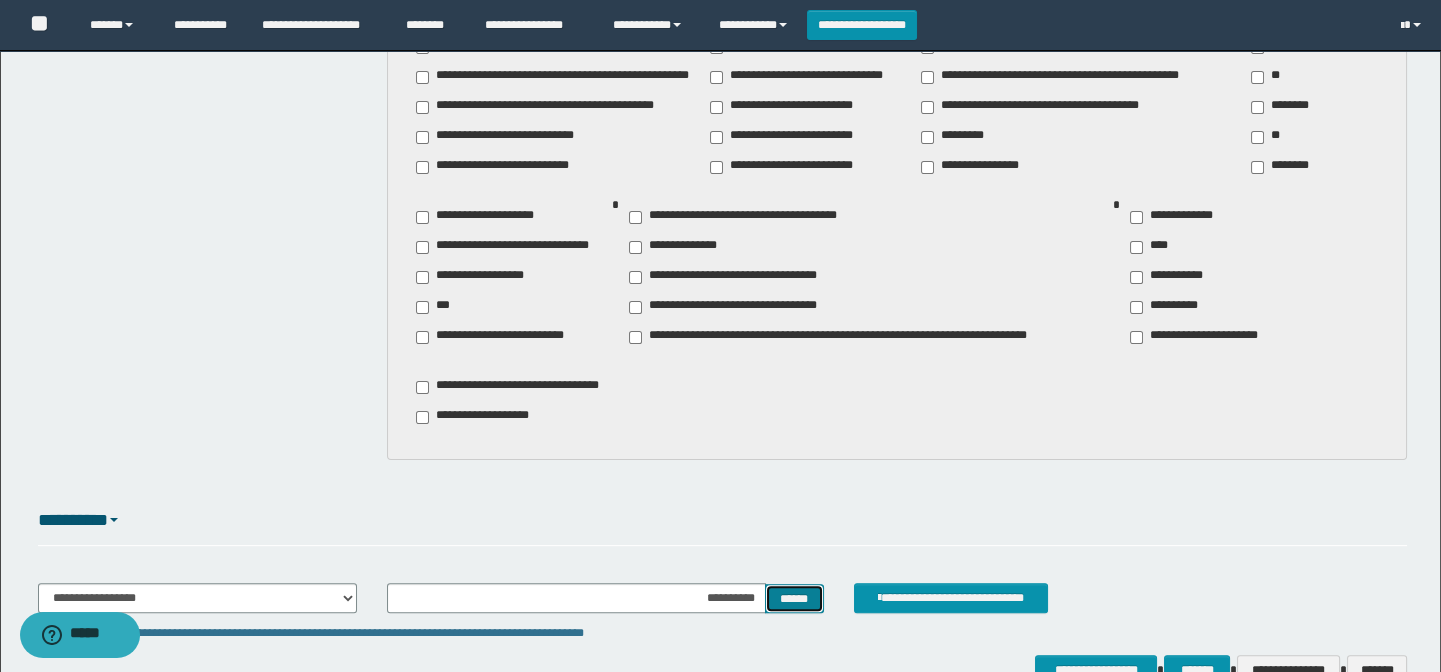 click on "******" at bounding box center (794, 599) 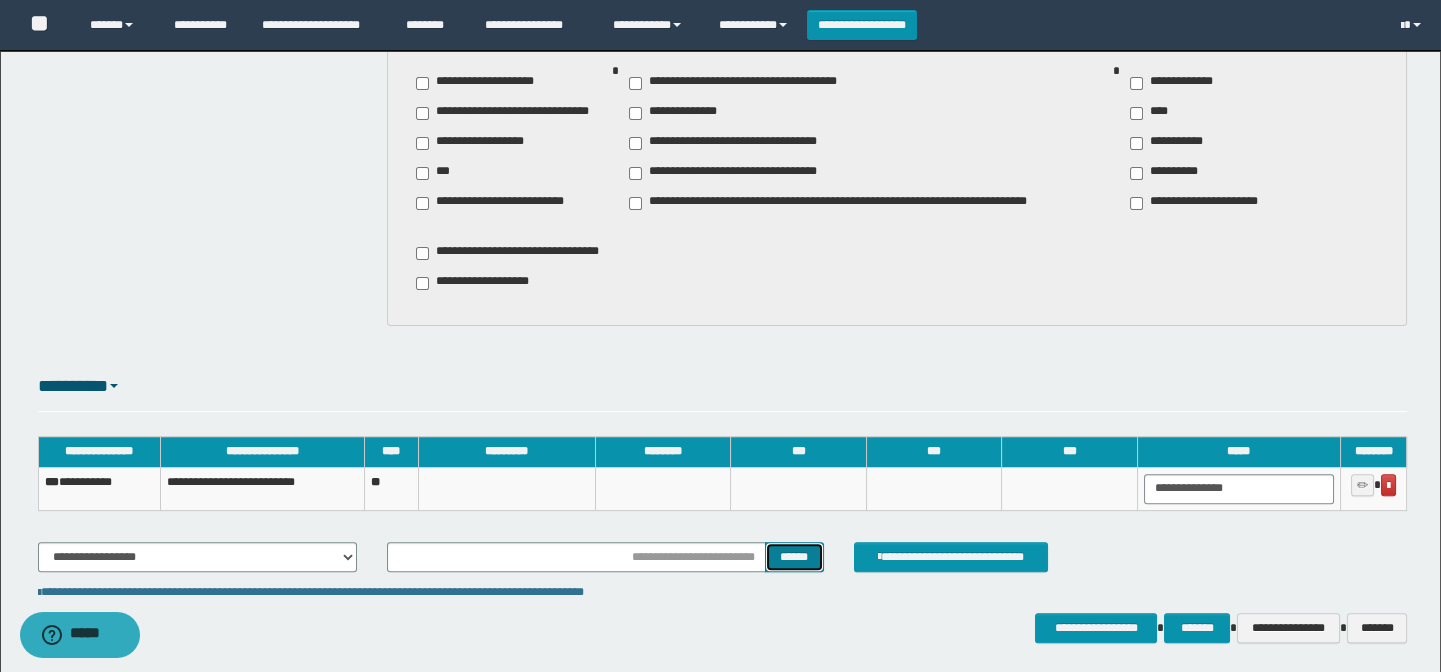 scroll, scrollTop: 1664, scrollLeft: 0, axis: vertical 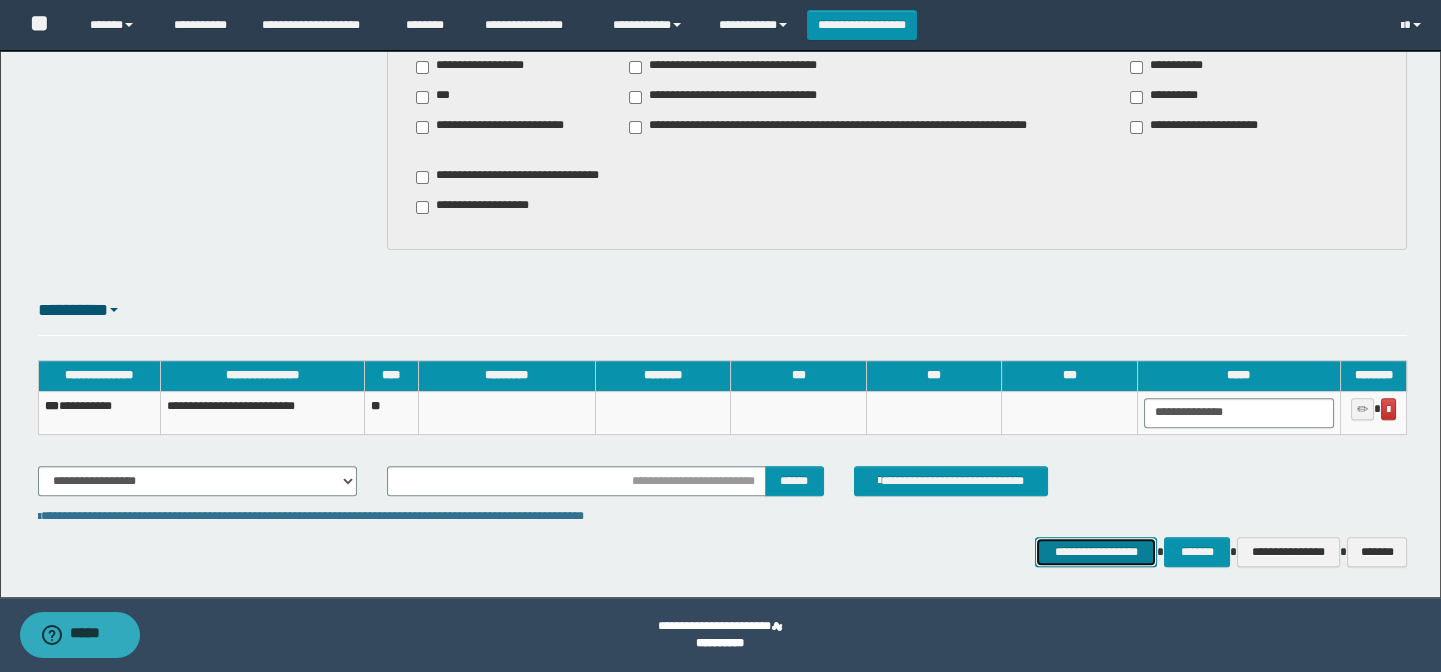 click on "**********" at bounding box center (1096, 552) 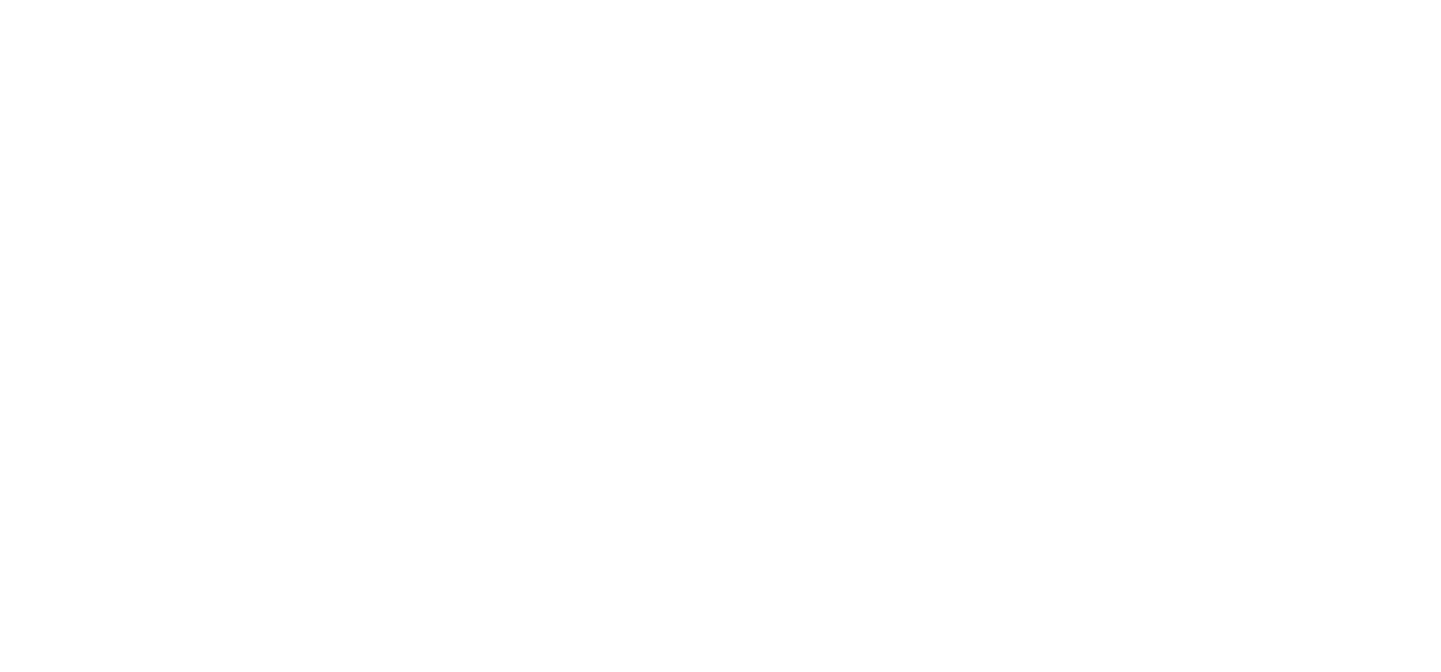 select 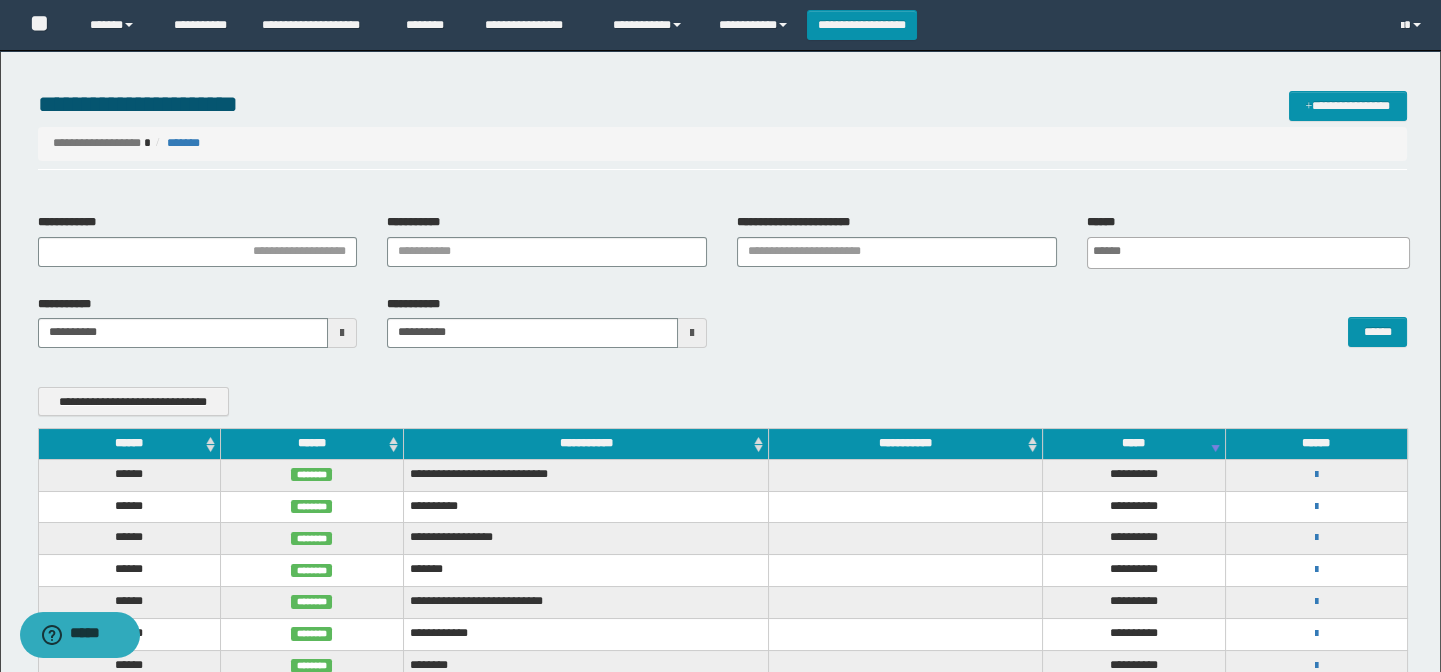 scroll, scrollTop: 0, scrollLeft: 0, axis: both 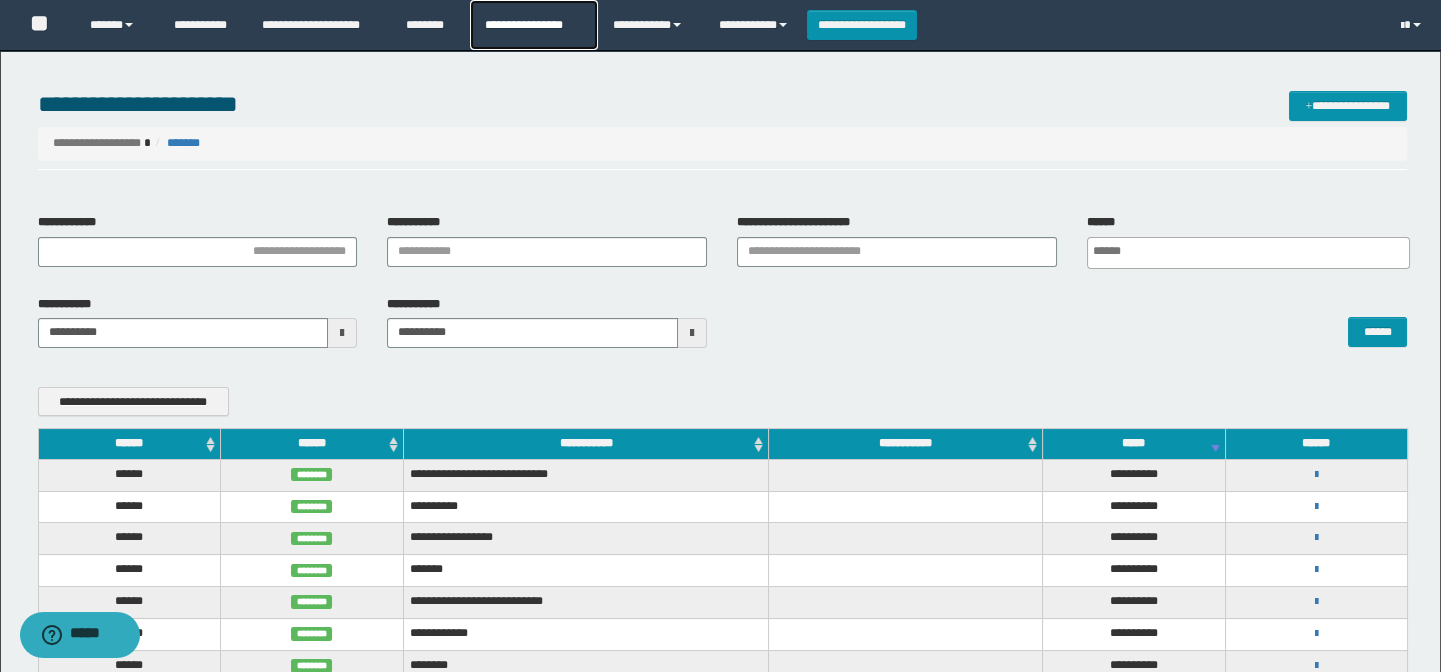 click on "**********" at bounding box center [534, 25] 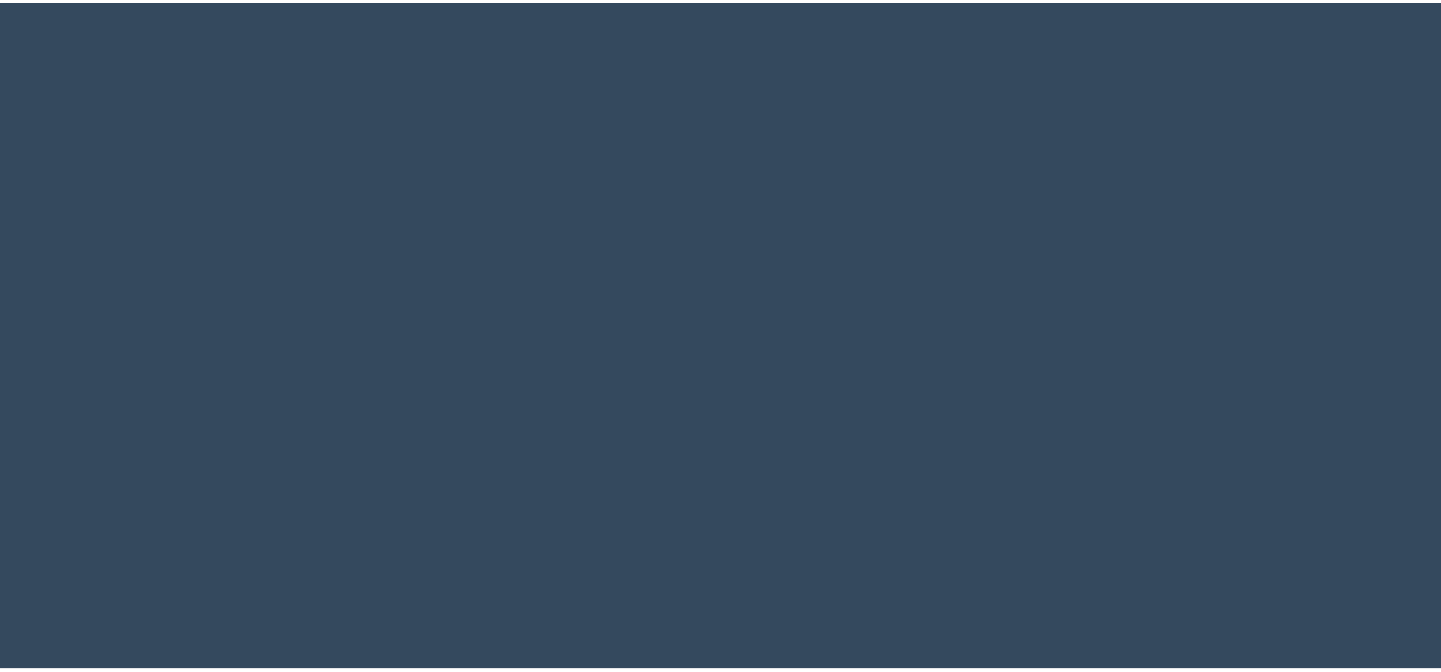 scroll, scrollTop: 0, scrollLeft: 0, axis: both 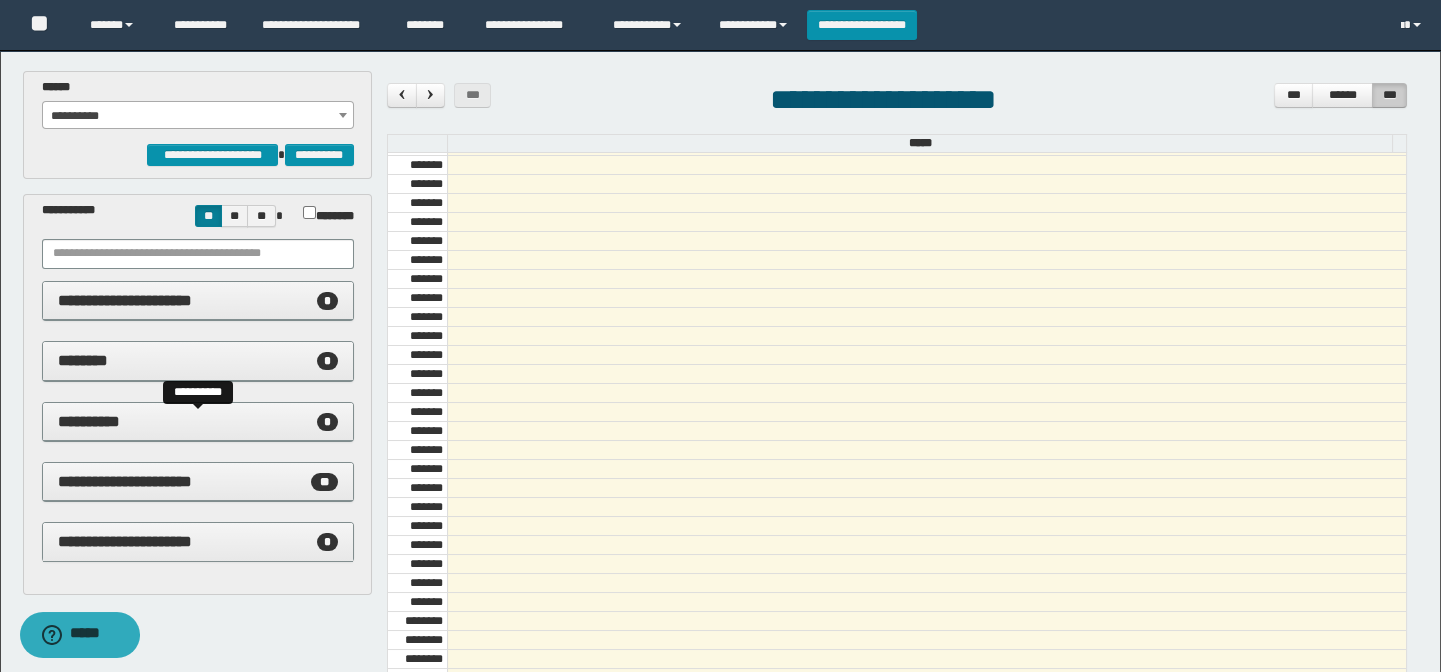 click on "**********" at bounding box center (198, 422) 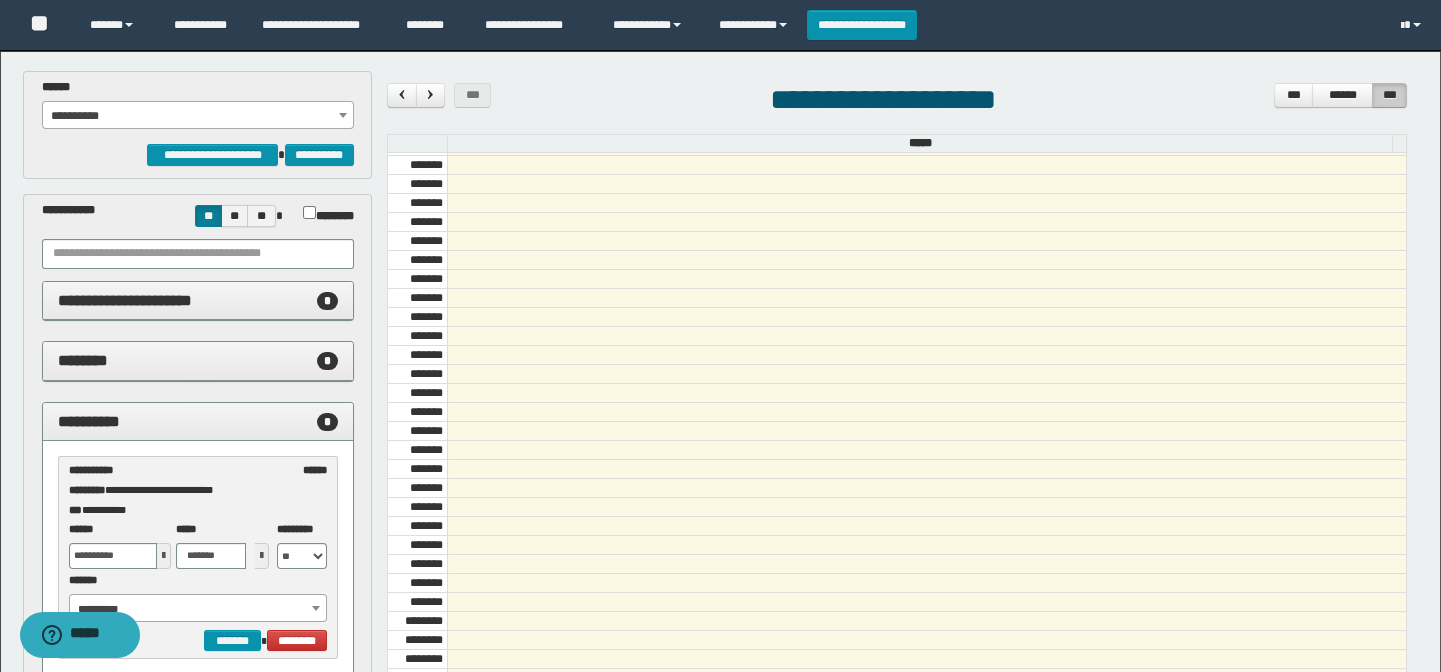 scroll, scrollTop: 272, scrollLeft: 0, axis: vertical 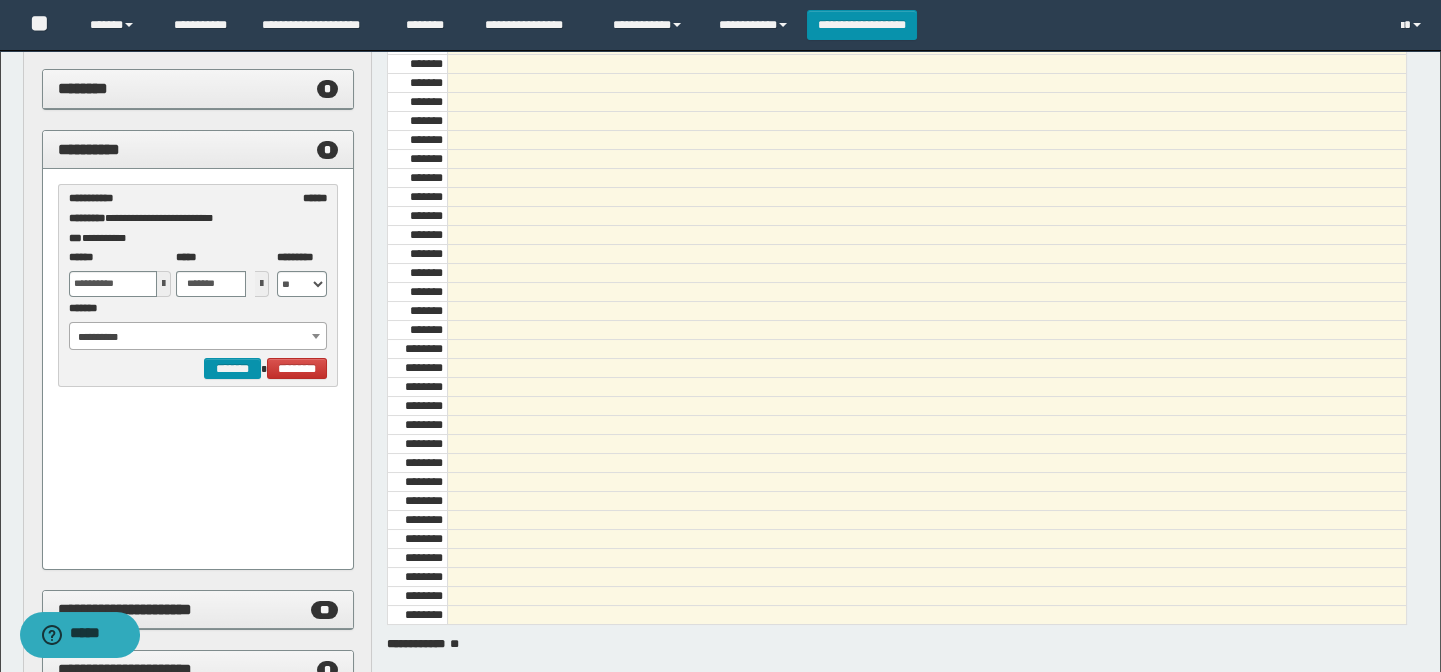 click on "**********" at bounding box center [198, 337] 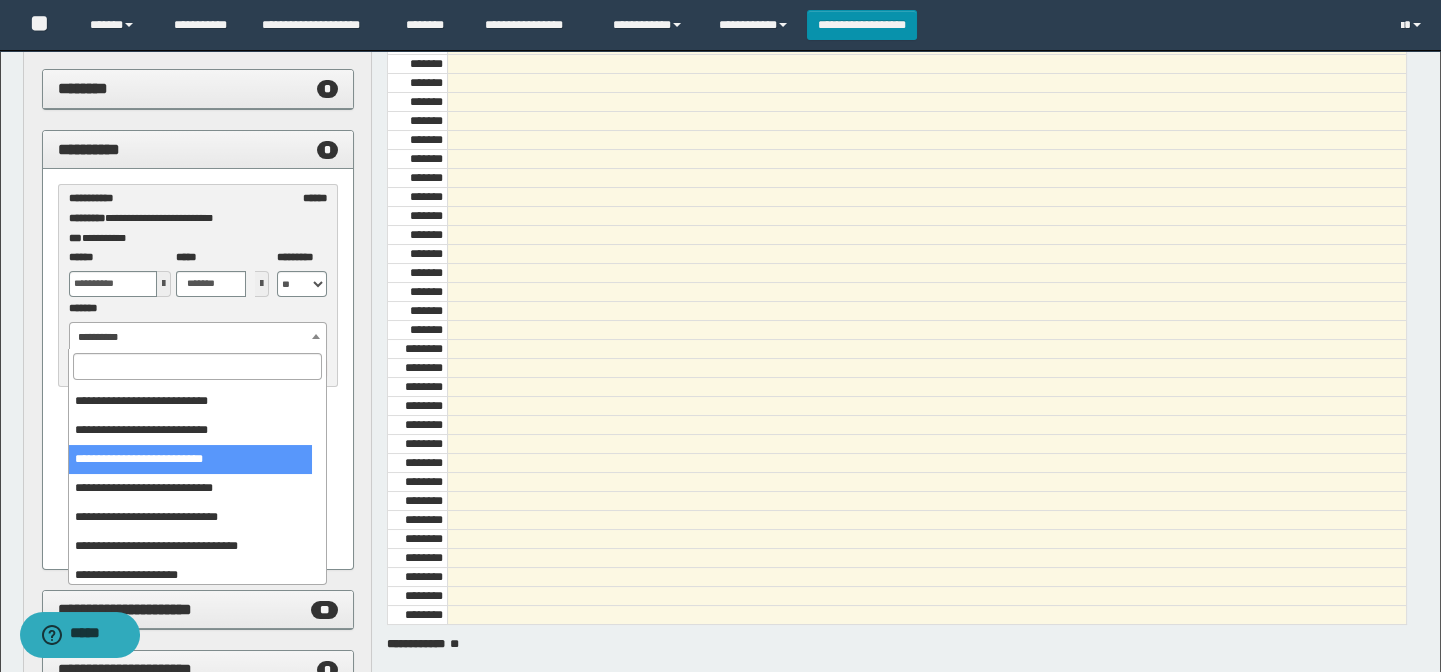 scroll, scrollTop: 149, scrollLeft: 0, axis: vertical 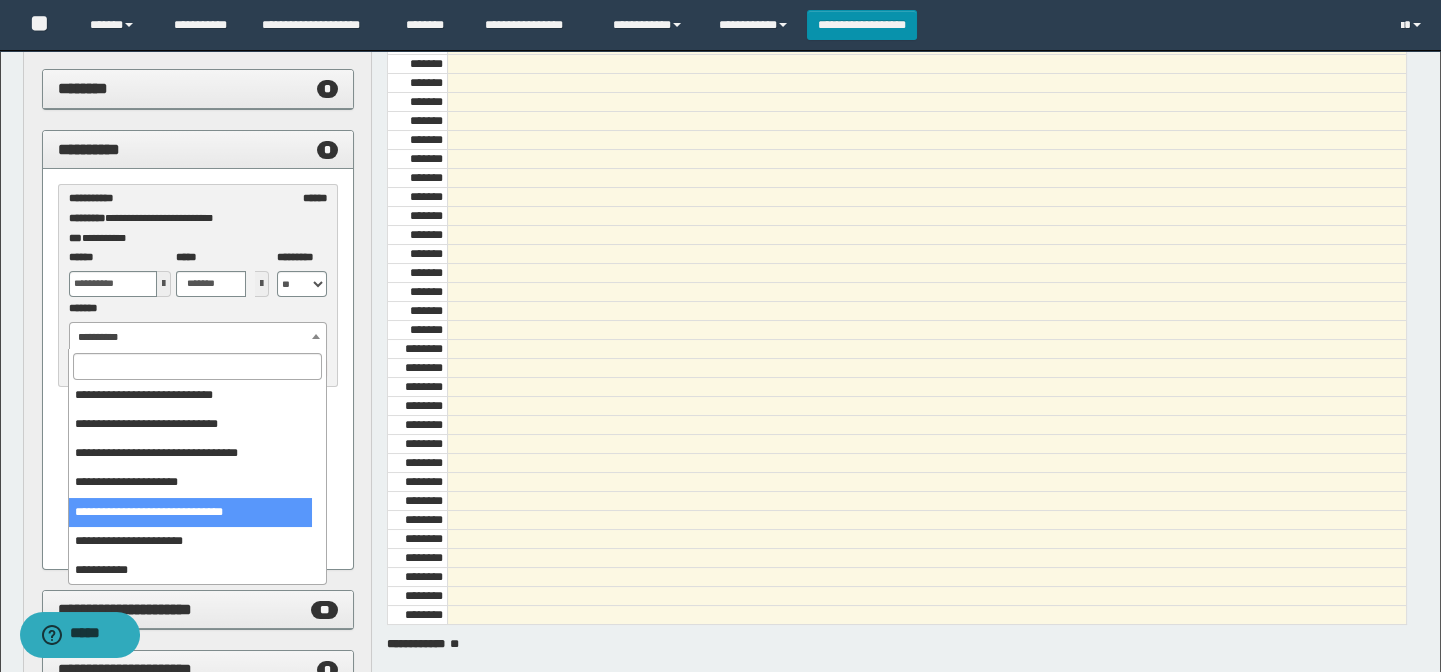 select on "******" 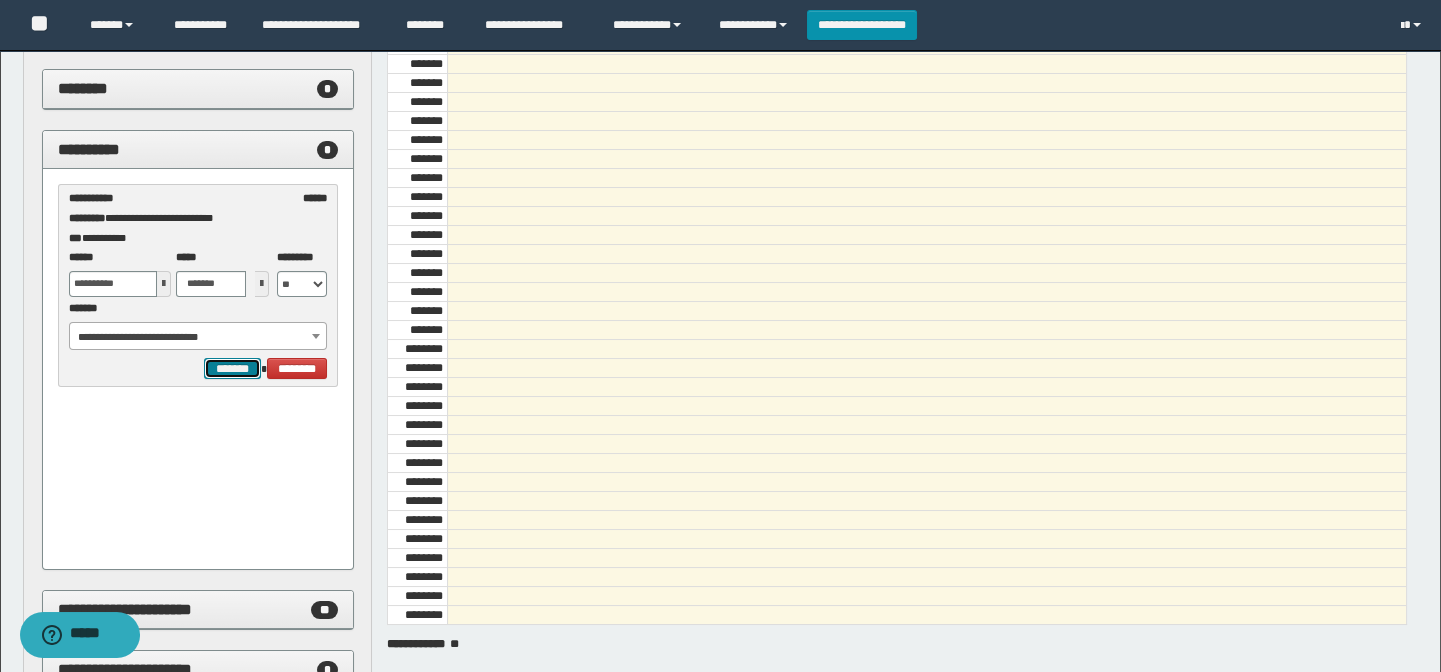 click on "*******" at bounding box center [232, 369] 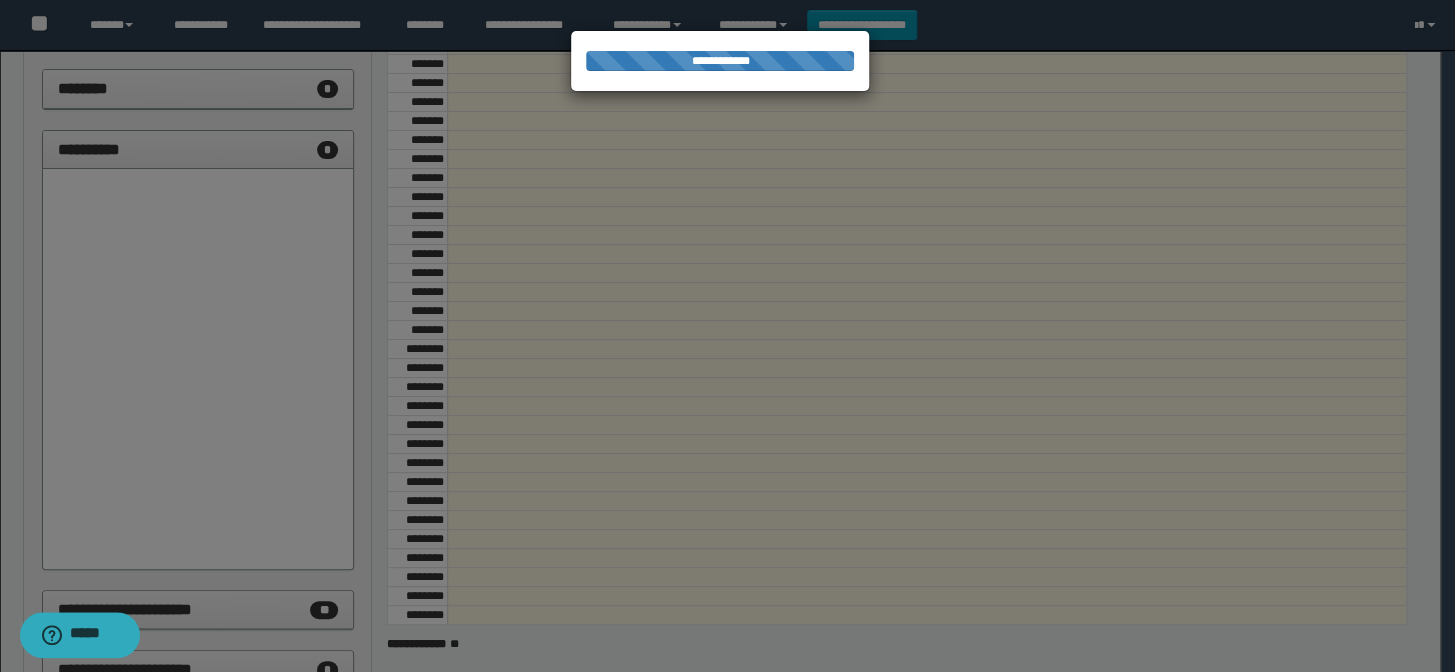 select on "******" 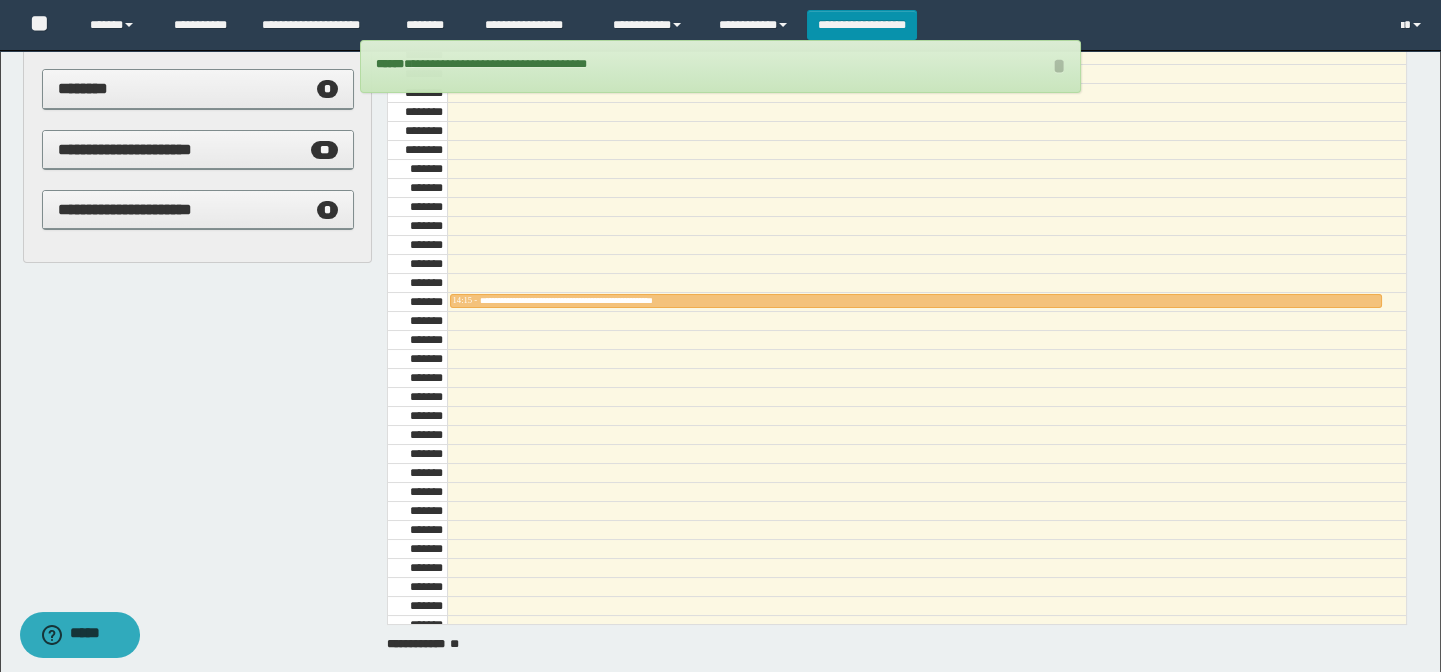 scroll, scrollTop: 1227, scrollLeft: 0, axis: vertical 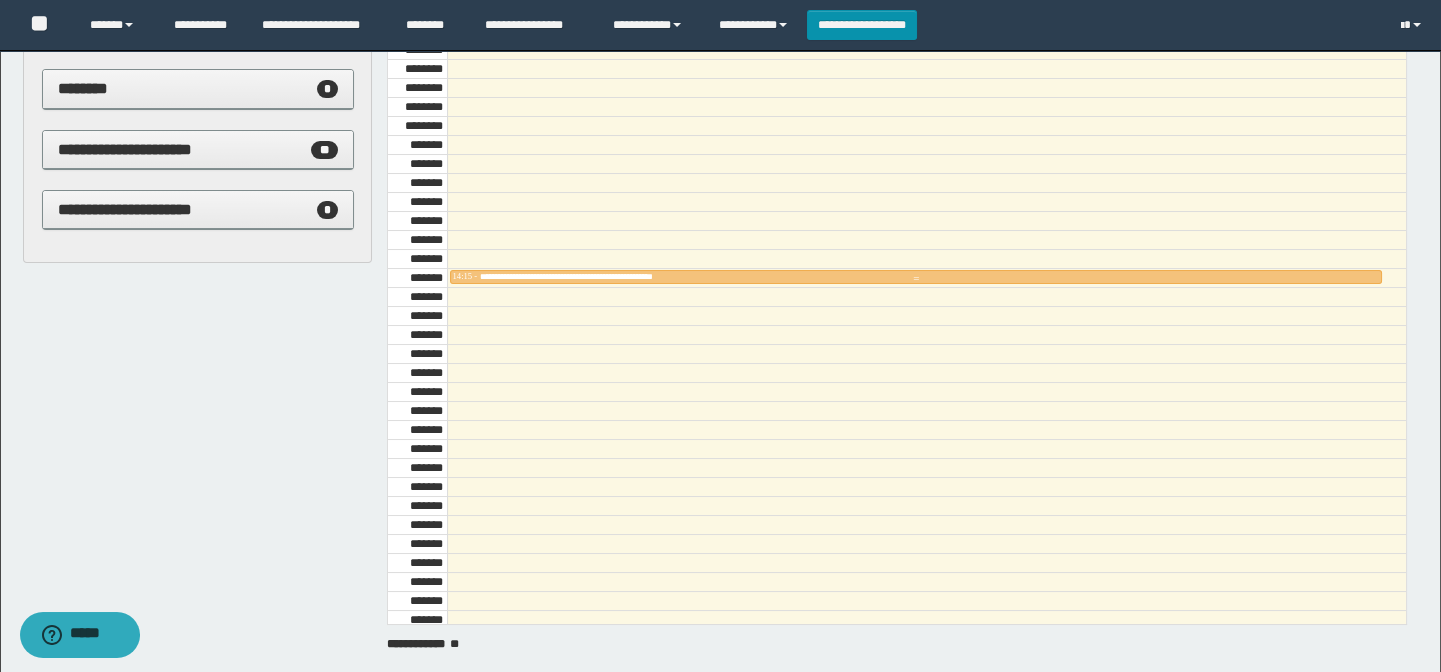 click at bounding box center [916, 279] 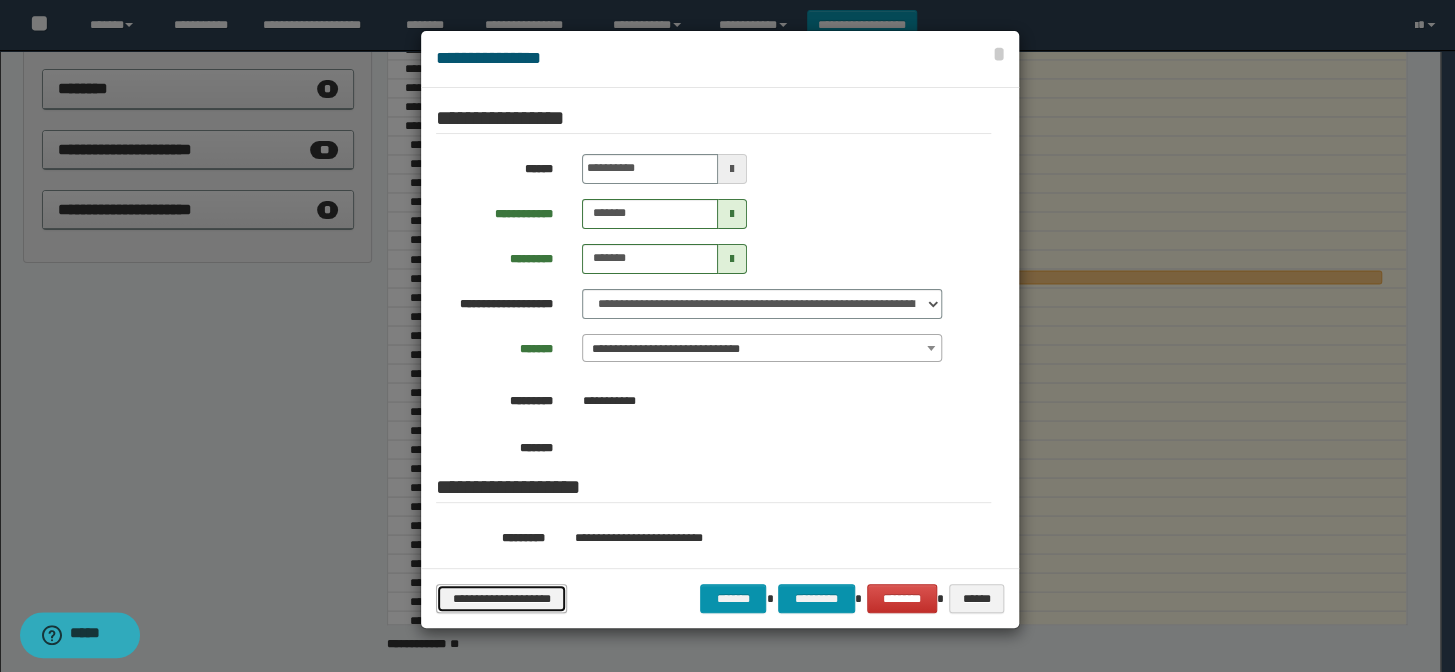 click on "**********" at bounding box center [501, 599] 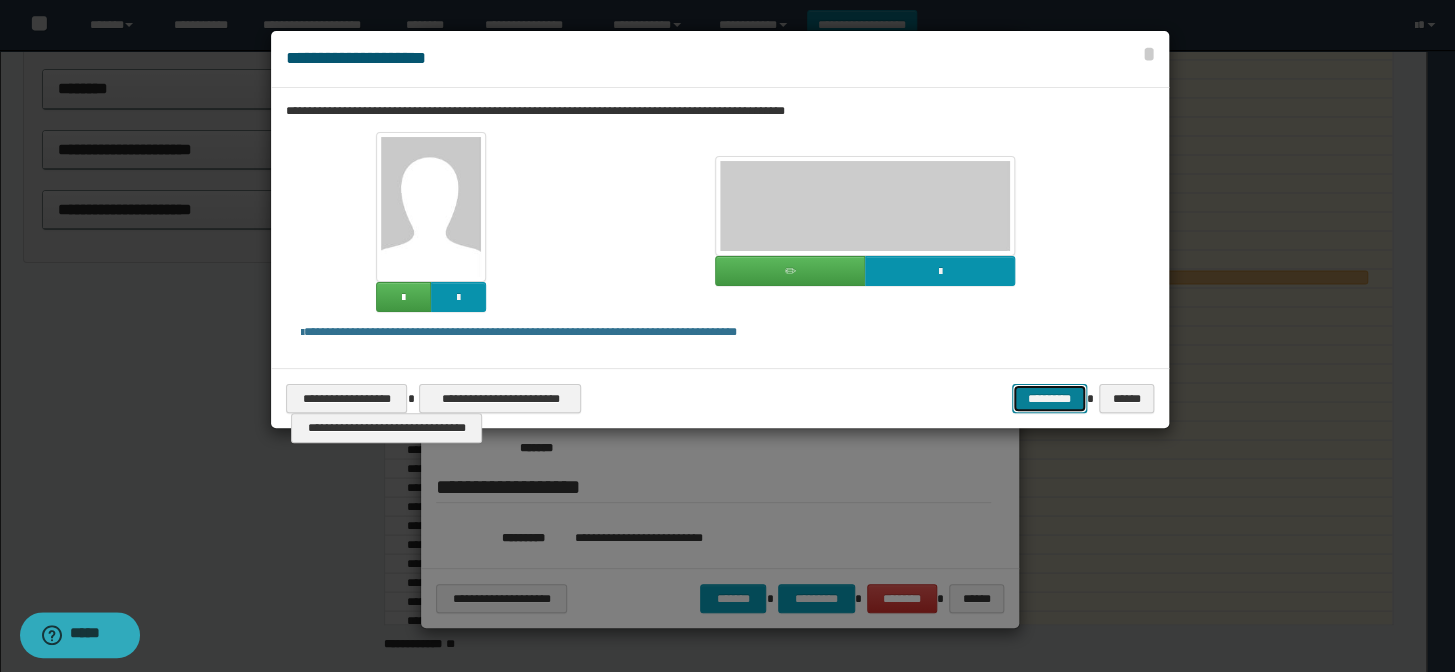 click on "*********" at bounding box center (1049, 399) 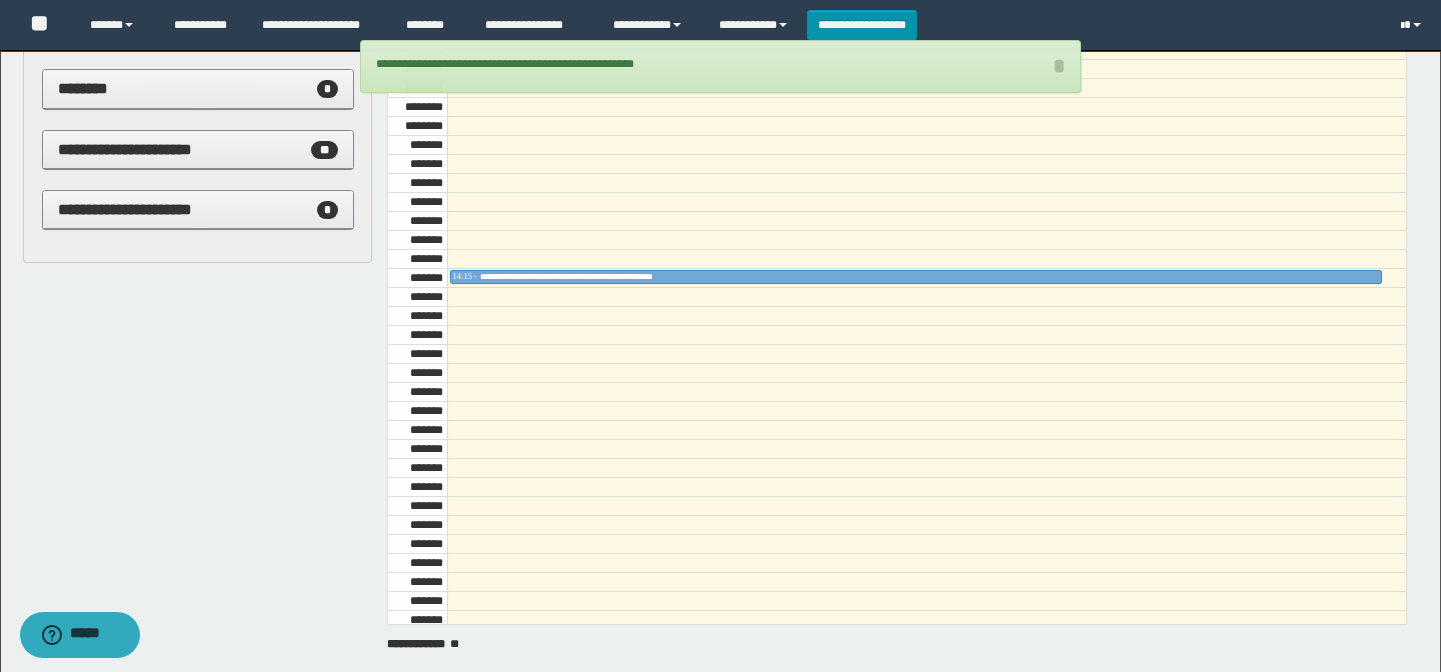 click at bounding box center [1402, 26] 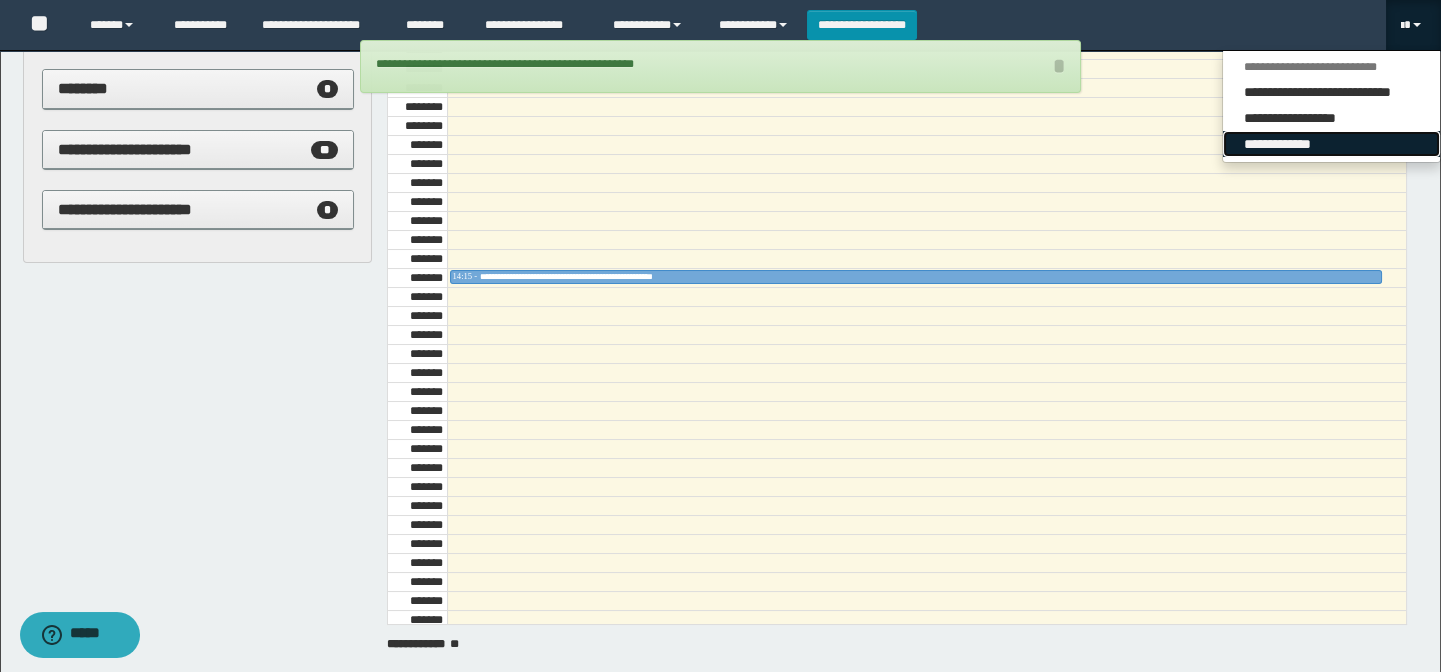 click on "**********" at bounding box center [1331, 144] 